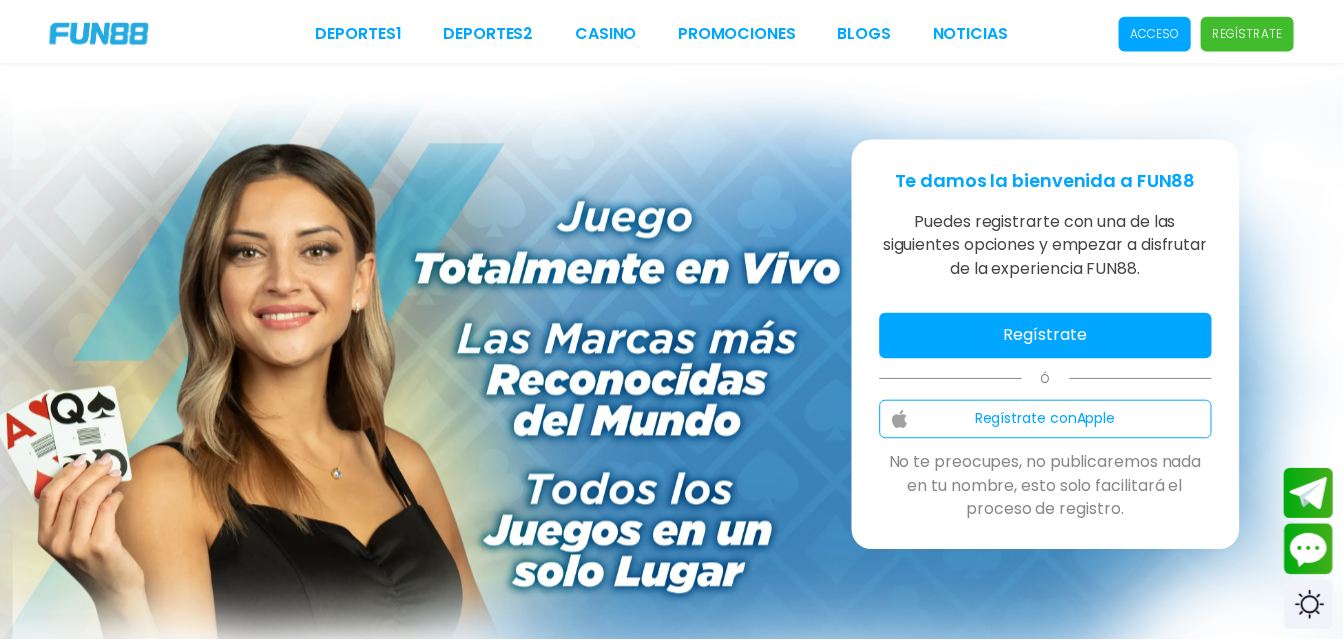scroll, scrollTop: 0, scrollLeft: 0, axis: both 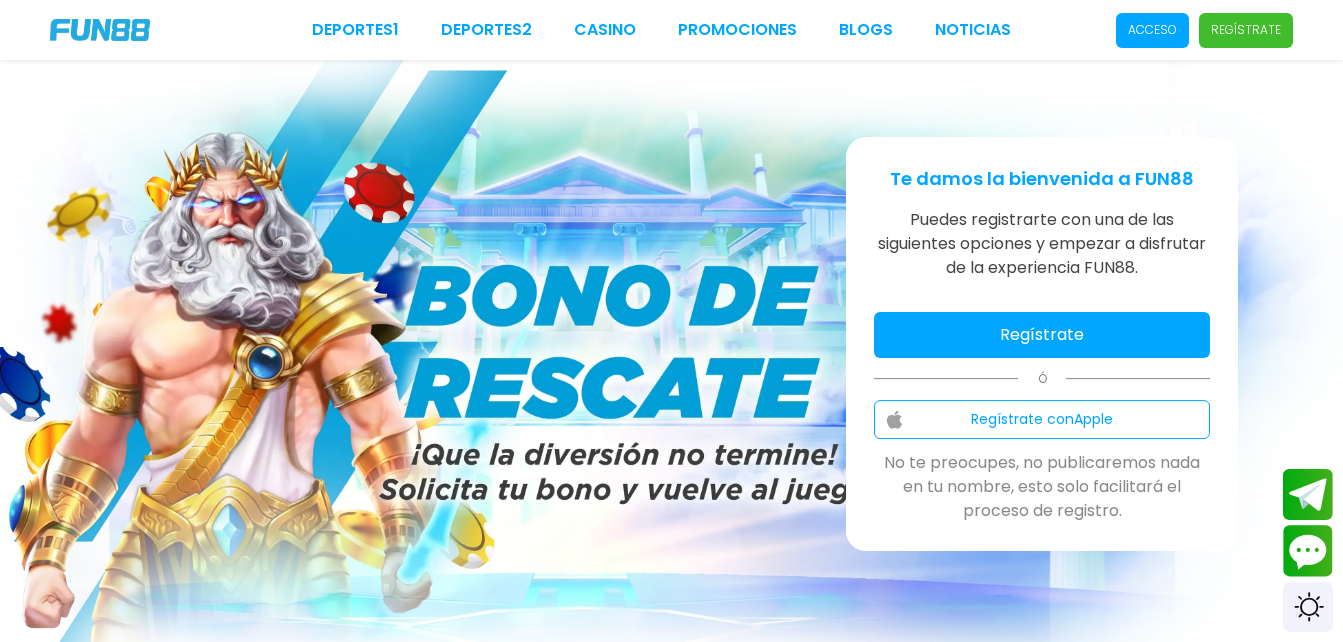 click on "Regístrate con  Apple" at bounding box center (1042, 419) 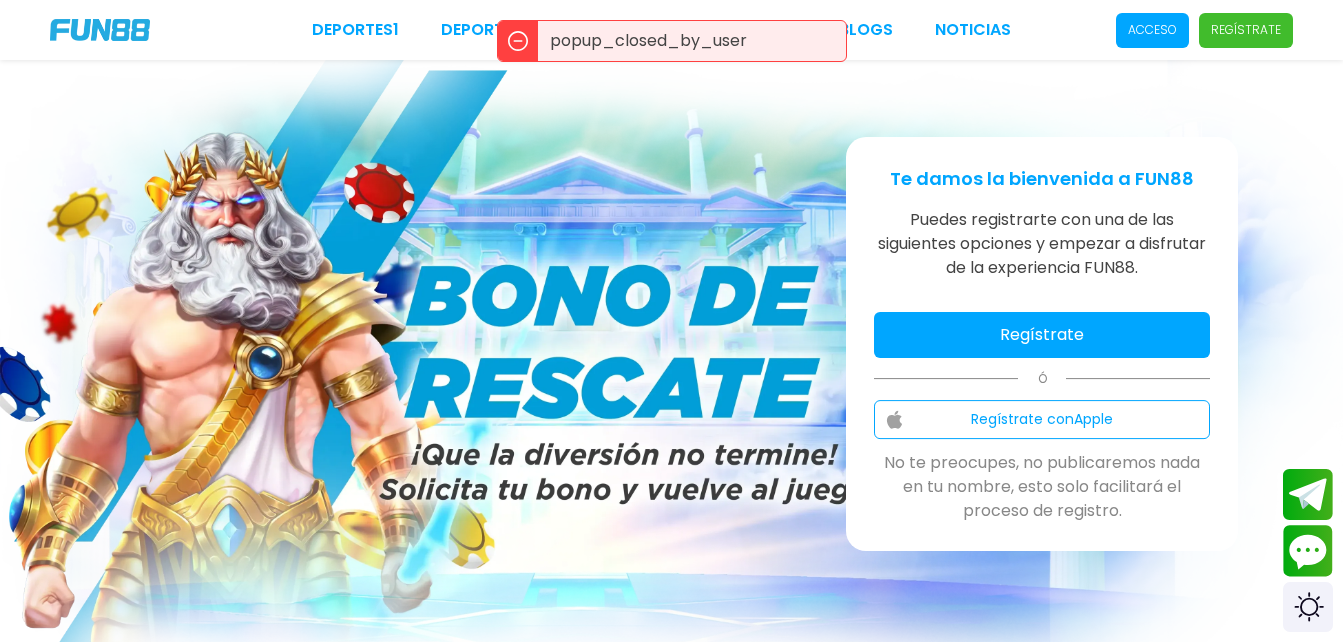 click on "Regístrate" at bounding box center (1042, 335) 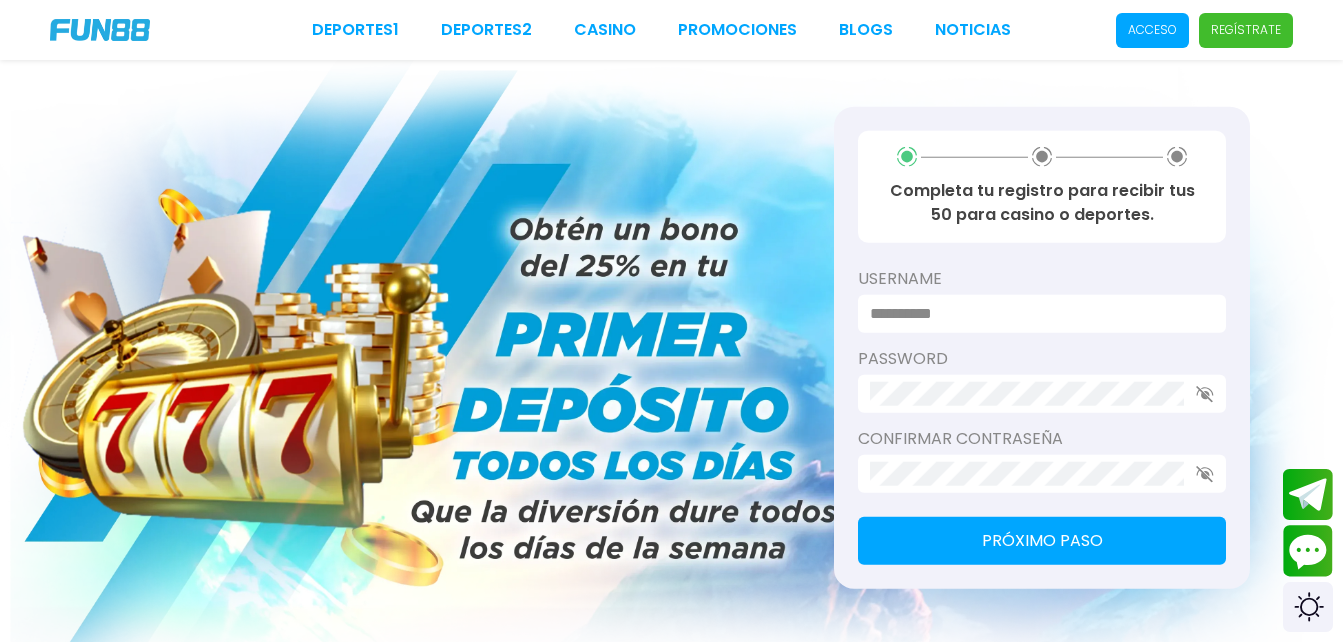 click on "Deportes  1 Deportes  2 CASINO Promociones BLOGS NOTICIAS Acceso Regístrate" at bounding box center (671, 30) 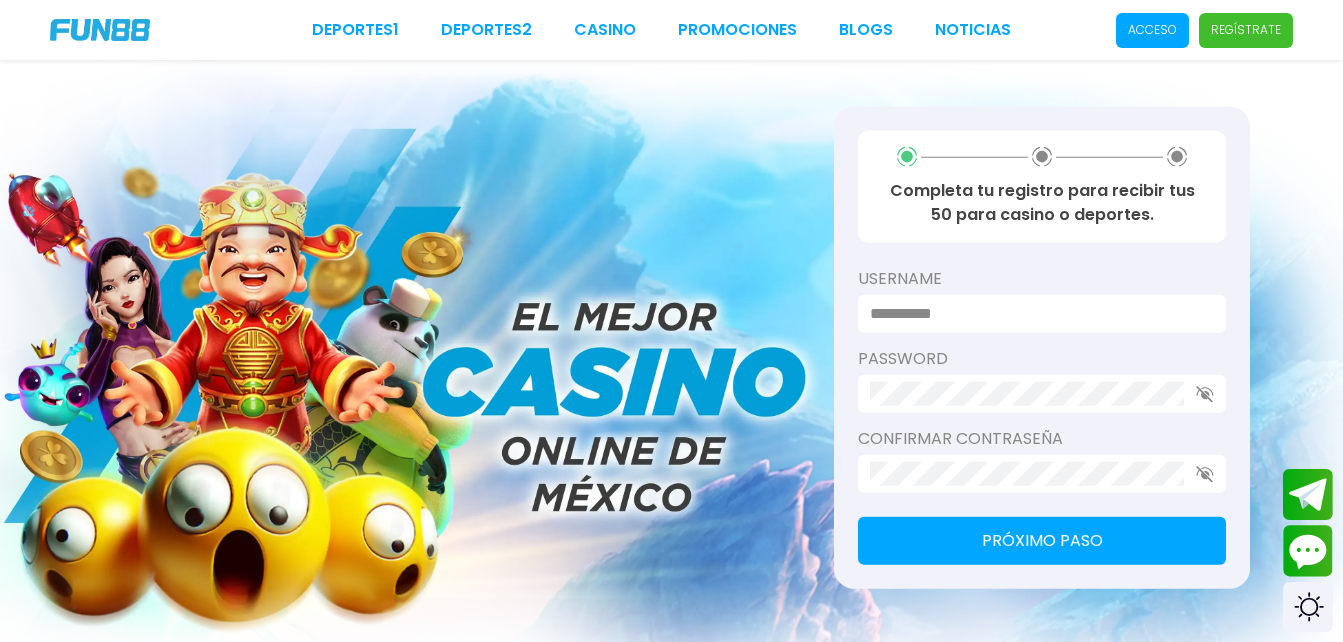 click 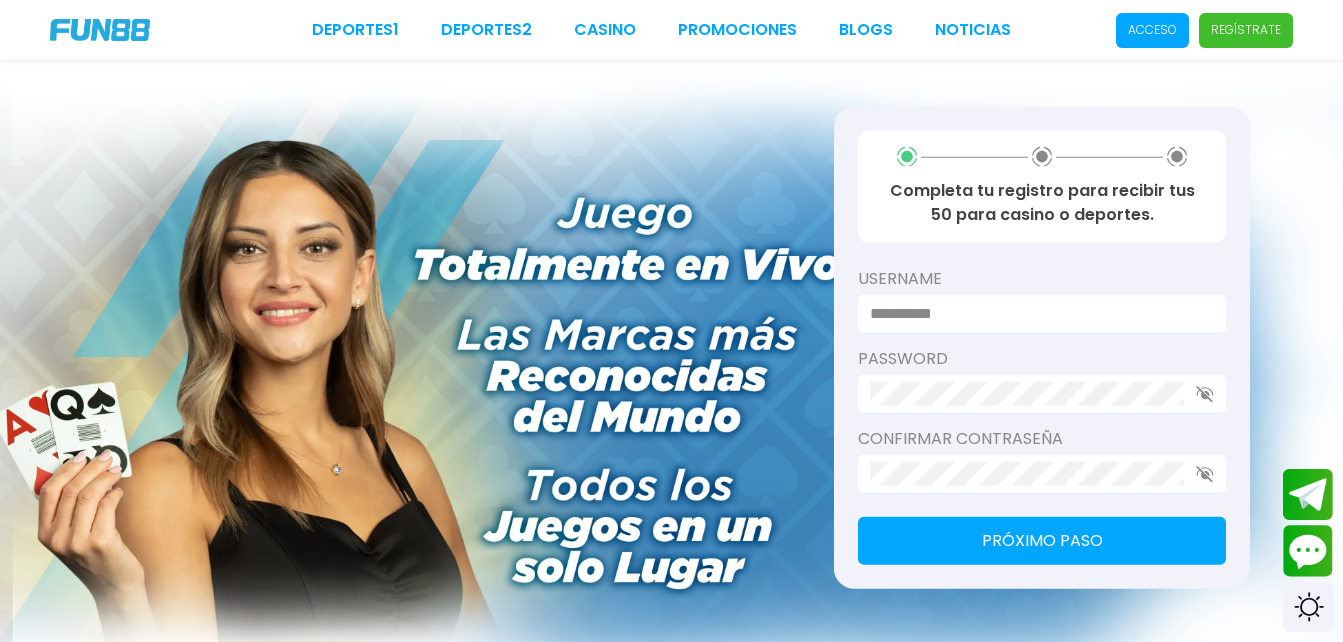 click at bounding box center [1036, 314] 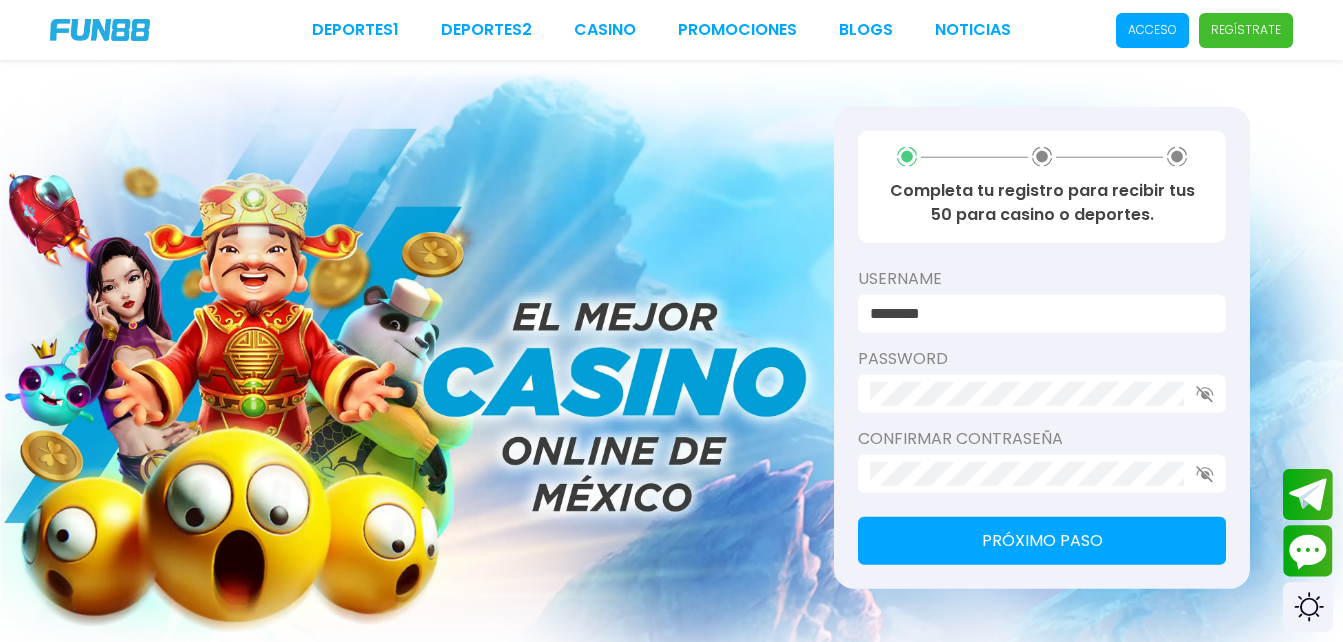 type on "********" 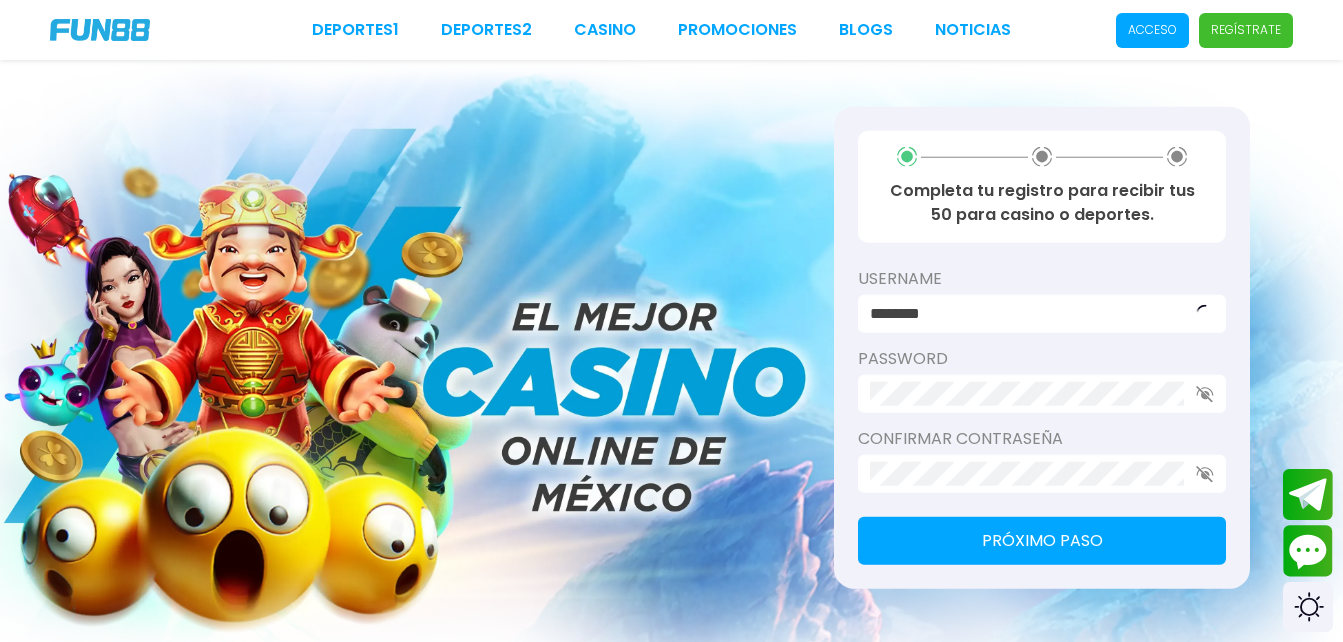click on "password" at bounding box center [1042, 359] 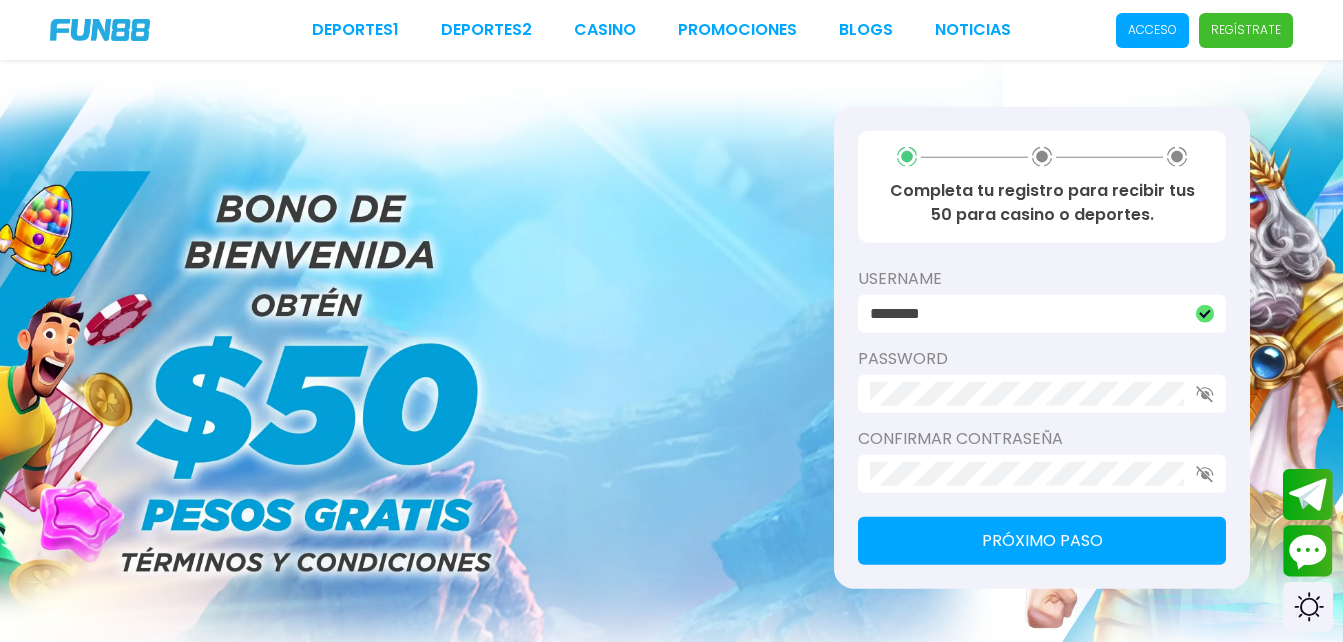 click on "Próximo paso" at bounding box center [1042, 541] 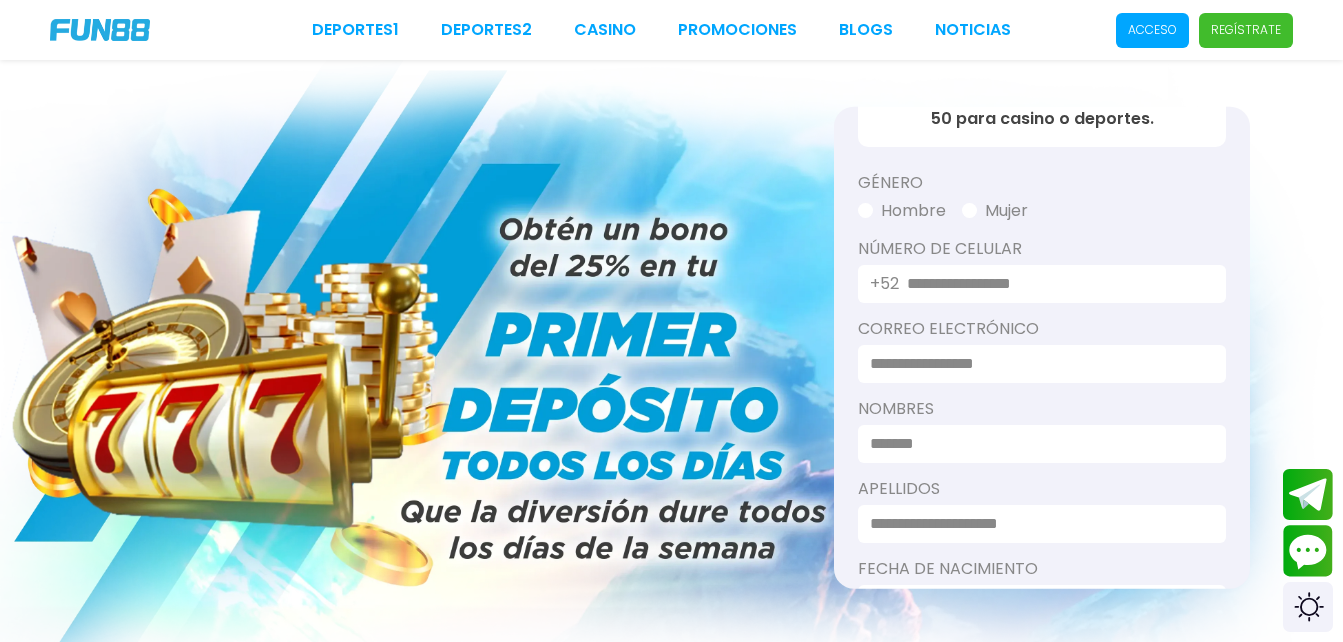 scroll, scrollTop: 269, scrollLeft: 0, axis: vertical 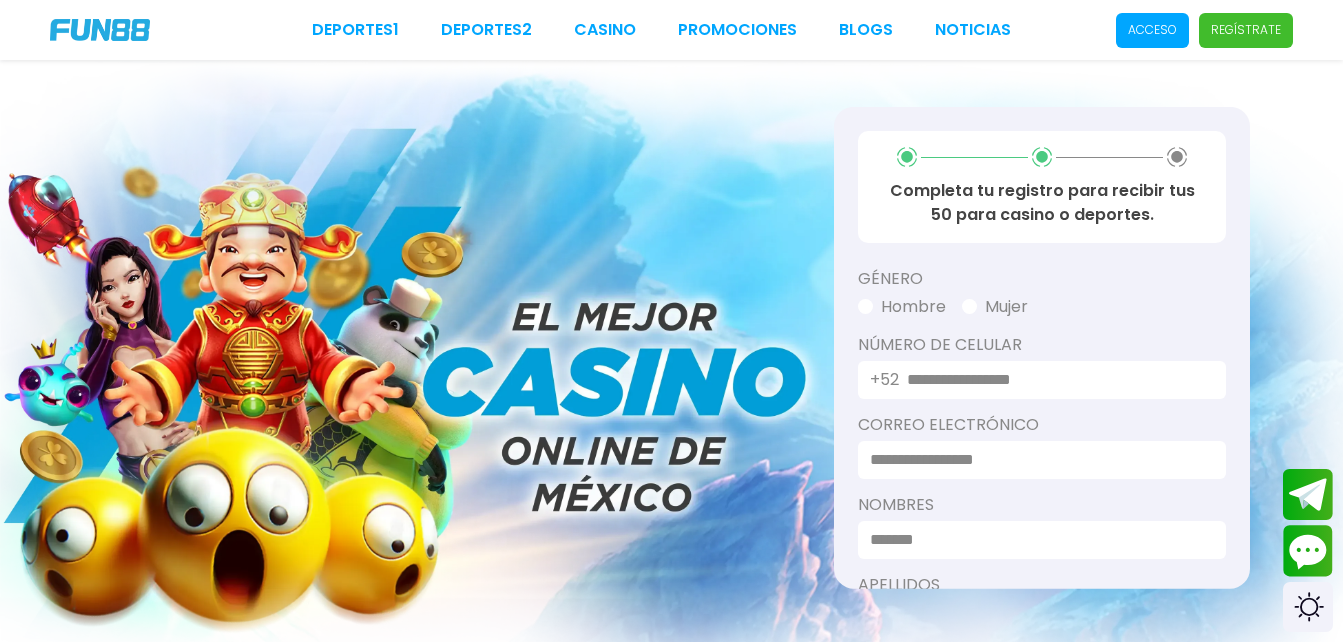 click on "Hombre" at bounding box center (902, 307) 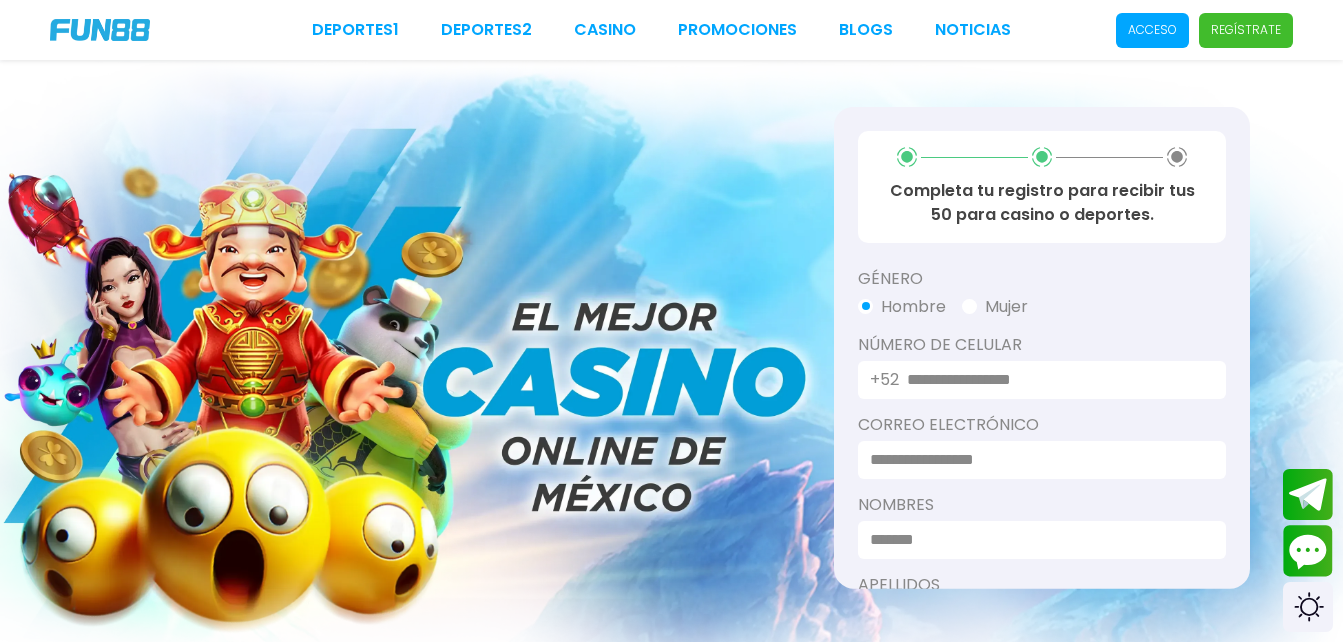 click at bounding box center (1054, 380) 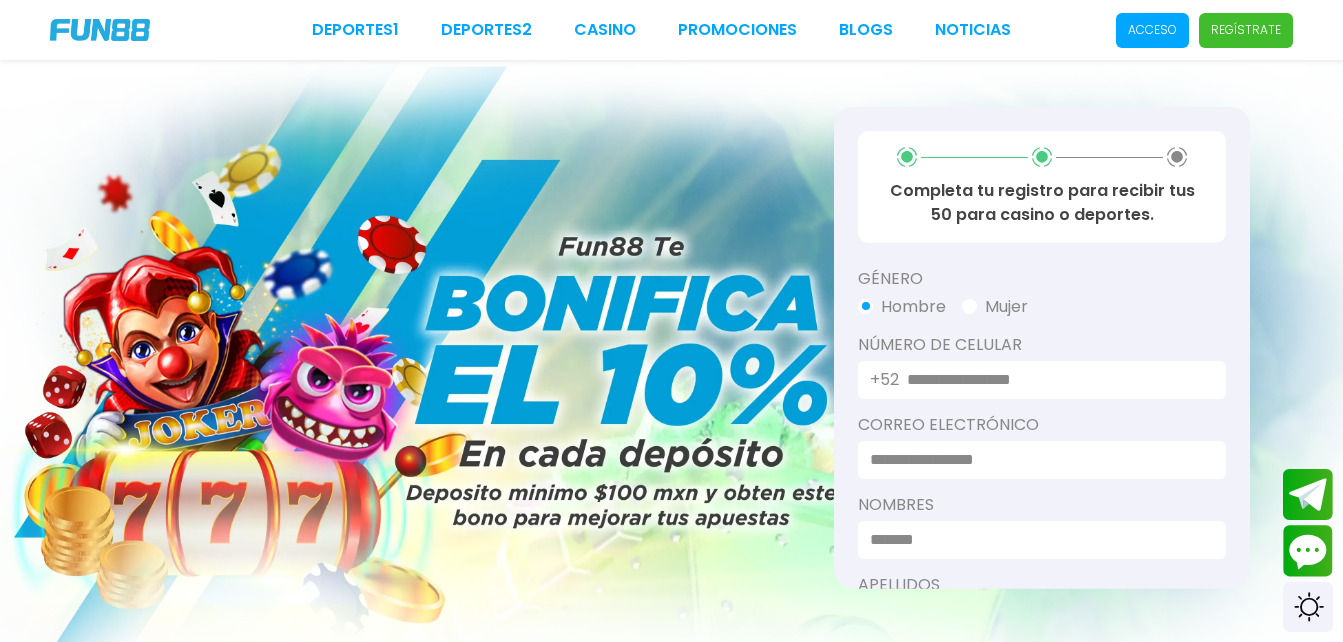 scroll, scrollTop: 40, scrollLeft: 0, axis: vertical 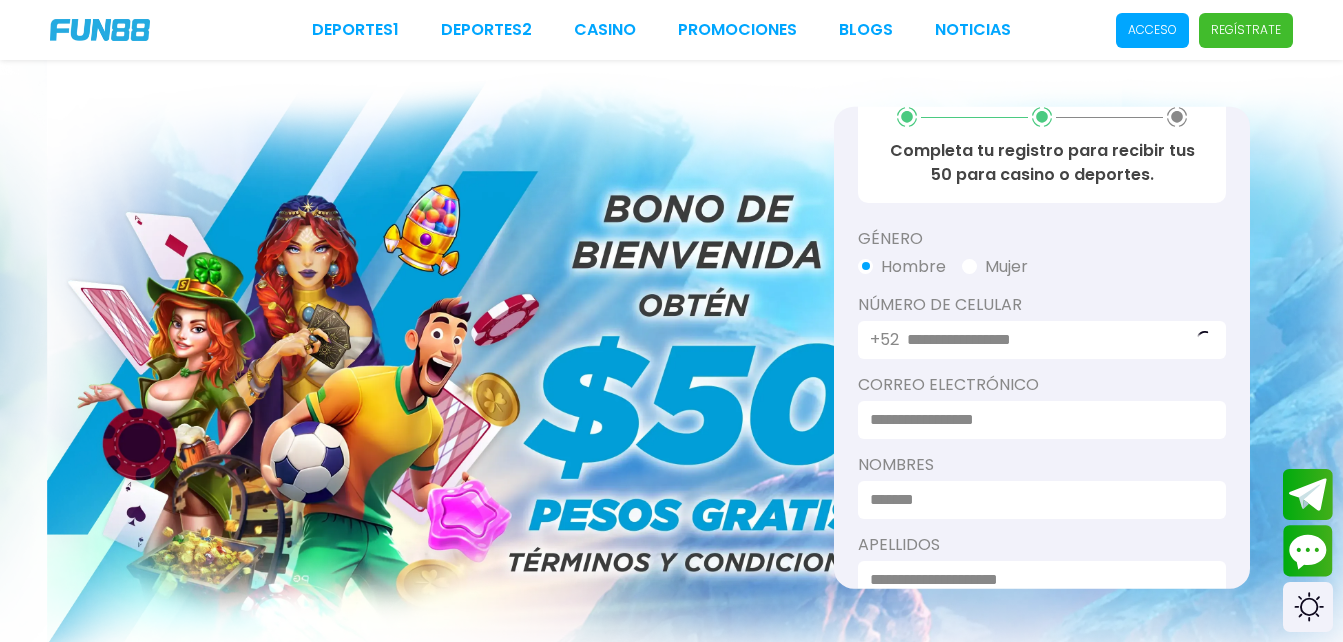 click at bounding box center [1036, 420] 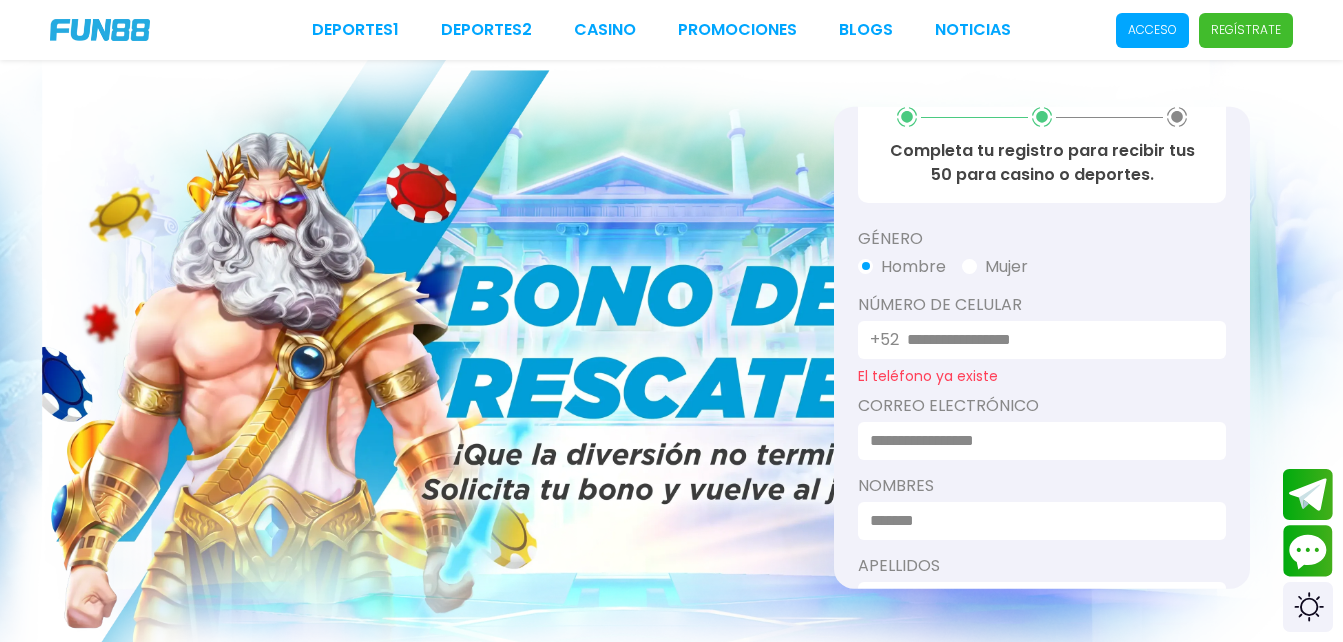 click on "**********" at bounding box center (1054, 340) 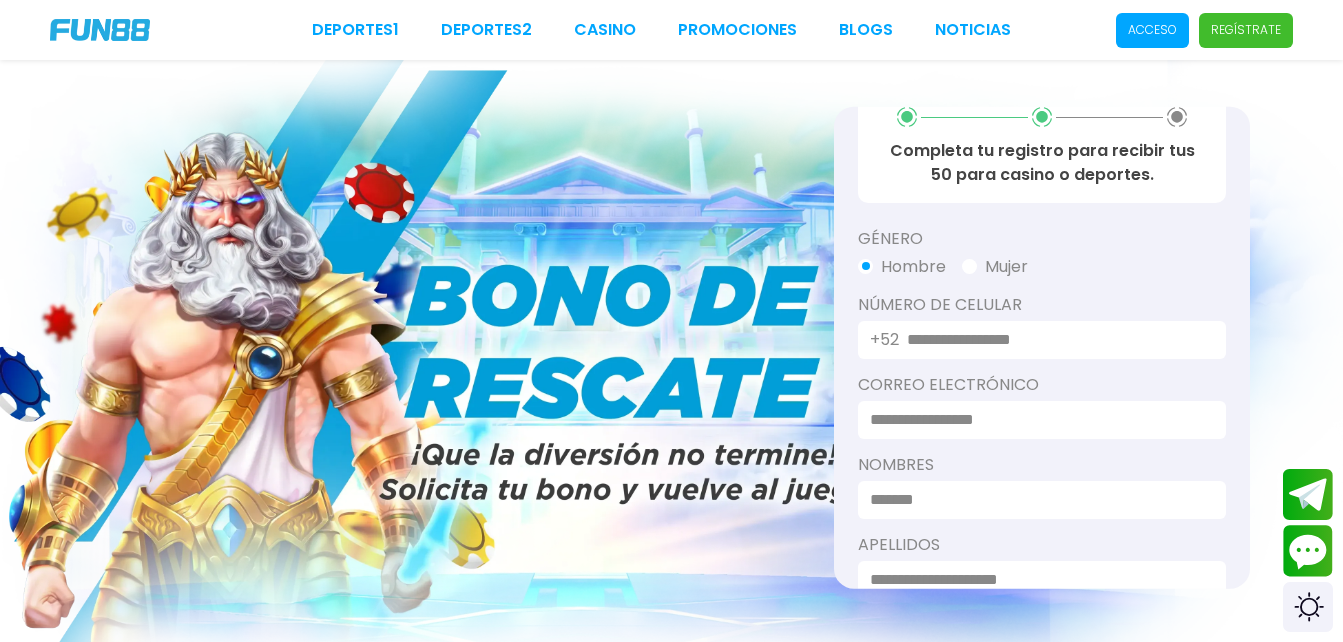type on "*" 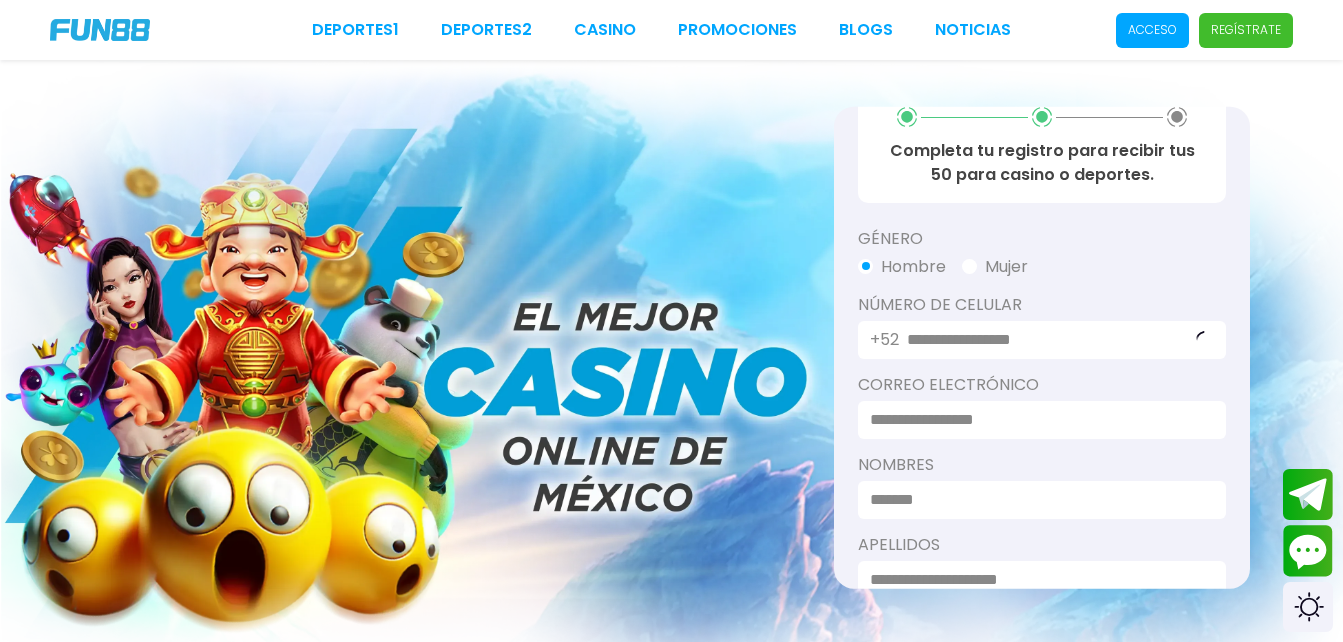 click at bounding box center [1036, 420] 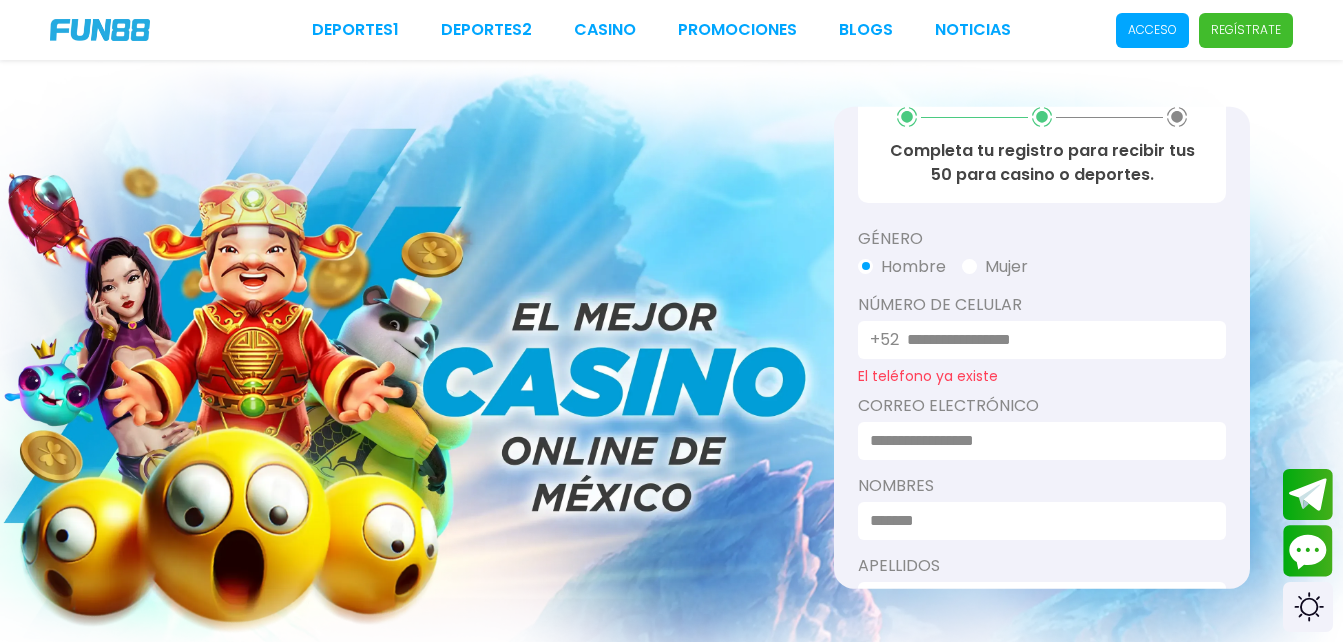 click on "**********" at bounding box center (1054, 340) 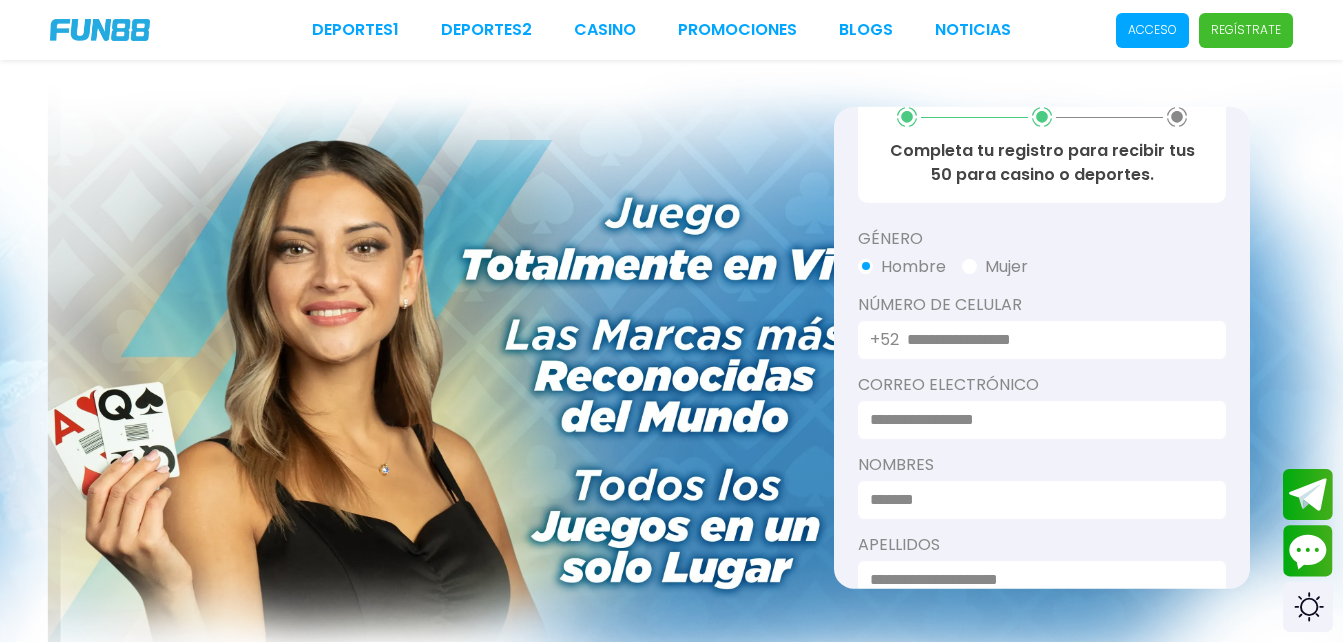 type on "*" 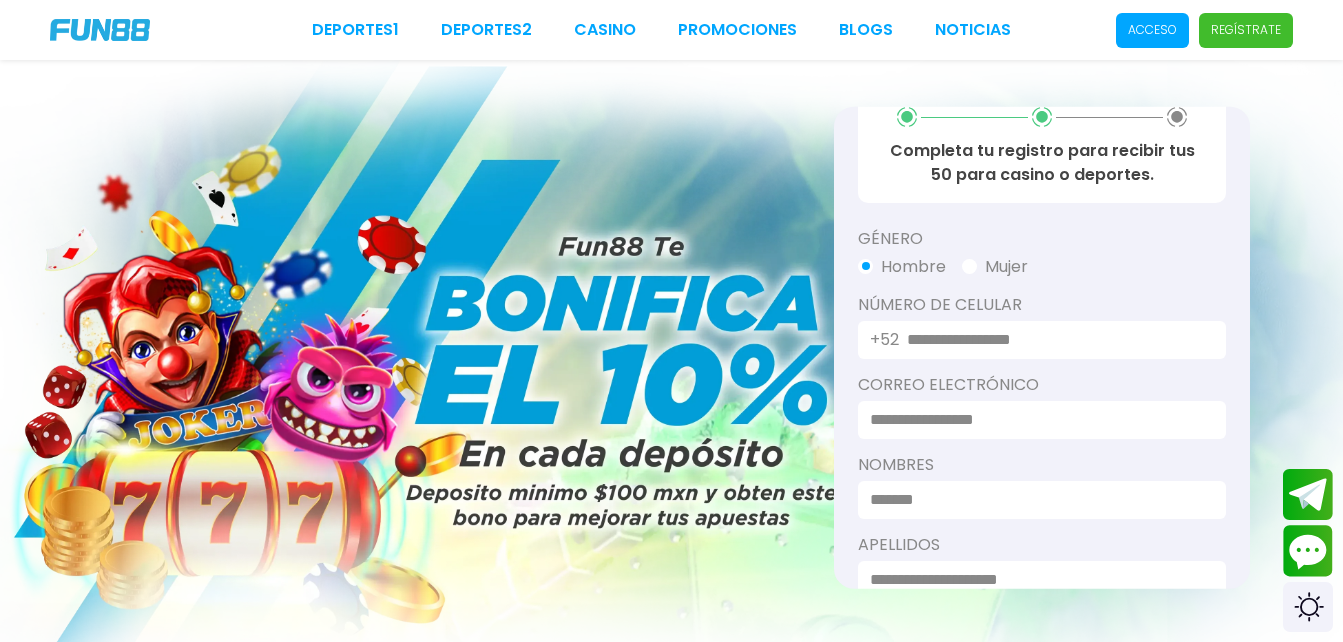 type on "**********" 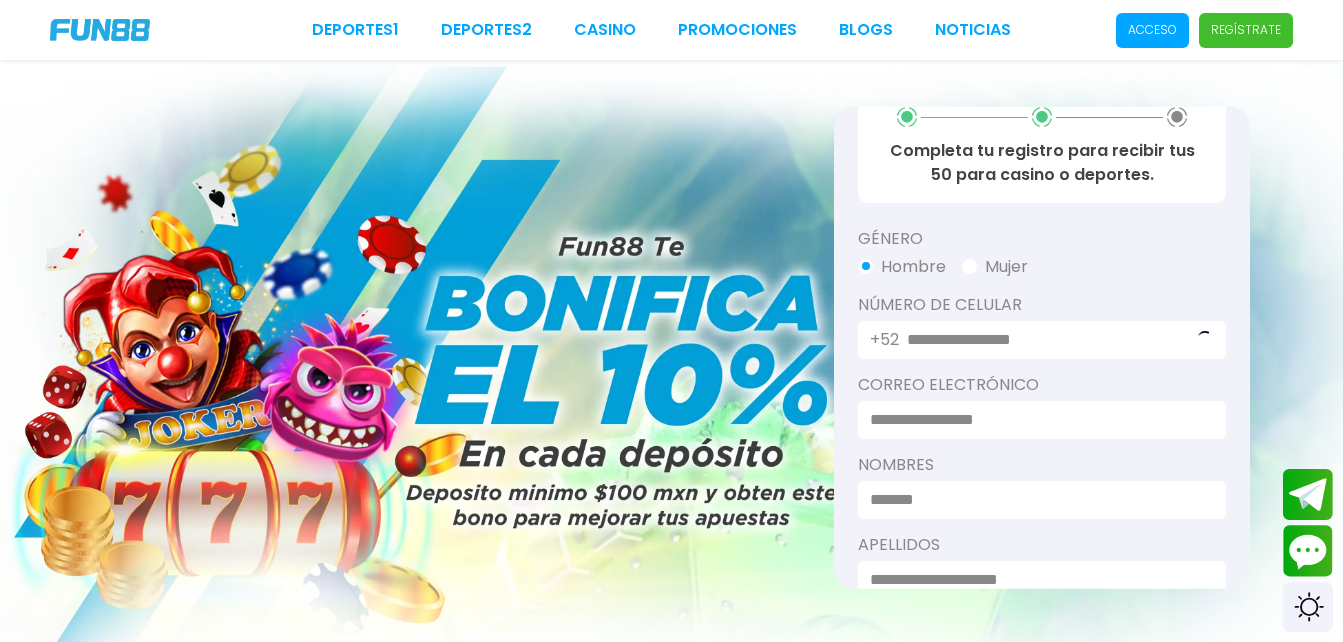 click at bounding box center (1036, 420) 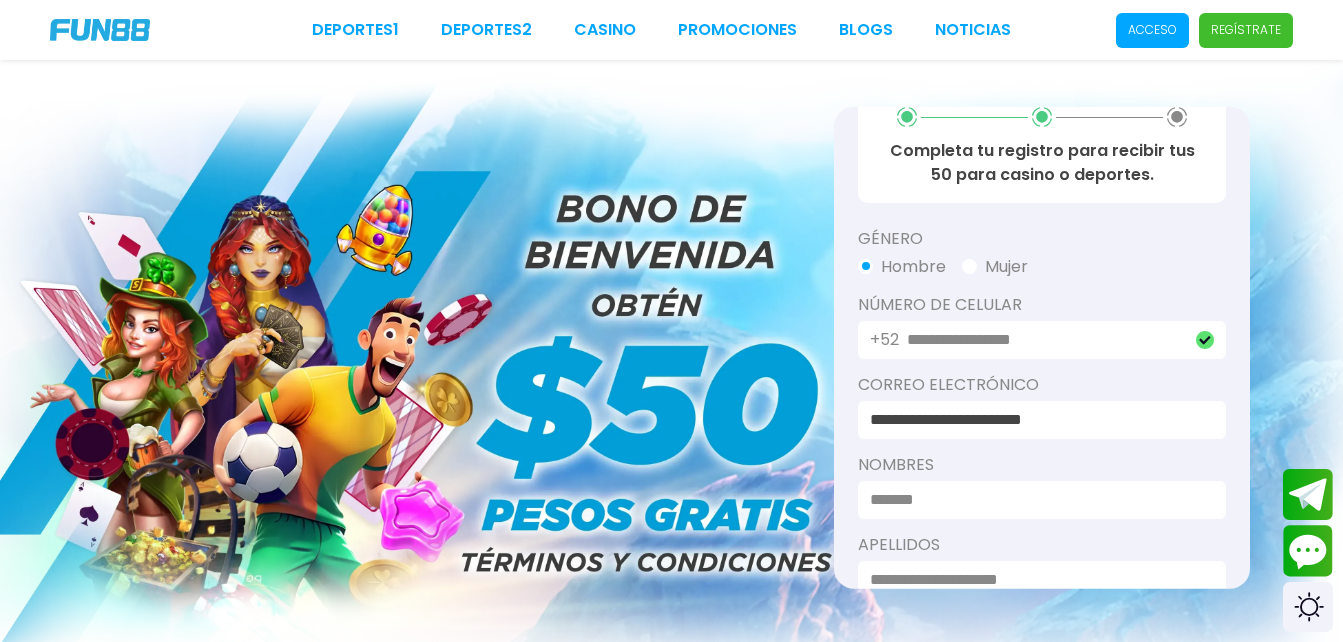click on "**********" at bounding box center [1036, 420] 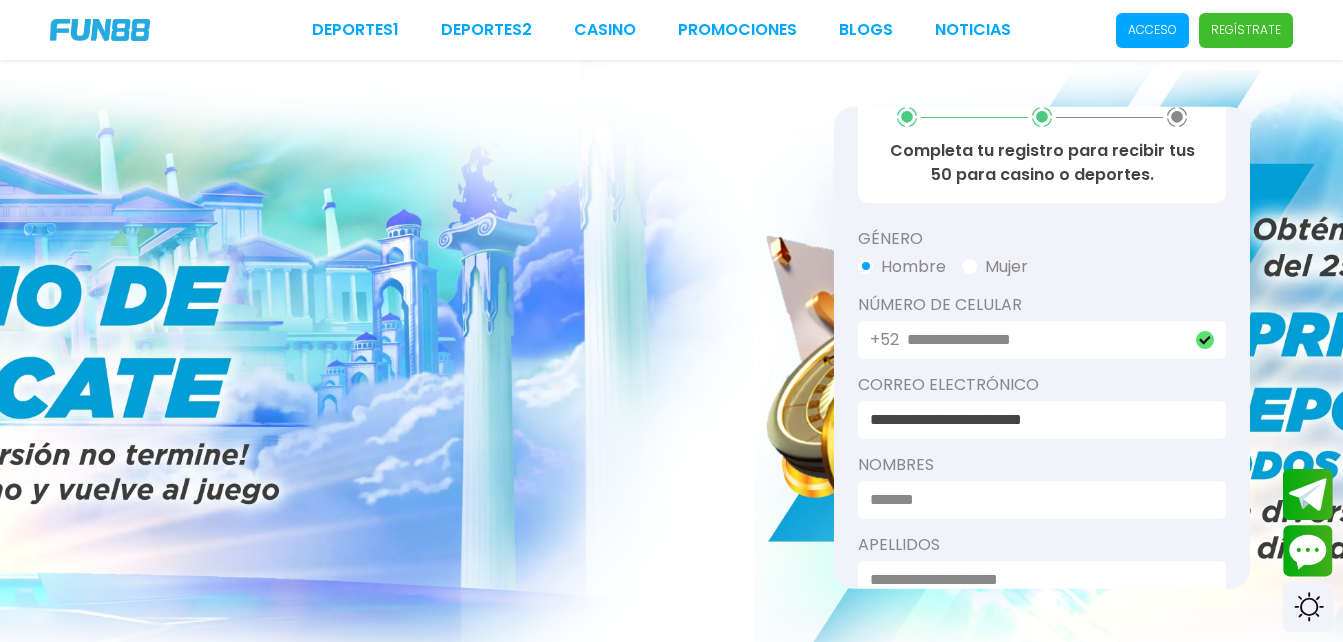 type on "**********" 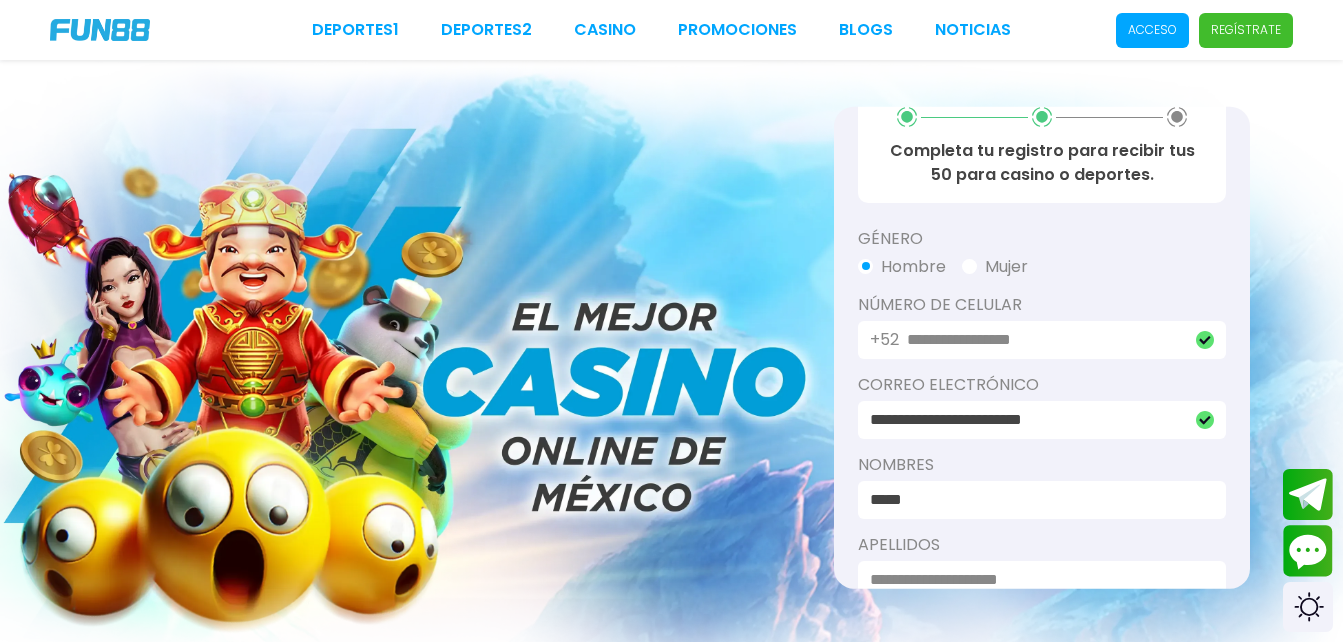 type on "*****" 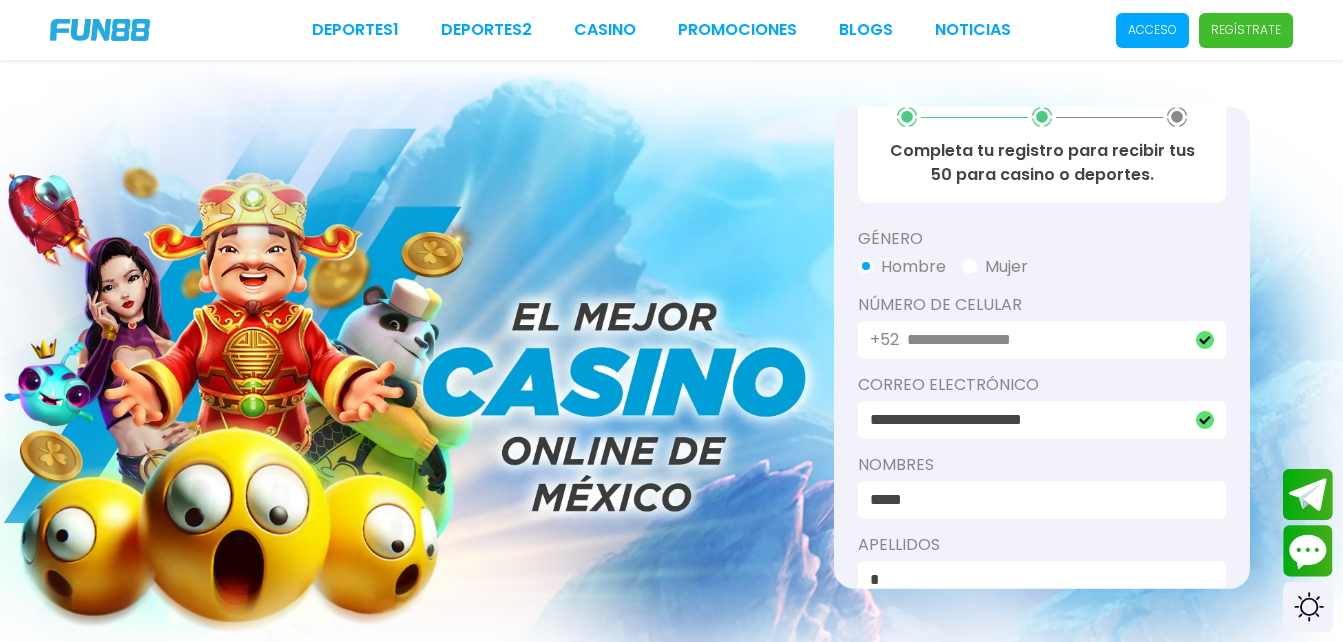 scroll, scrollTop: 43, scrollLeft: 0, axis: vertical 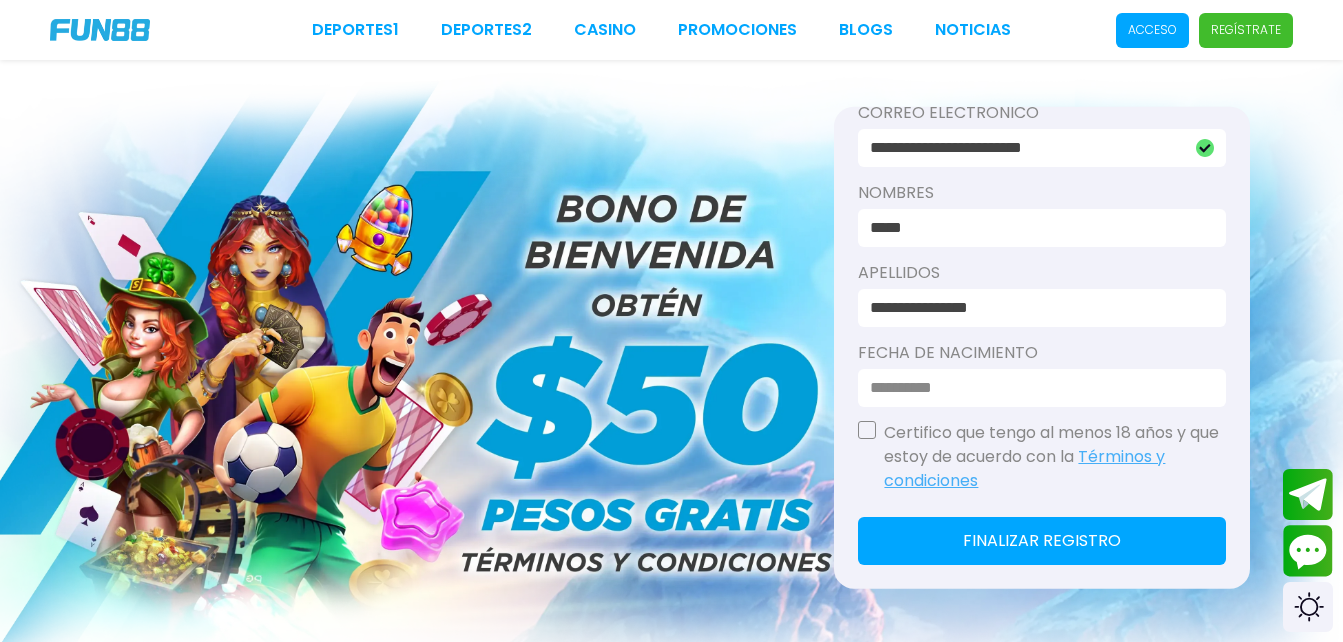 type on "**********" 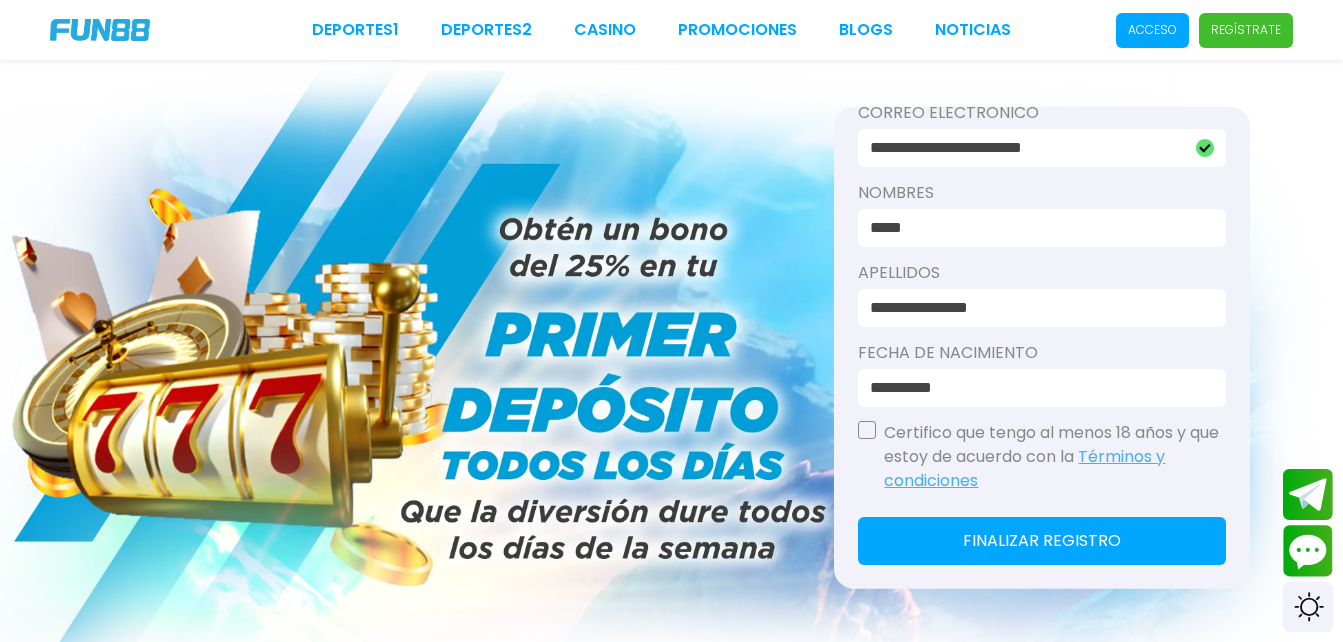 type on "**********" 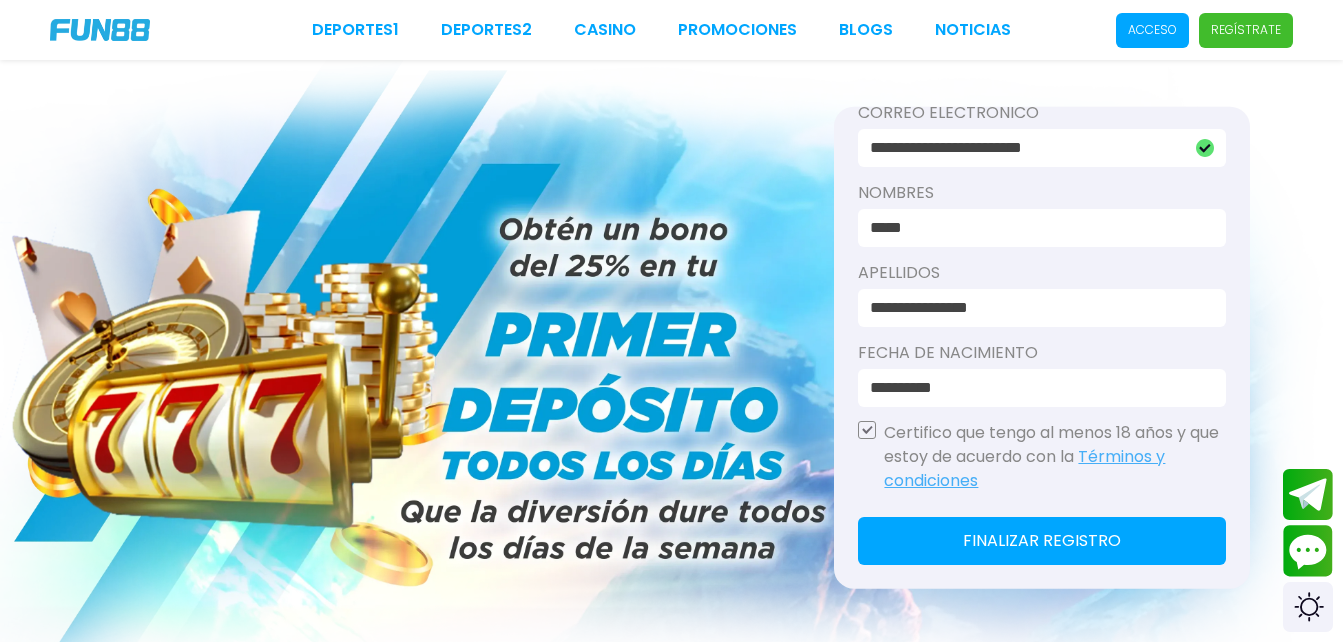 click on "Finalizar registro" 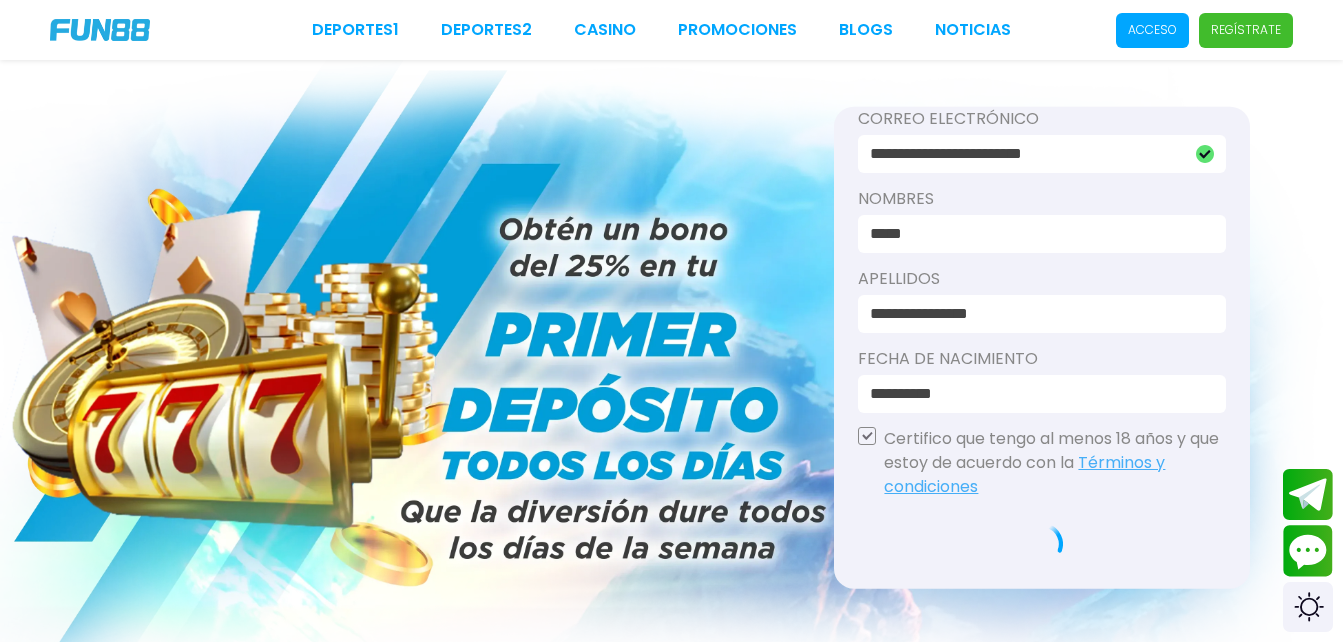 scroll, scrollTop: 306, scrollLeft: 0, axis: vertical 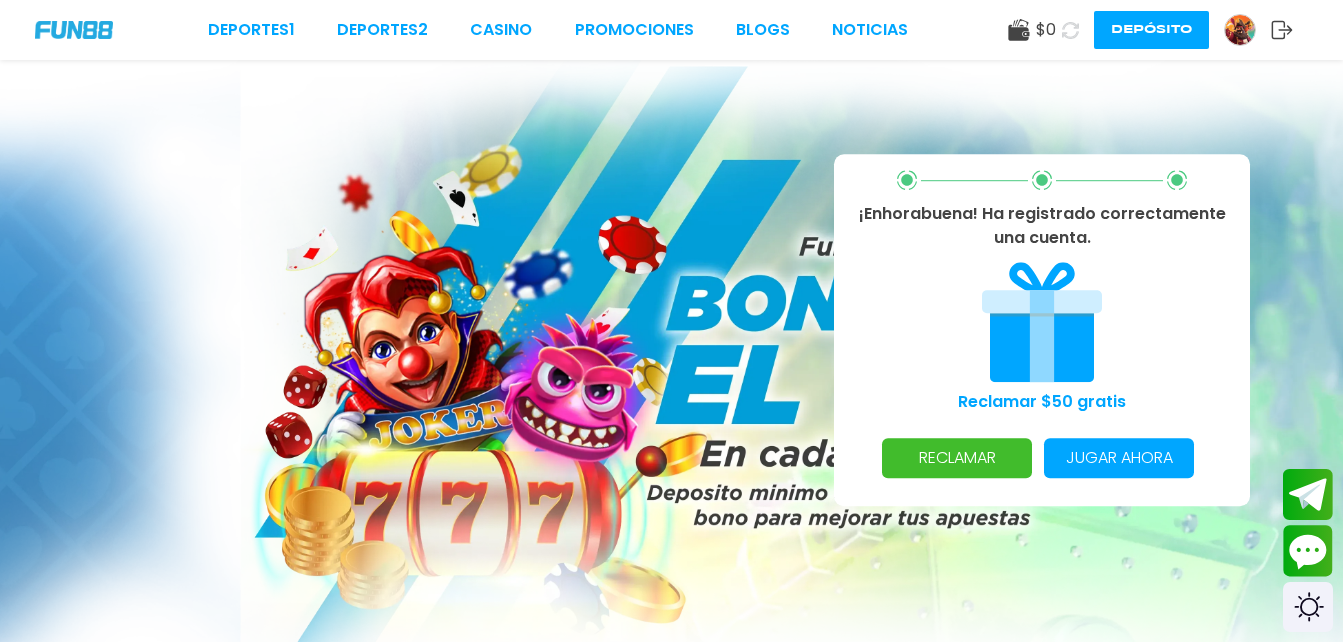 click on "RECLAMAR" at bounding box center [957, 458] 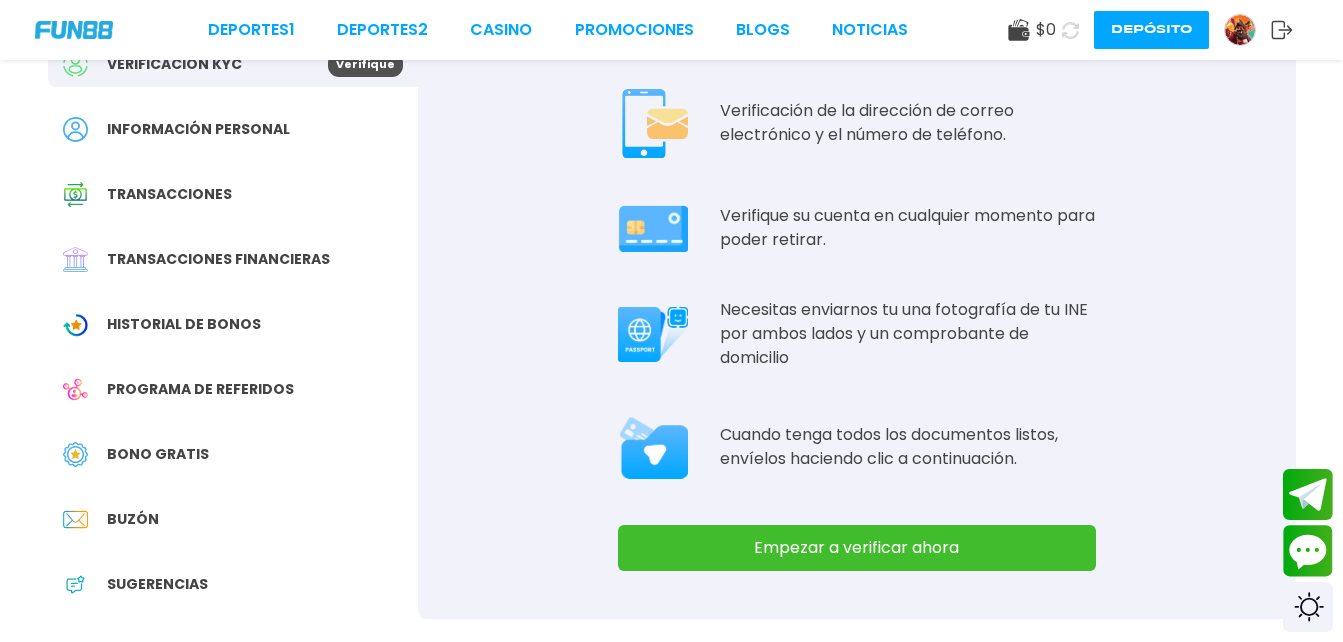 scroll, scrollTop: 120, scrollLeft: 0, axis: vertical 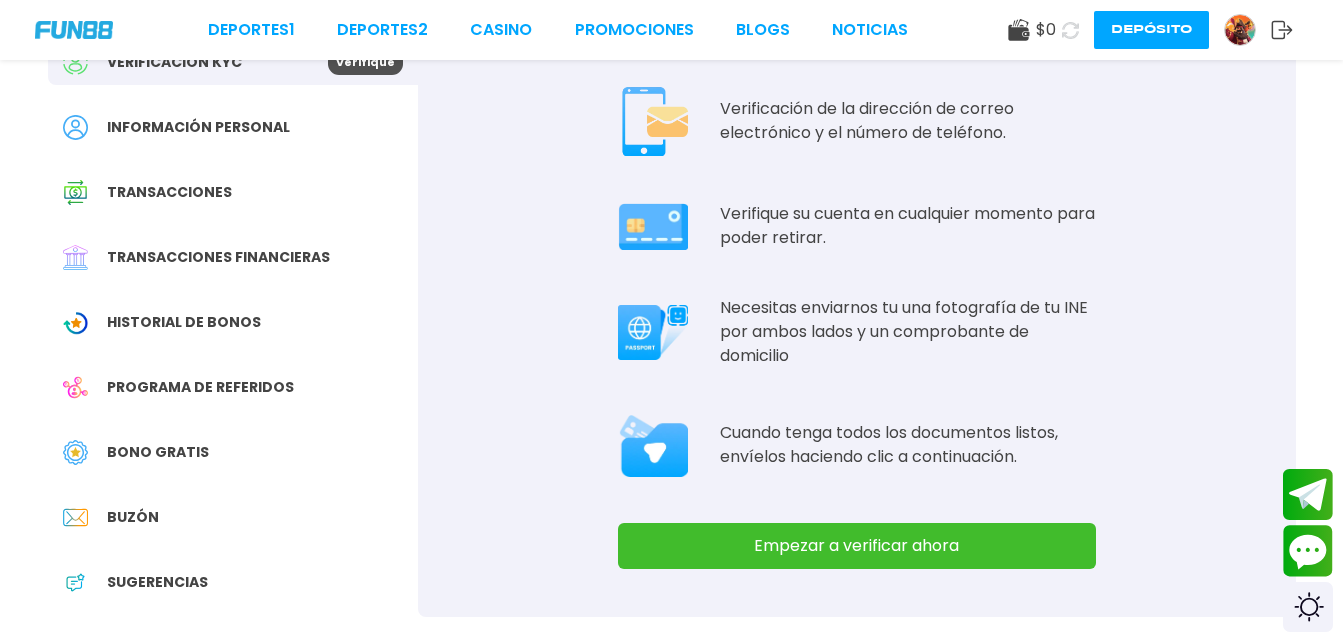 click on "Cuando tenga todos los documentos listos, envíelos haciendo clic a continuación." at bounding box center (908, 445) 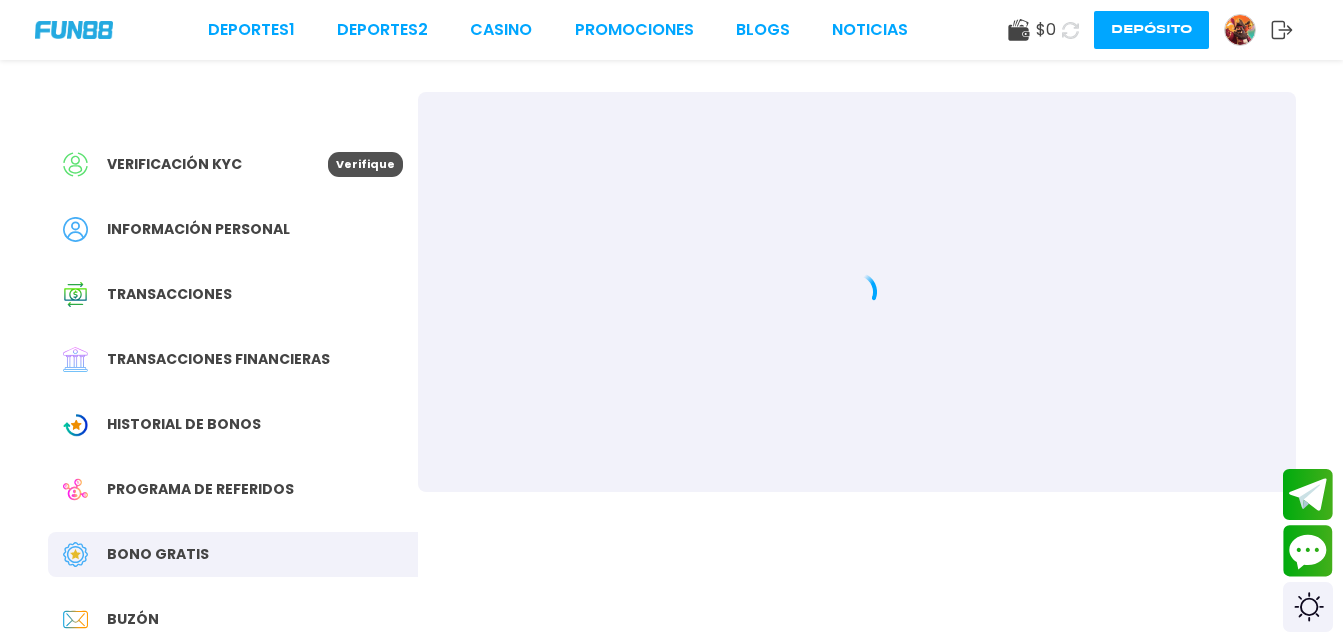 scroll, scrollTop: 0, scrollLeft: 0, axis: both 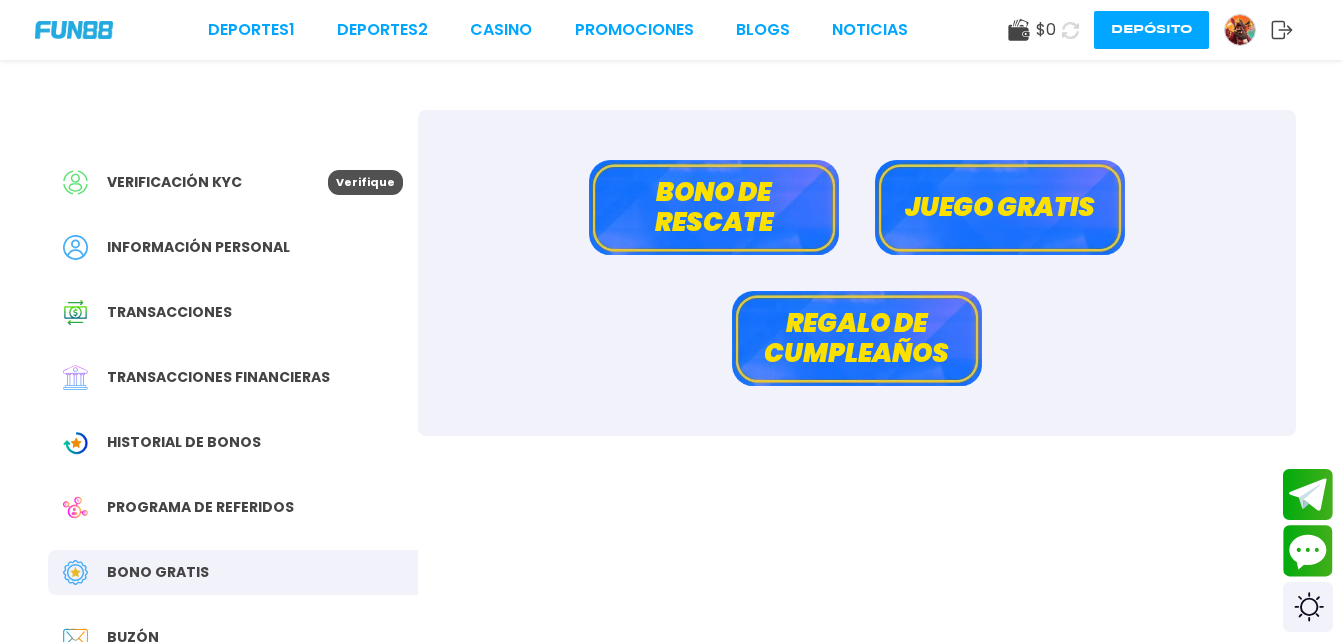 click on "Juego gratis" at bounding box center (1000, 207) 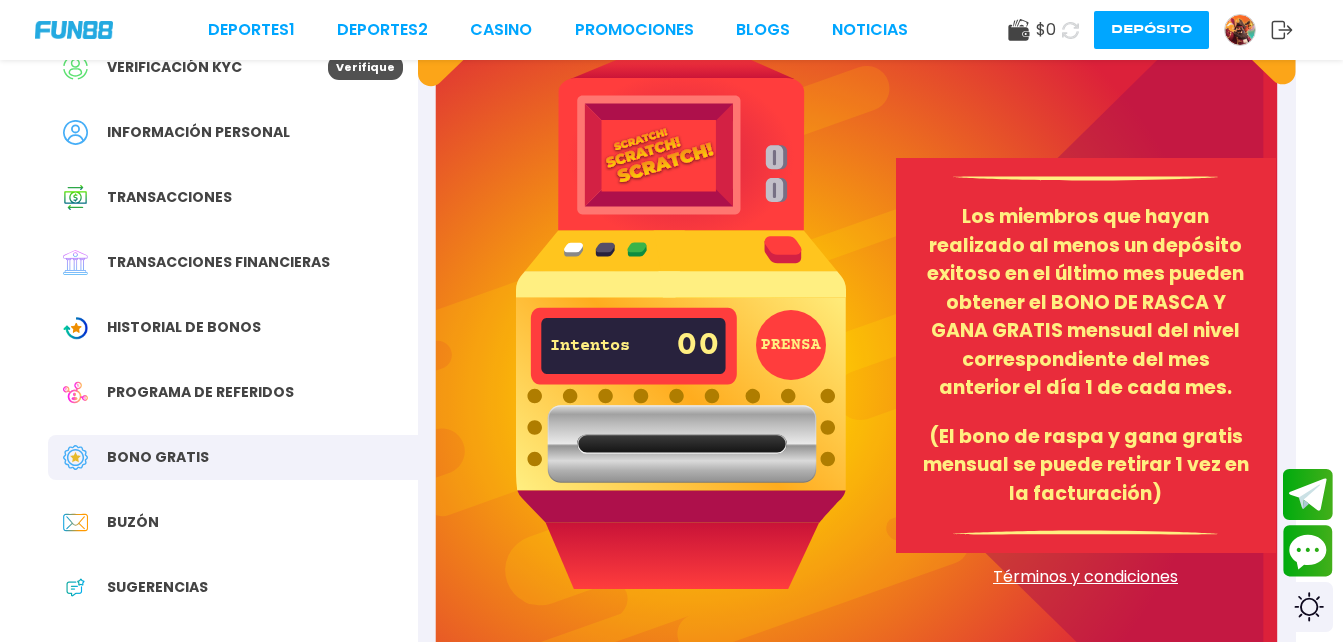 scroll, scrollTop: 200, scrollLeft: 0, axis: vertical 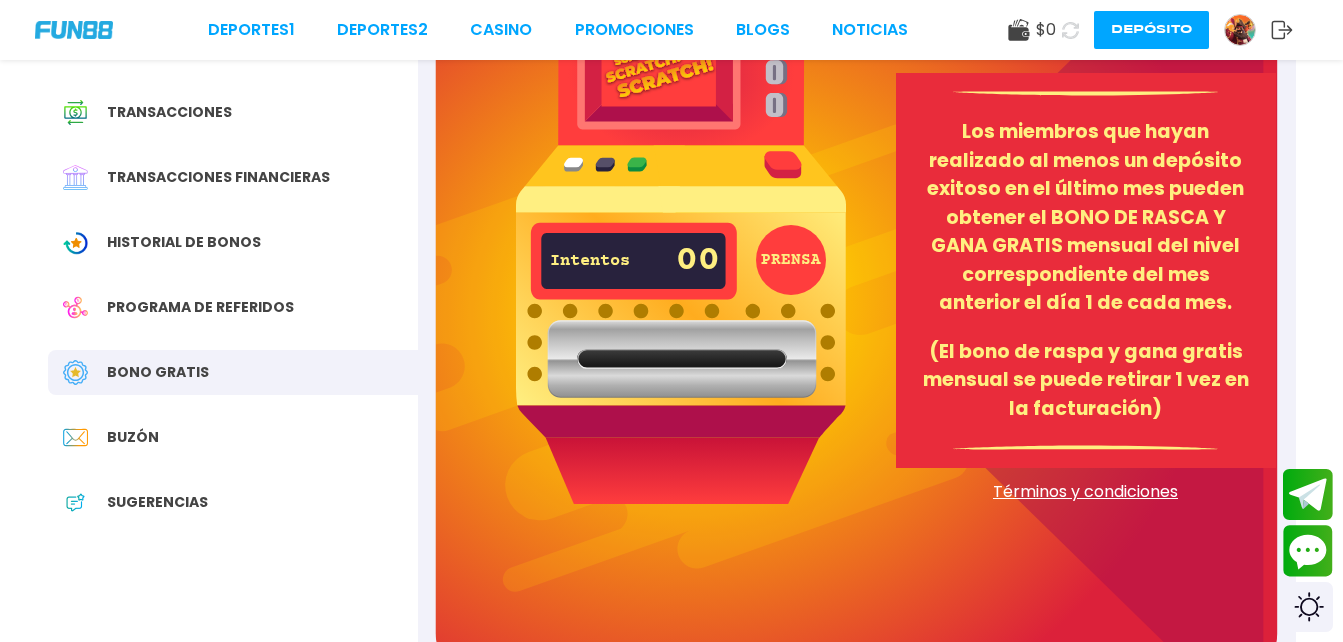 click on "PRENSA" at bounding box center [791, 260] 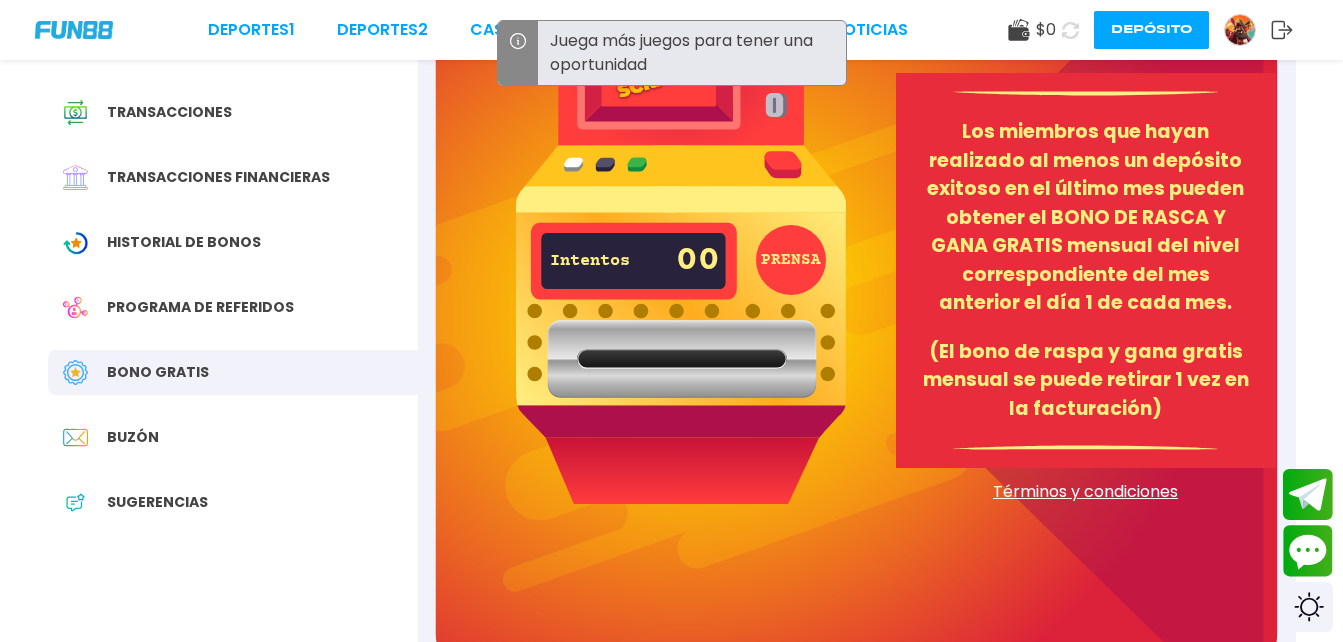 type 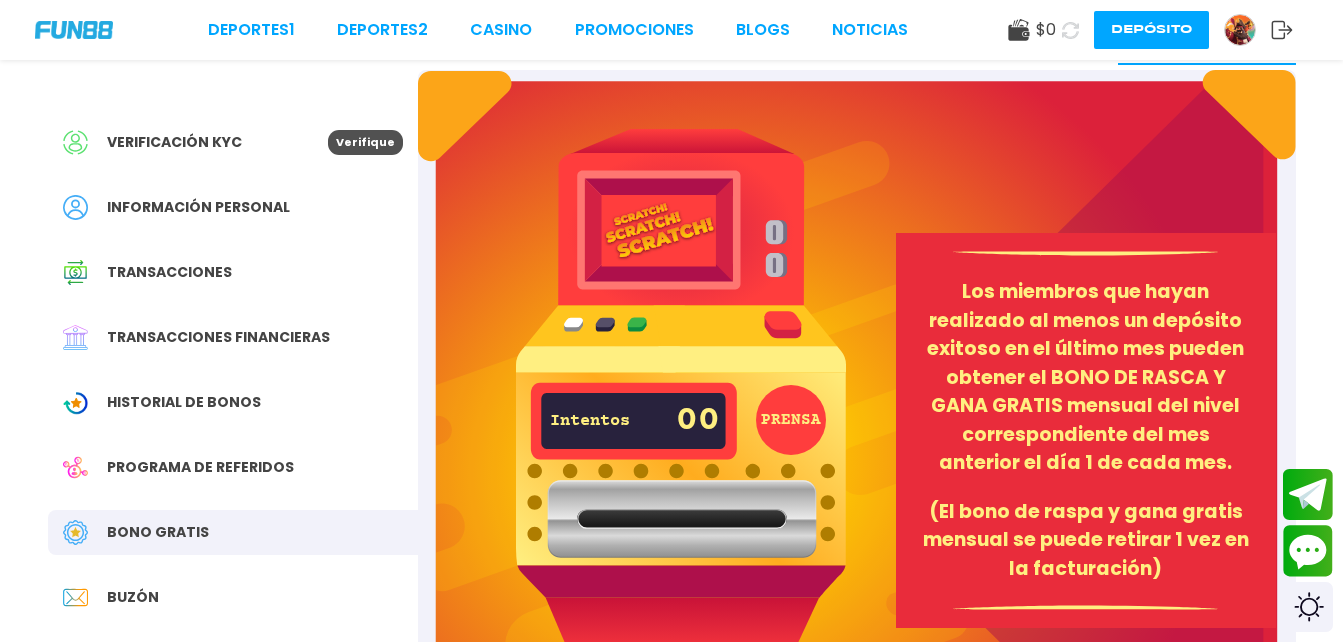 scroll, scrollTop: 0, scrollLeft: 0, axis: both 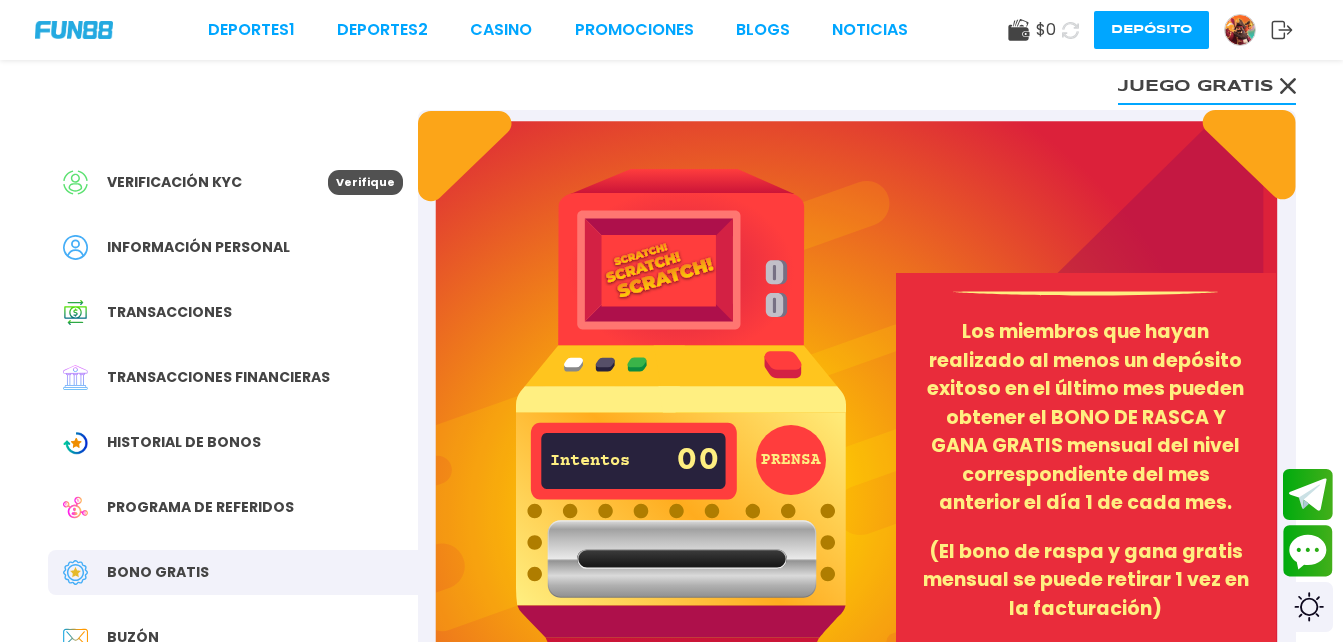 click on "Verificación KYC Verifique" at bounding box center [233, 182] 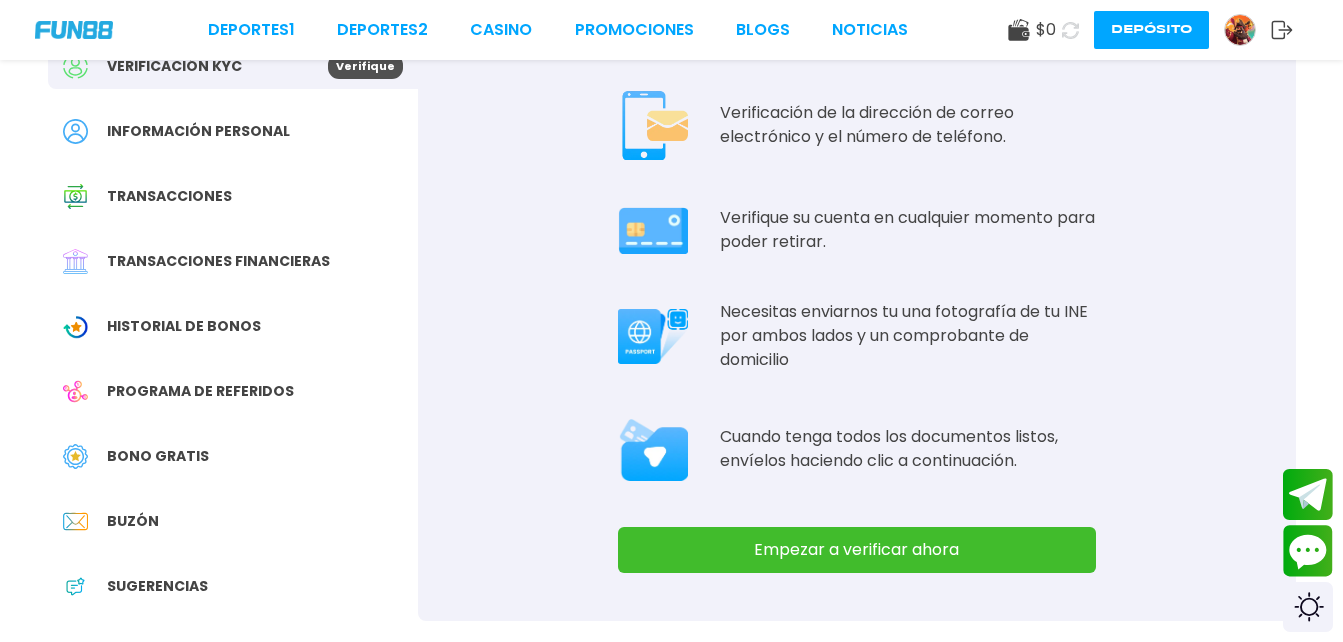 scroll, scrollTop: 320, scrollLeft: 0, axis: vertical 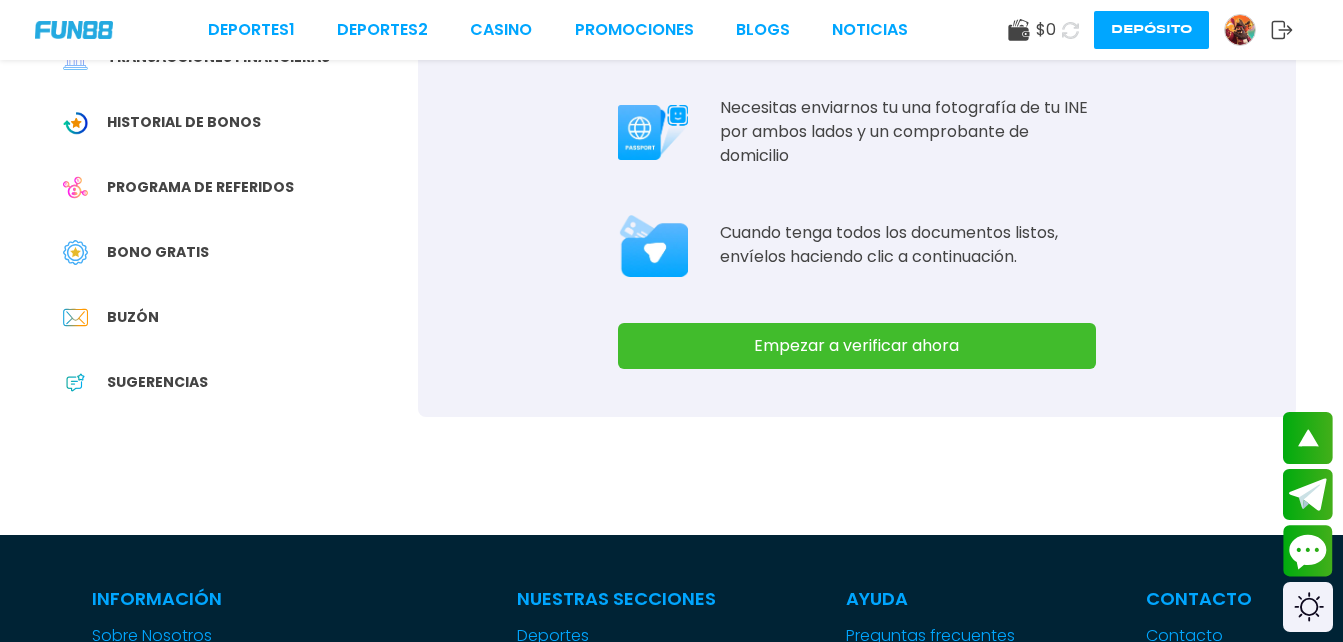 click on "Empezar a verificar ahora" at bounding box center [857, 346] 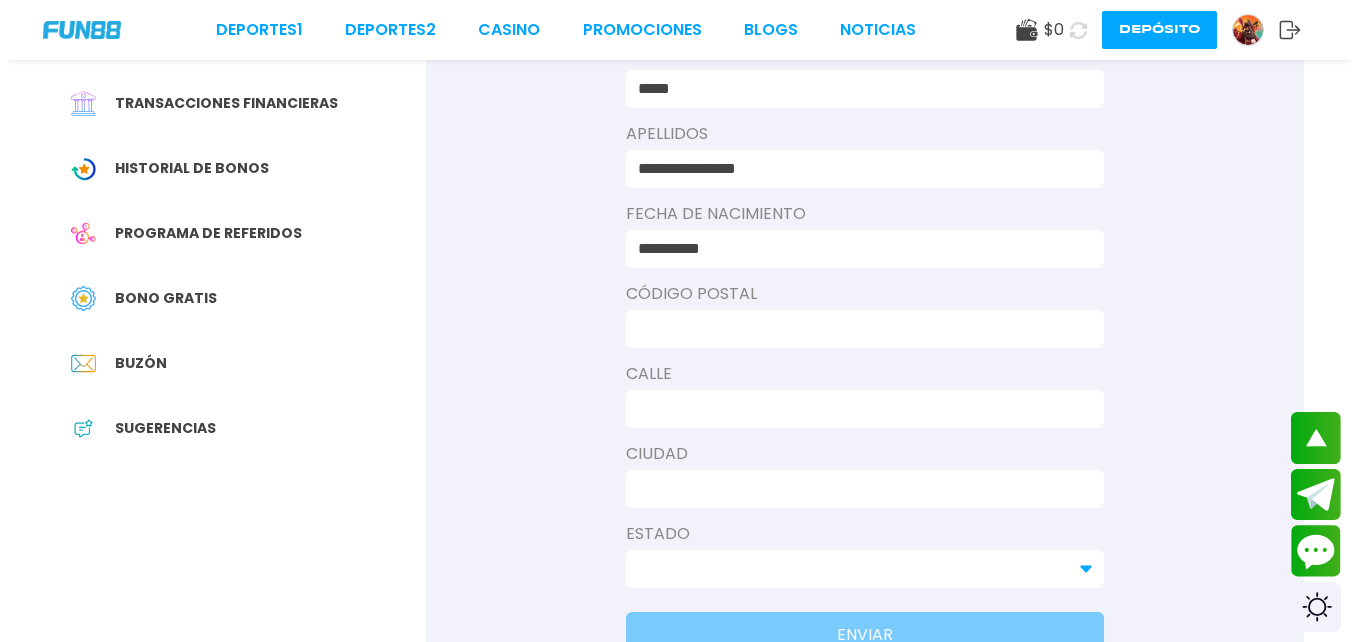 scroll, scrollTop: 360, scrollLeft: 0, axis: vertical 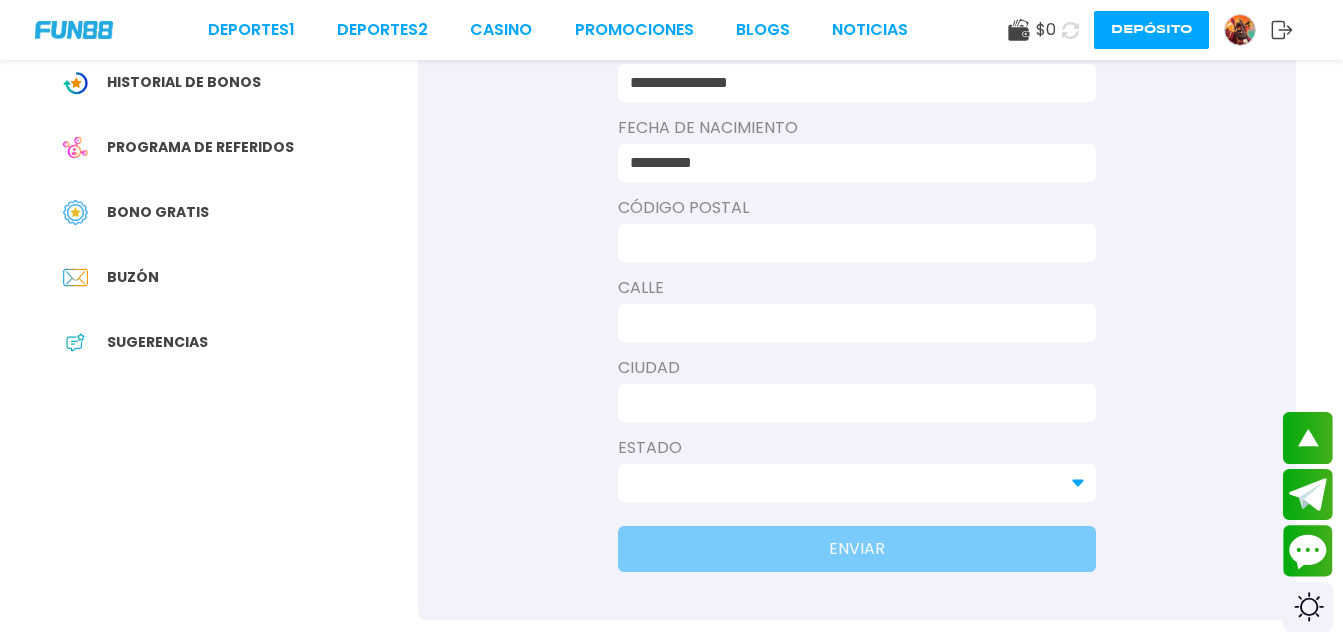 click at bounding box center (851, 243) 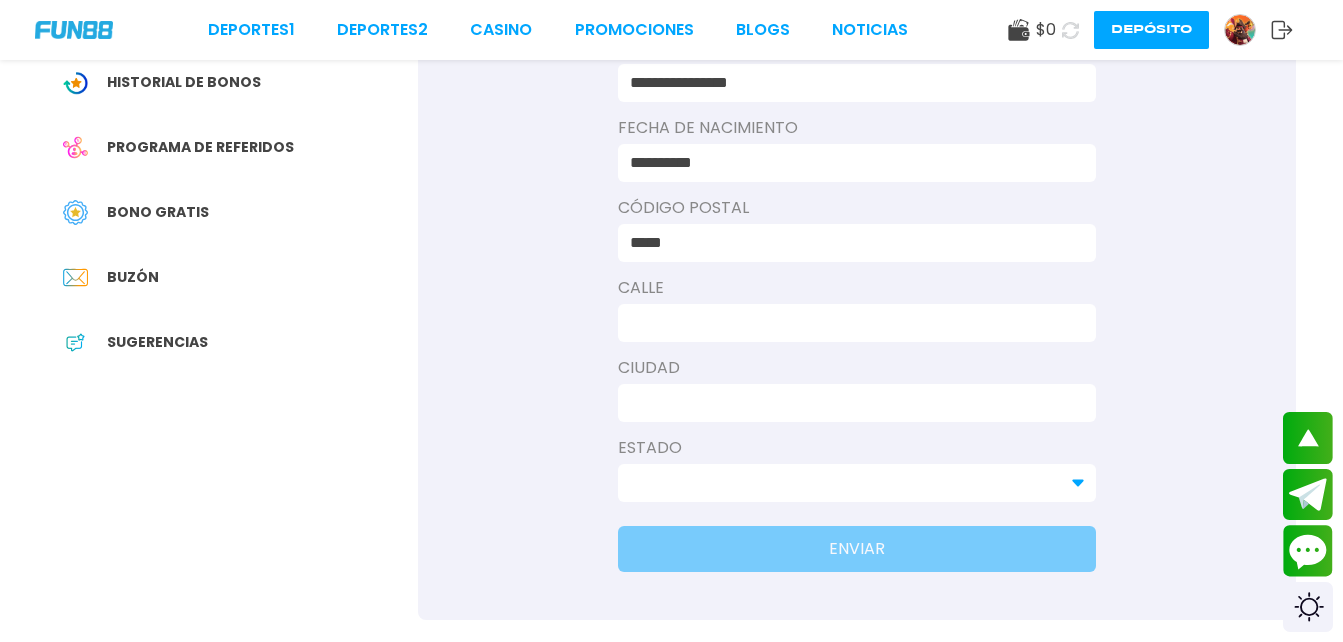 type on "*****" 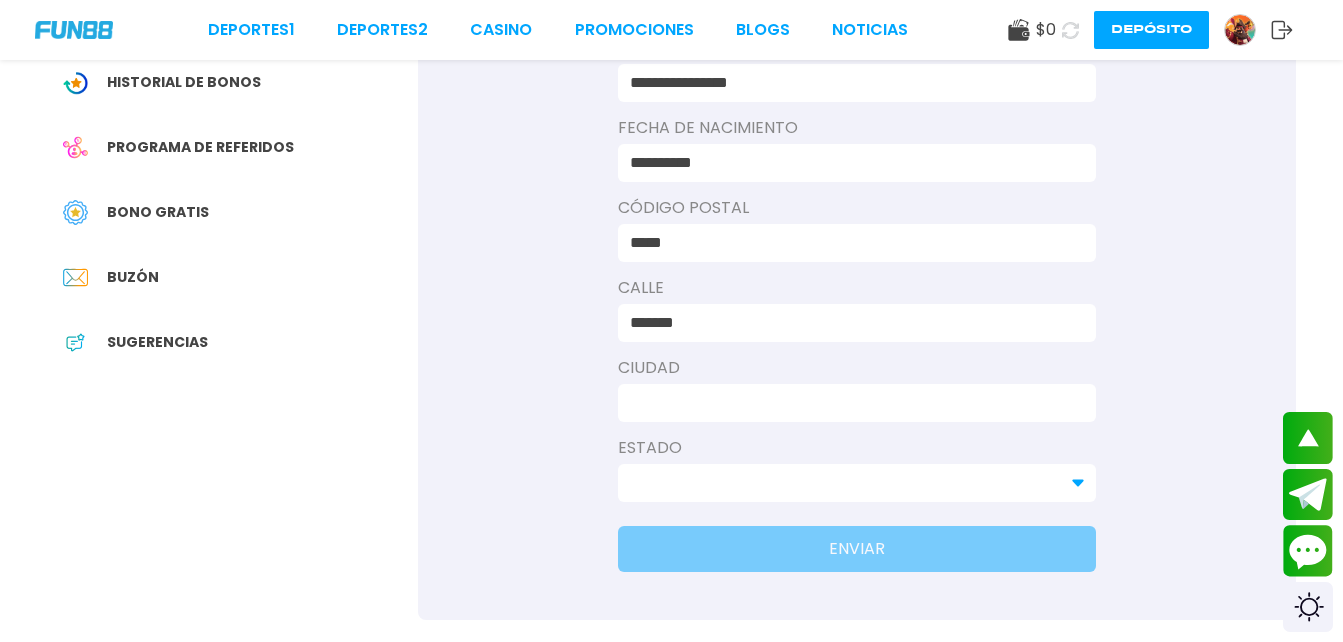 type on "*******" 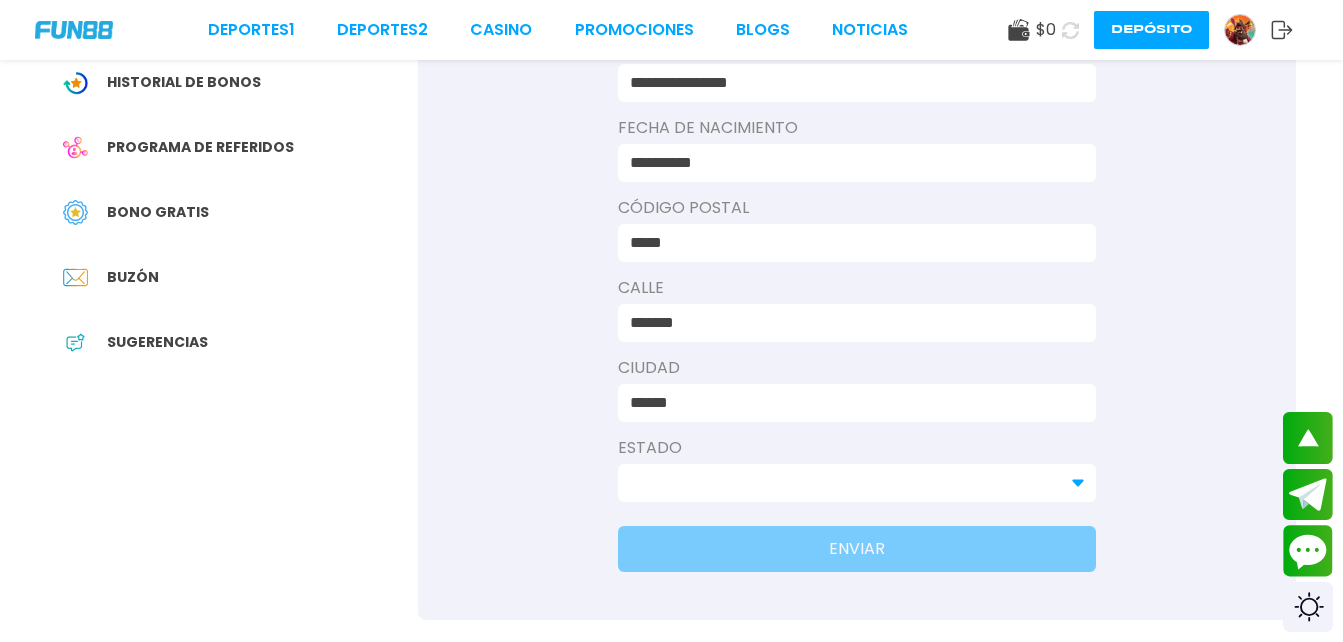 type on "******" 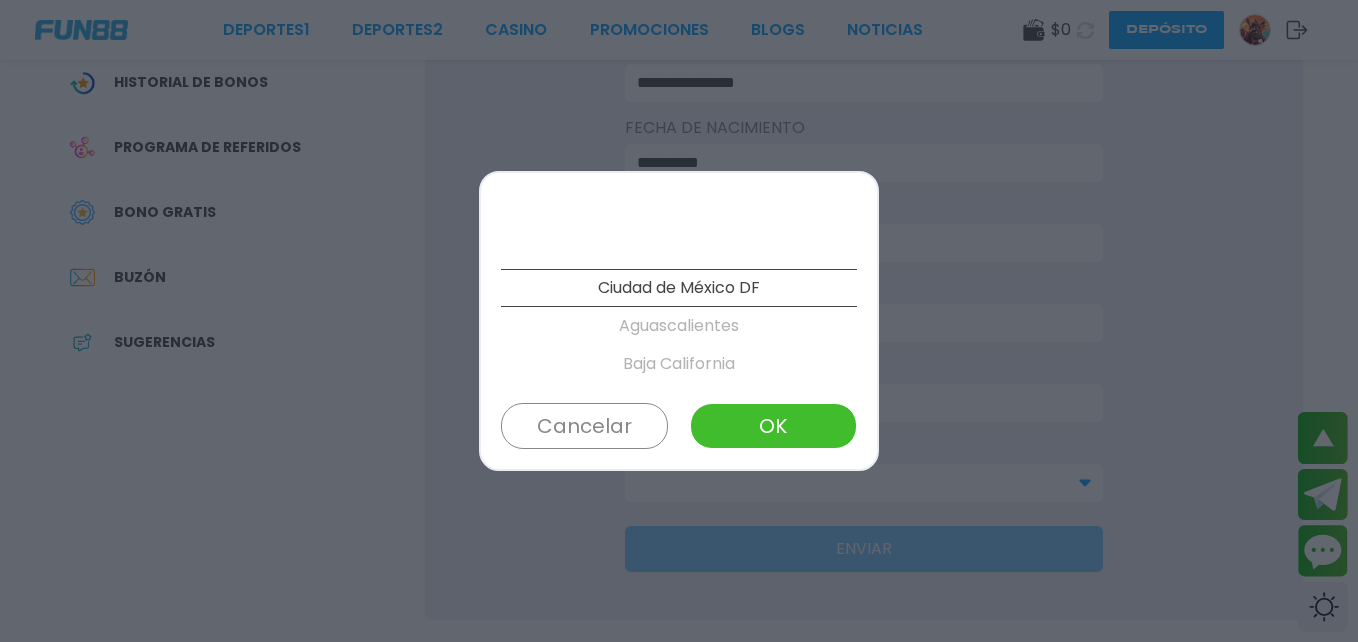 scroll, scrollTop: 1178, scrollLeft: 0, axis: vertical 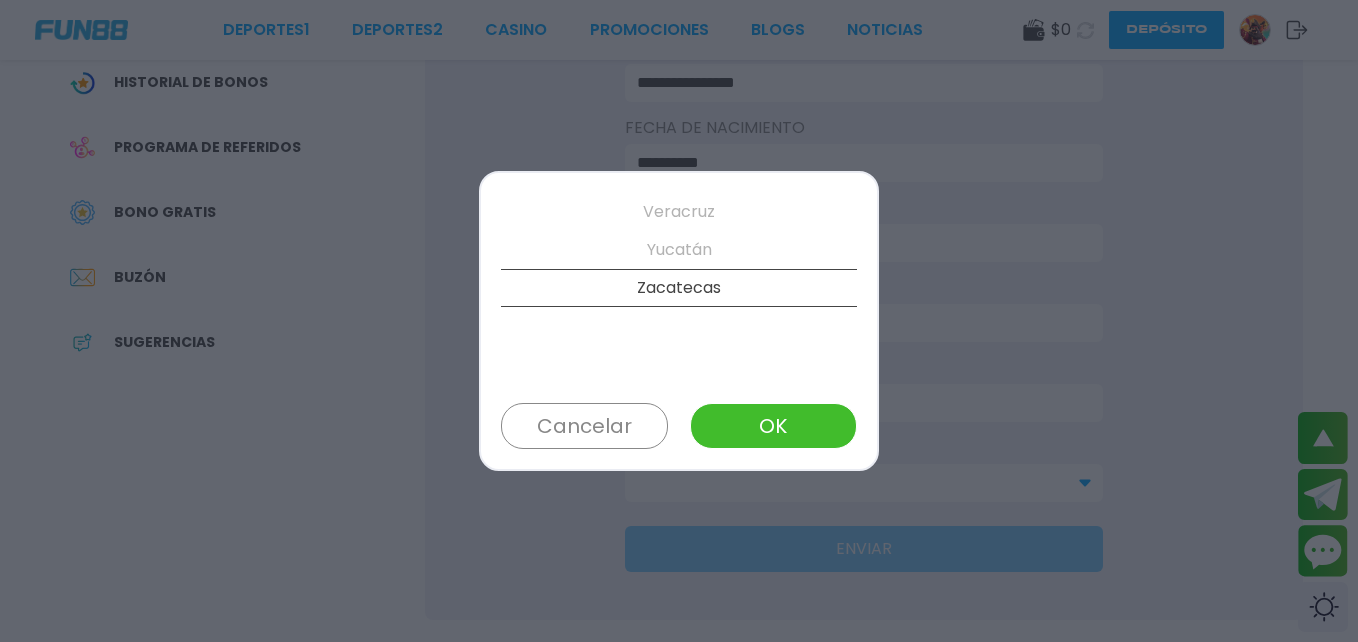 click on "[CITY] [STATE] [STATE] [STATE] [STATE] [STATE] [STATE] [STATE] [STATE] [STATE] [STATE] [STATE] [STATE] [STATE] [STATE] [STATE] [STATE] [STATE] [STATE] [STATE] [STATE] [STATE] [STATE] [STATE] [STATE] [STATE] [STATE] [STATE] Cancelar OK" at bounding box center [679, 321] 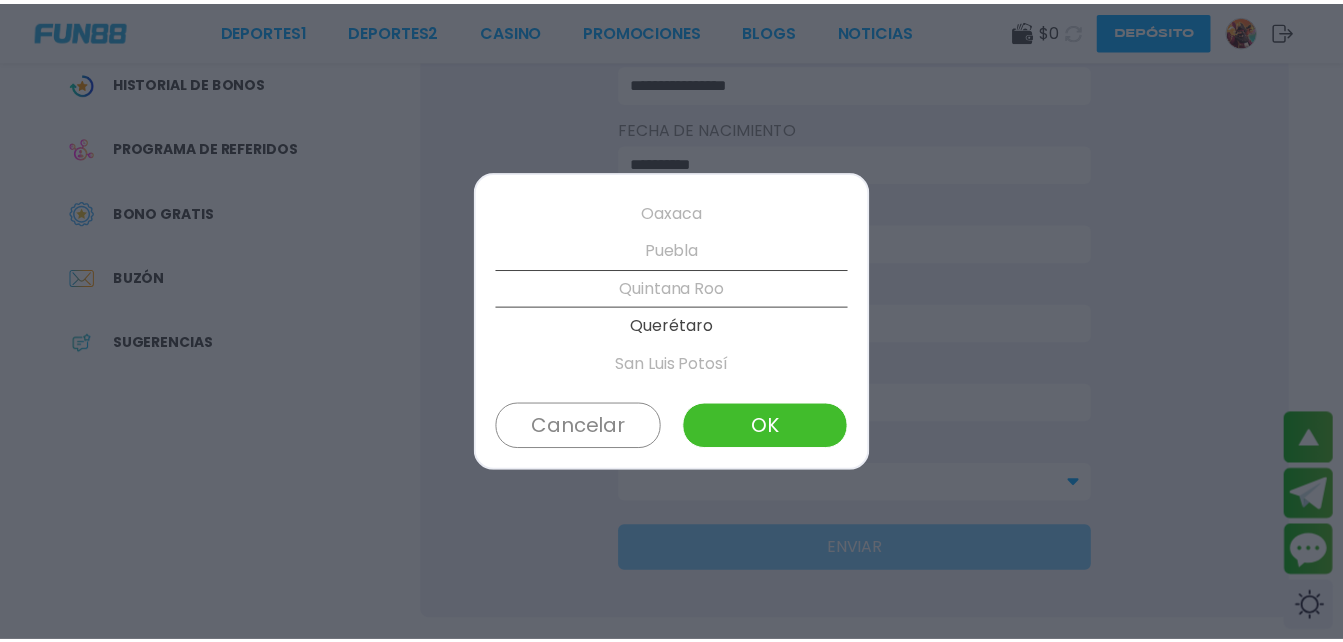 scroll, scrollTop: 760, scrollLeft: 0, axis: vertical 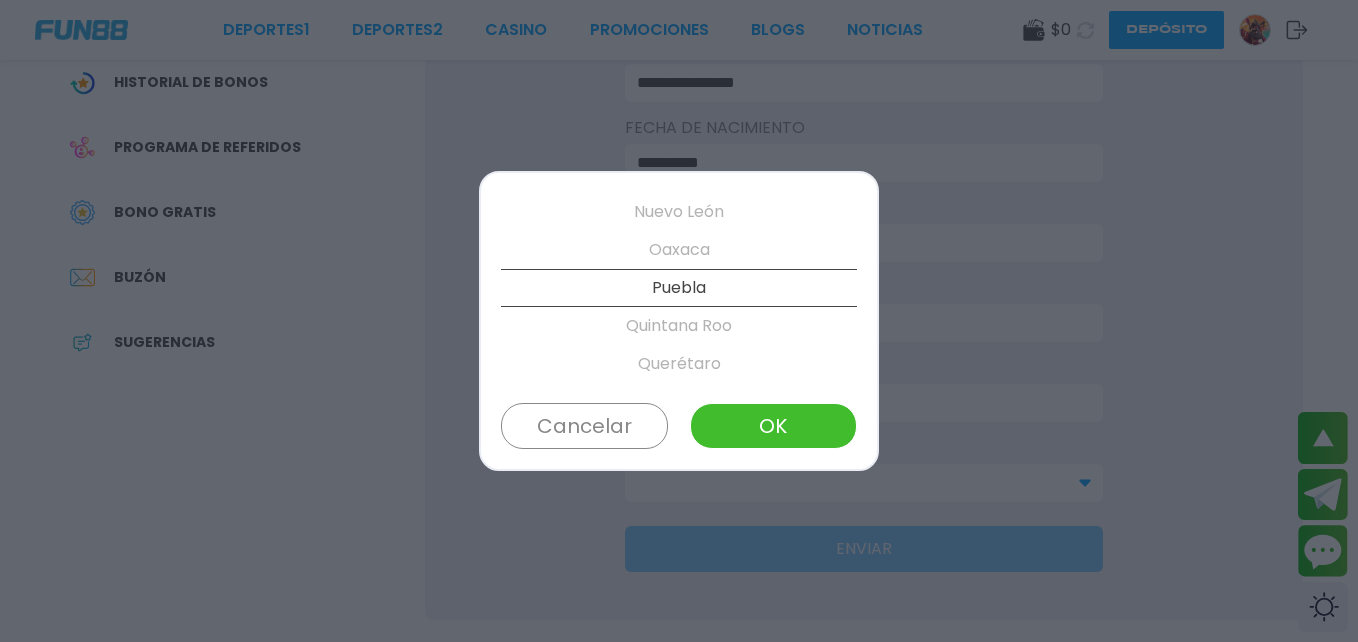 click on "OK" at bounding box center [773, 426] 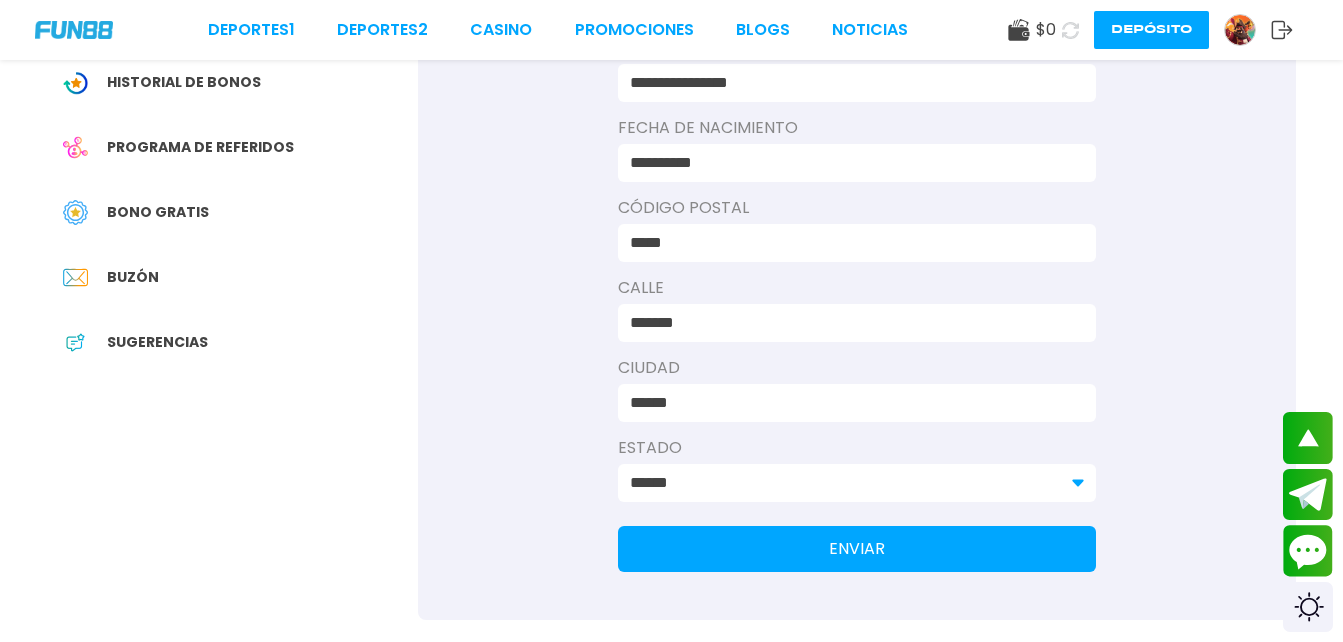 click on "ENVIAR" at bounding box center [857, 549] 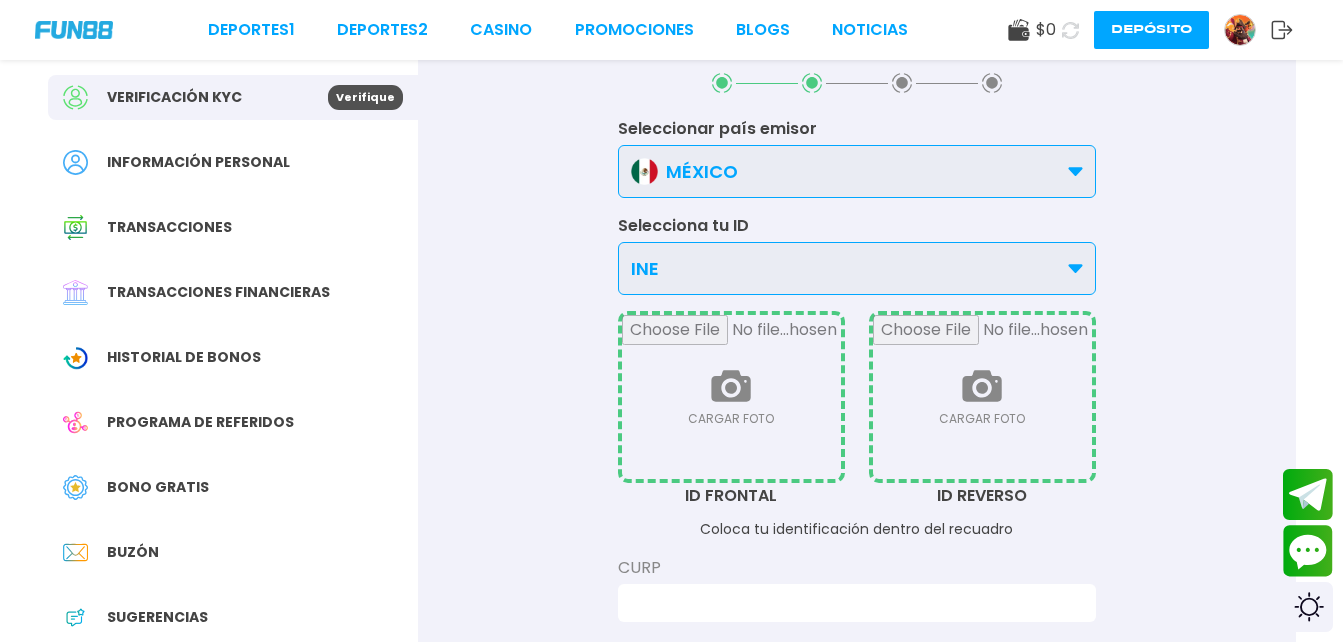 scroll, scrollTop: 0, scrollLeft: 0, axis: both 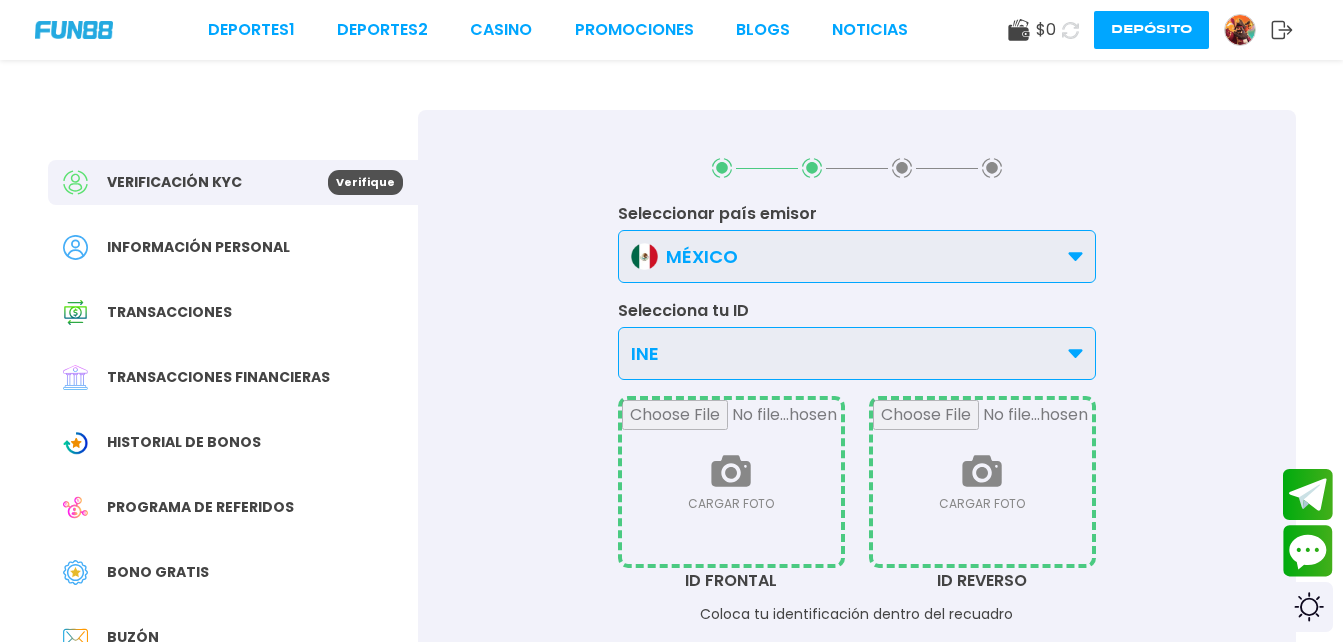click 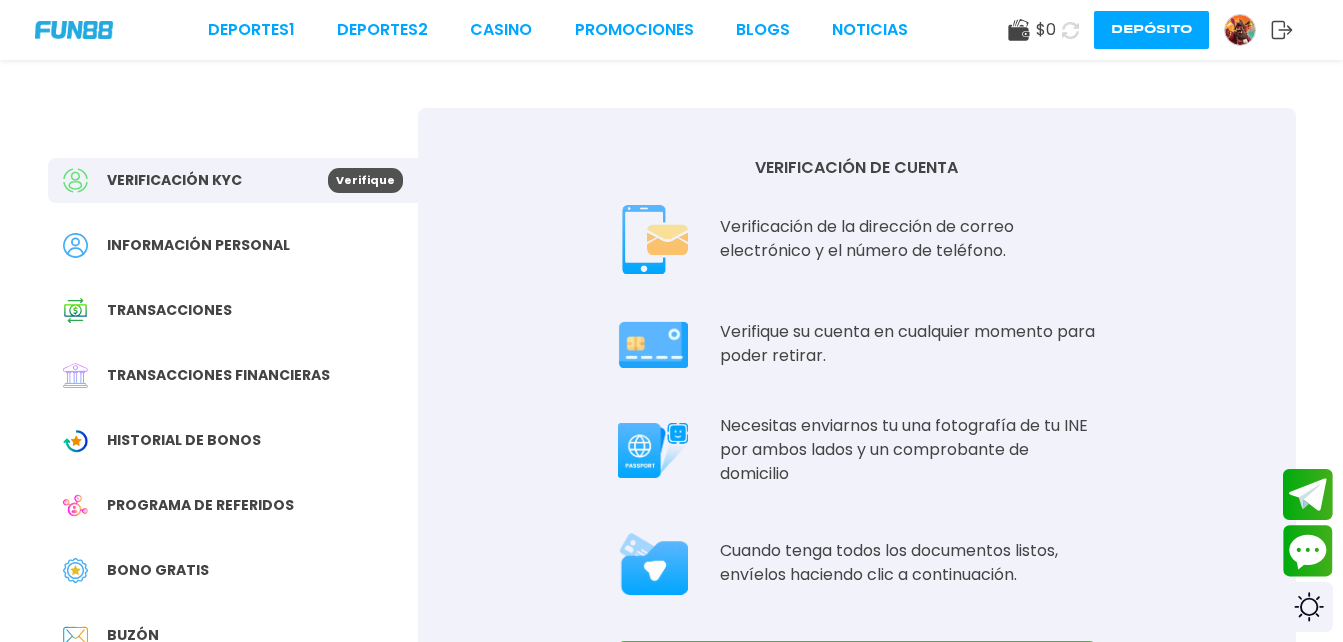 scroll, scrollTop: 0, scrollLeft: 0, axis: both 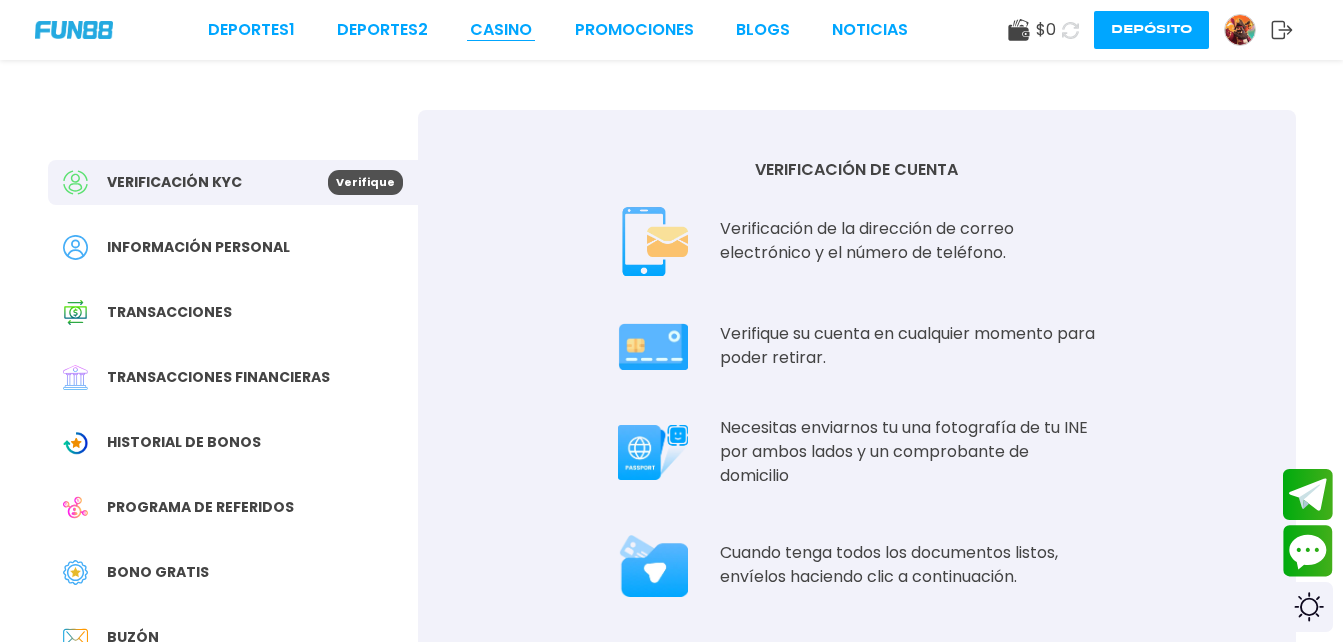 click on "CASINO" at bounding box center [501, 30] 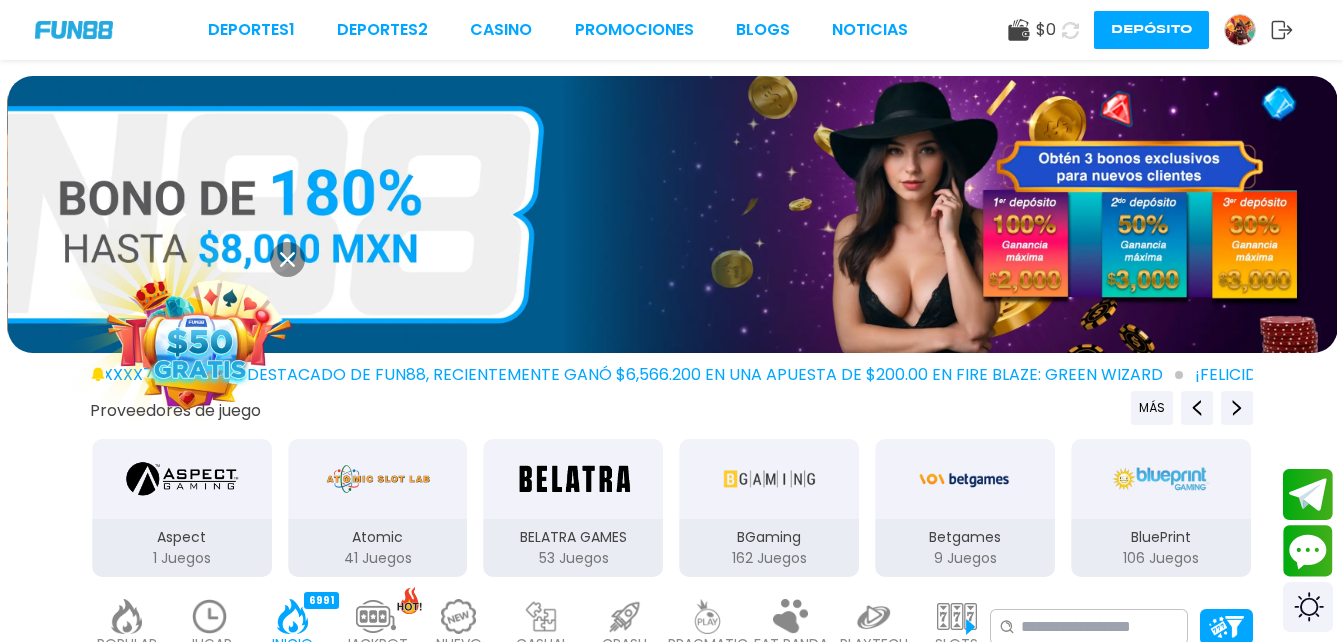 click at bounding box center [200, 342] 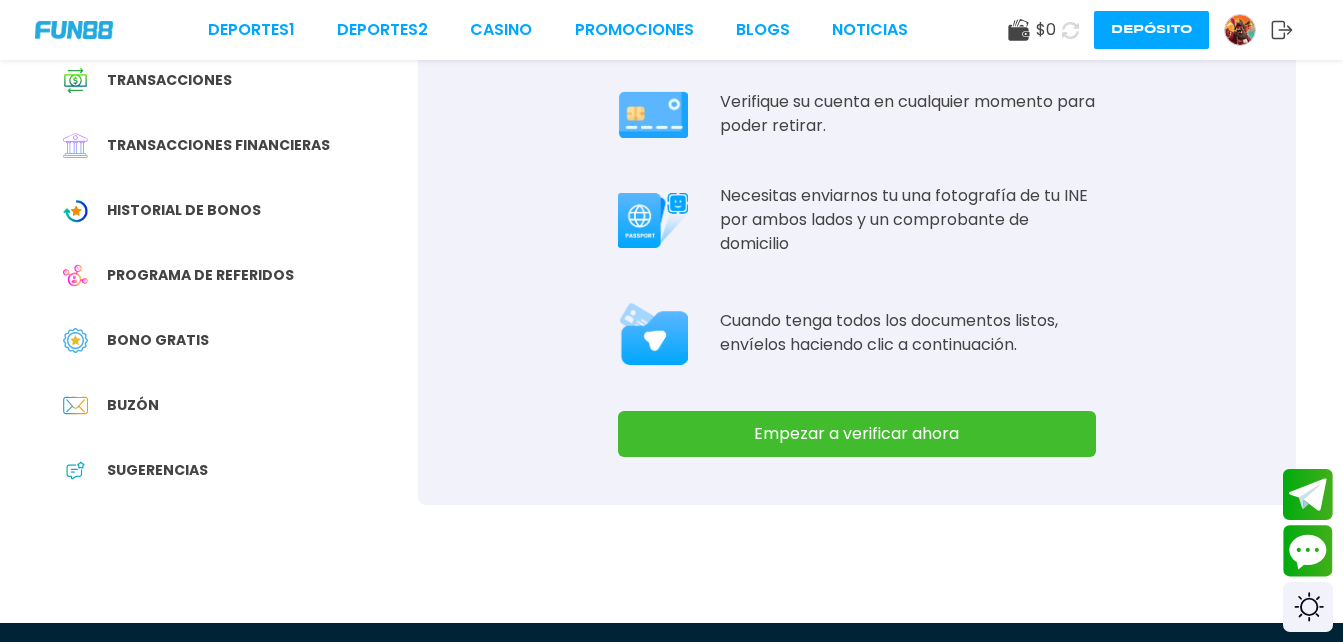 scroll, scrollTop: 280, scrollLeft: 0, axis: vertical 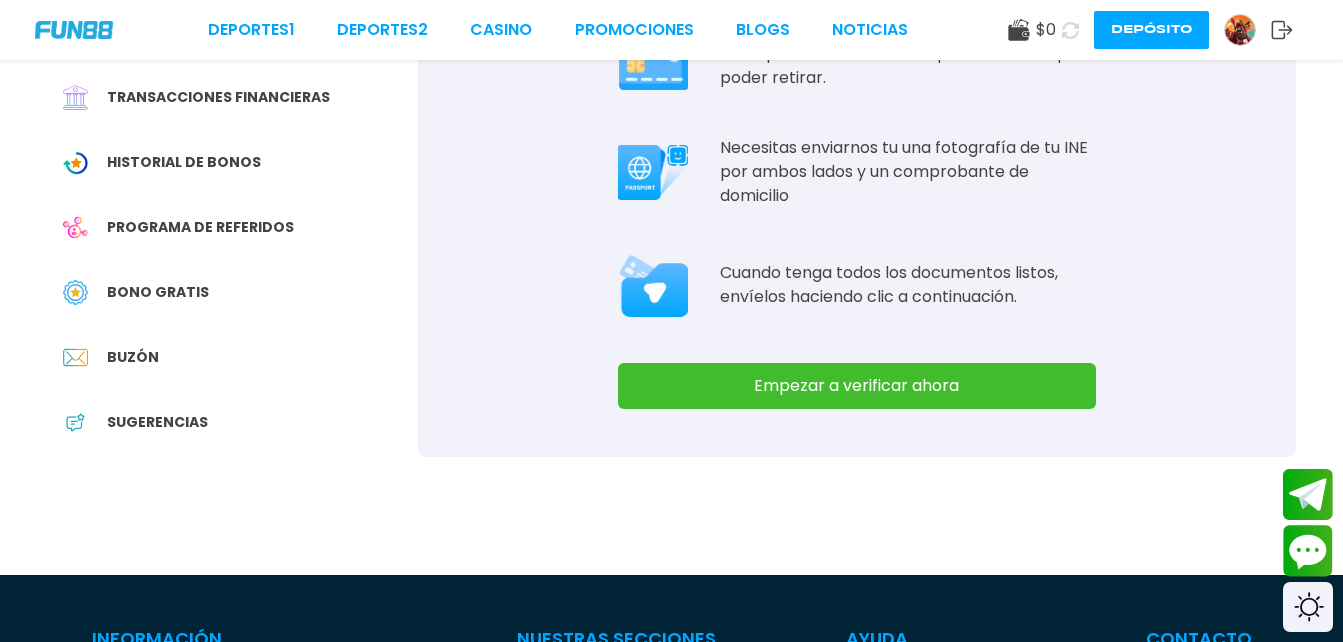 click on "Empezar a verificar ahora" at bounding box center (857, 386) 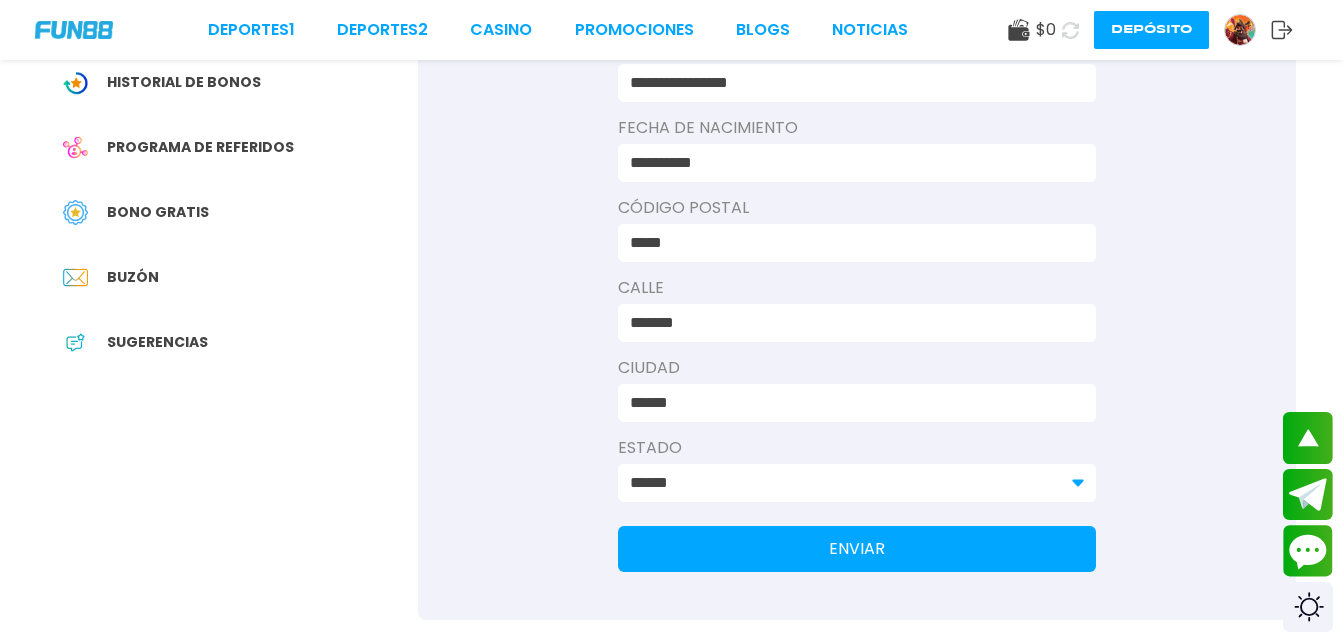 scroll, scrollTop: 400, scrollLeft: 0, axis: vertical 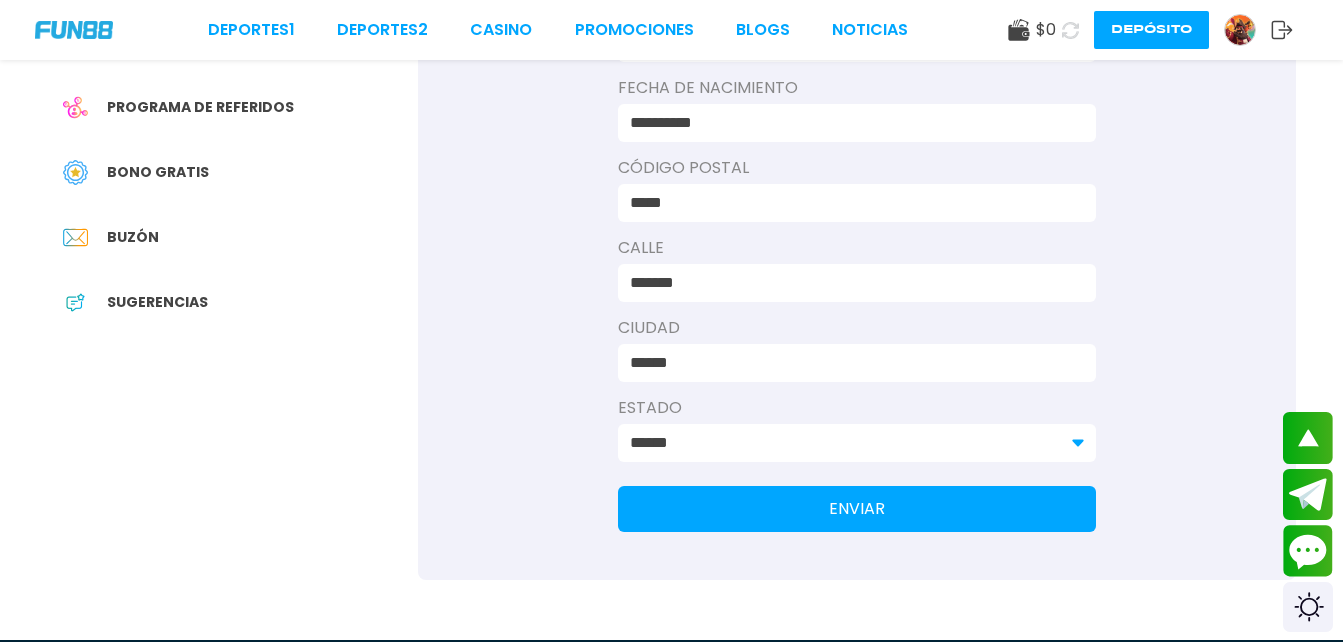 click on "ENVIAR" at bounding box center [857, 509] 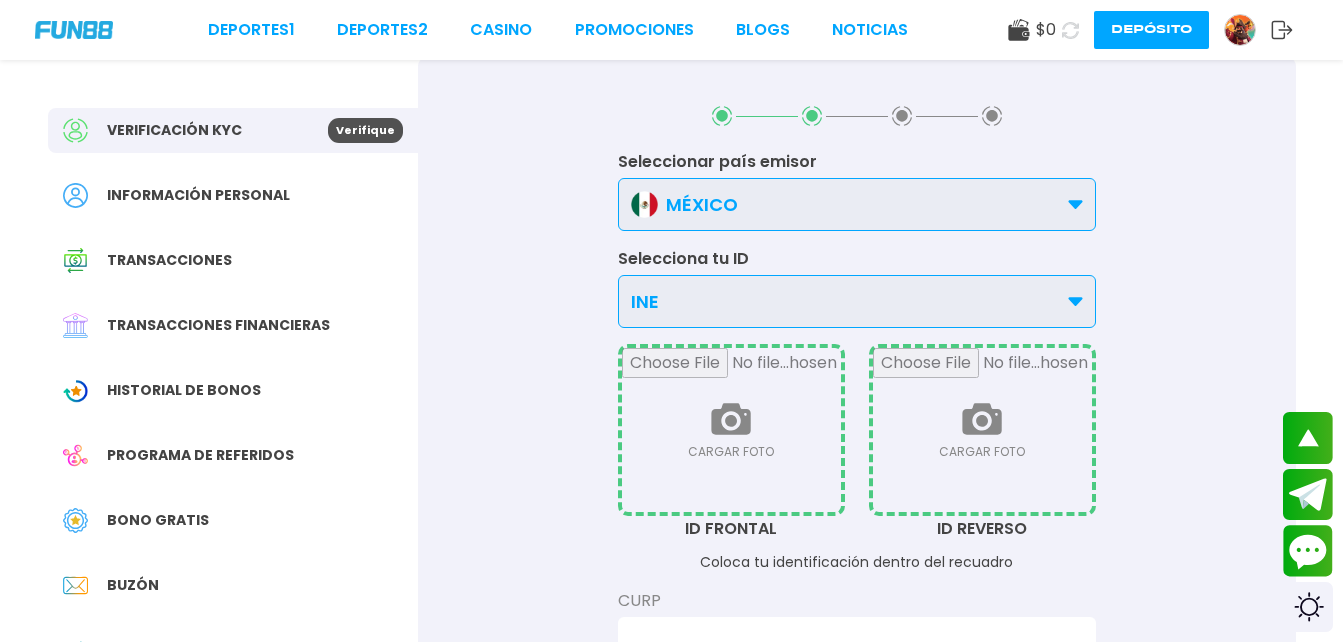 scroll, scrollTop: 0, scrollLeft: 0, axis: both 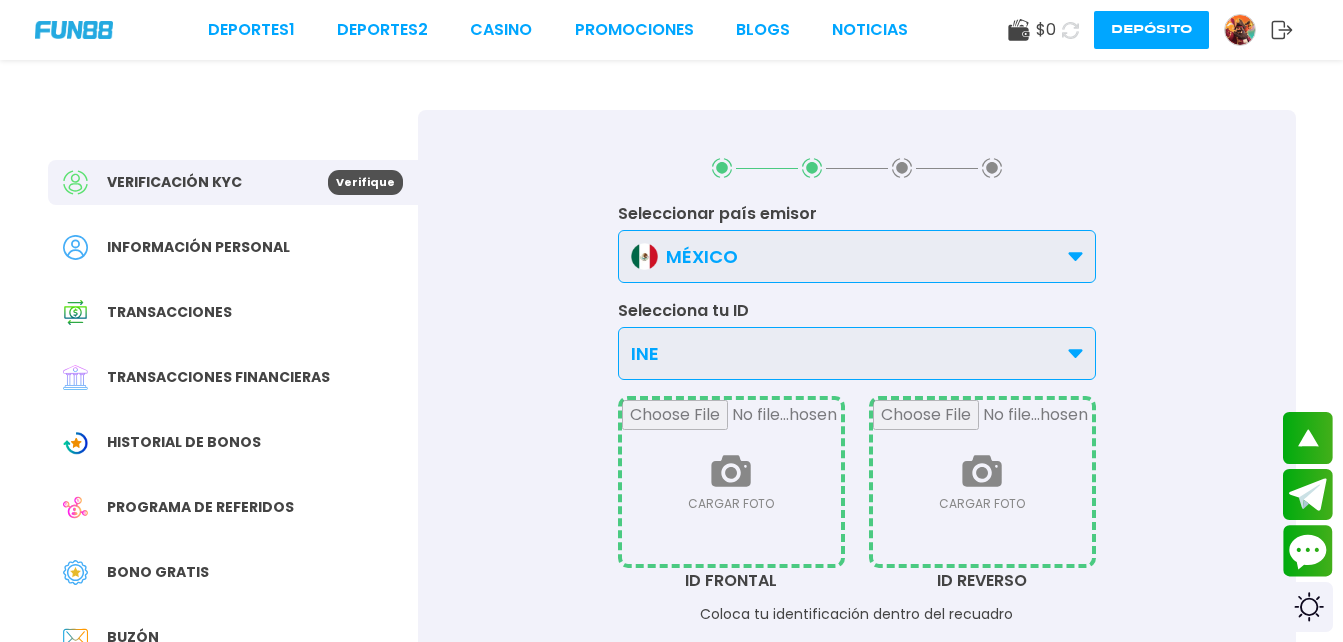 click on "INE" at bounding box center (857, 353) 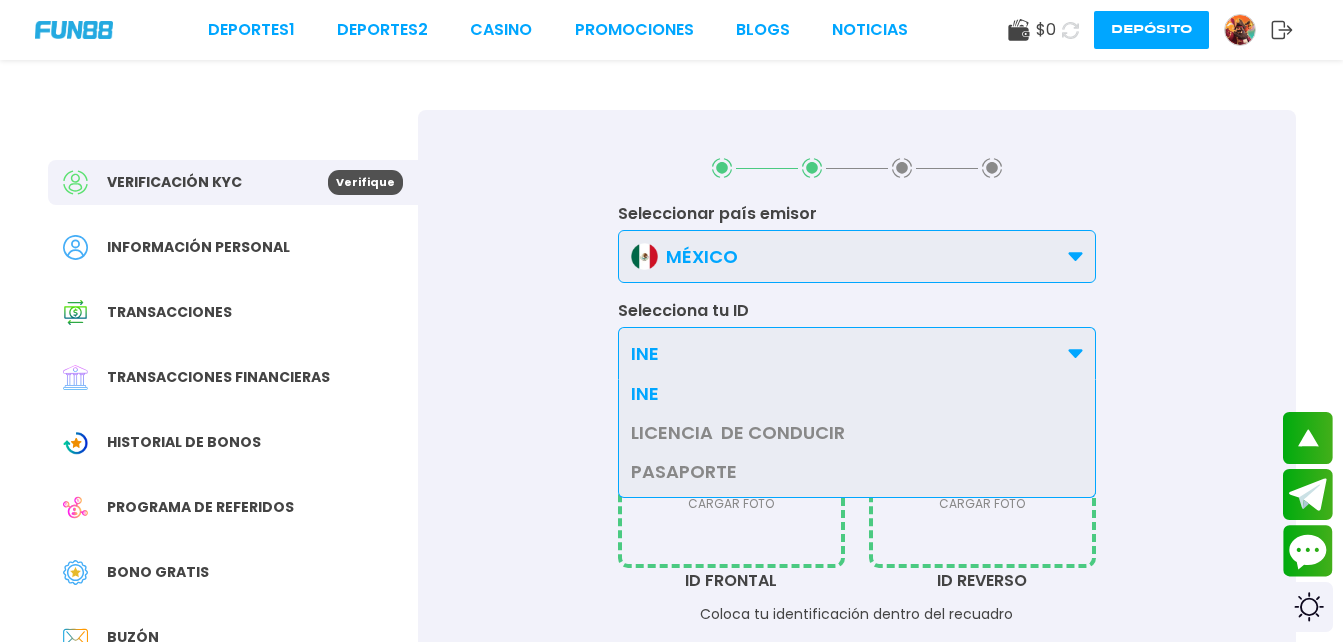 click on "INE" at bounding box center [857, 353] 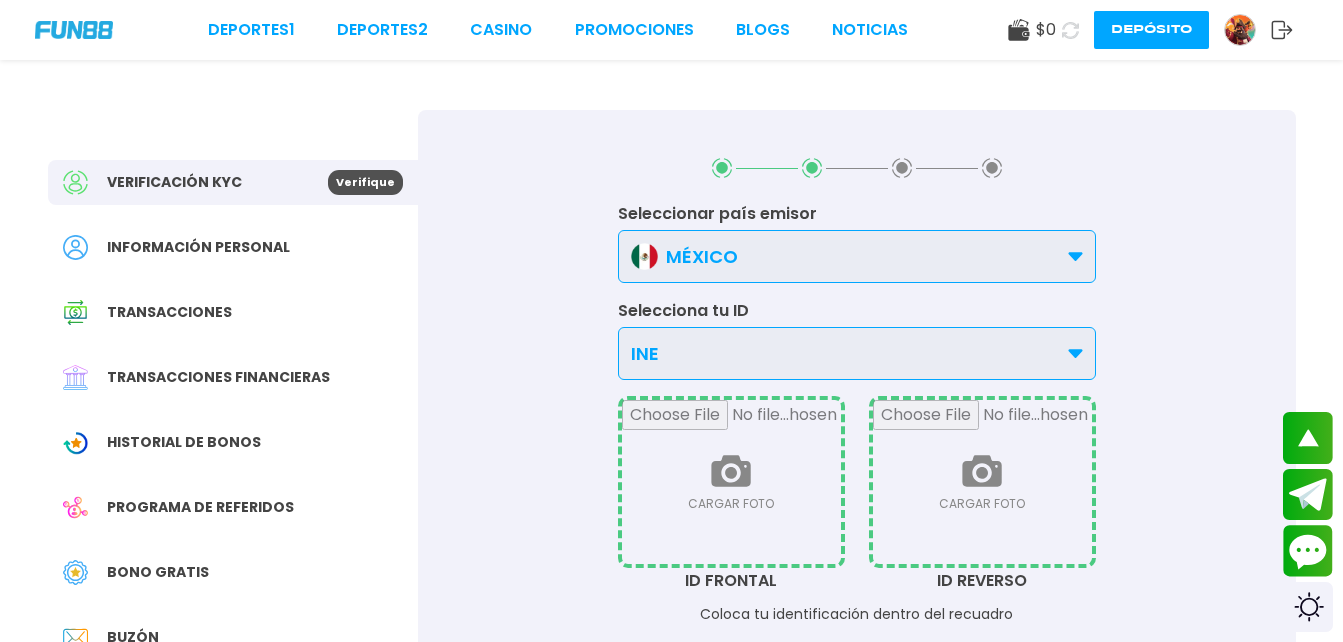 click at bounding box center [731, 482] 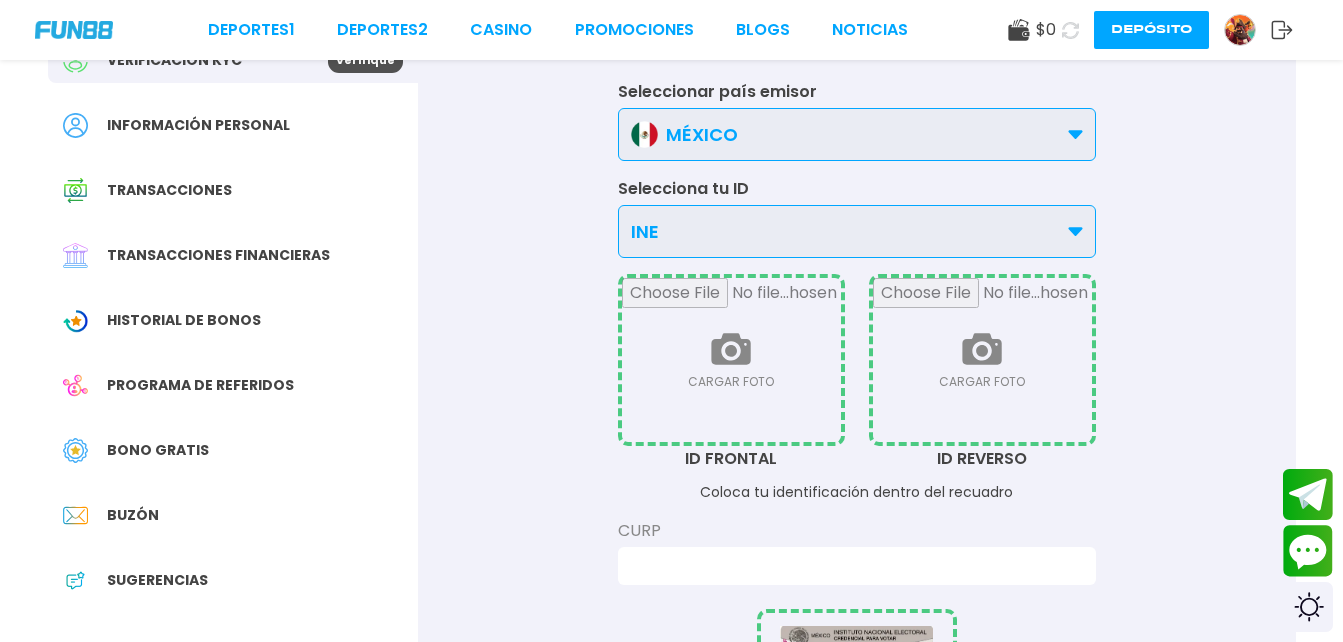 scroll, scrollTop: 160, scrollLeft: 0, axis: vertical 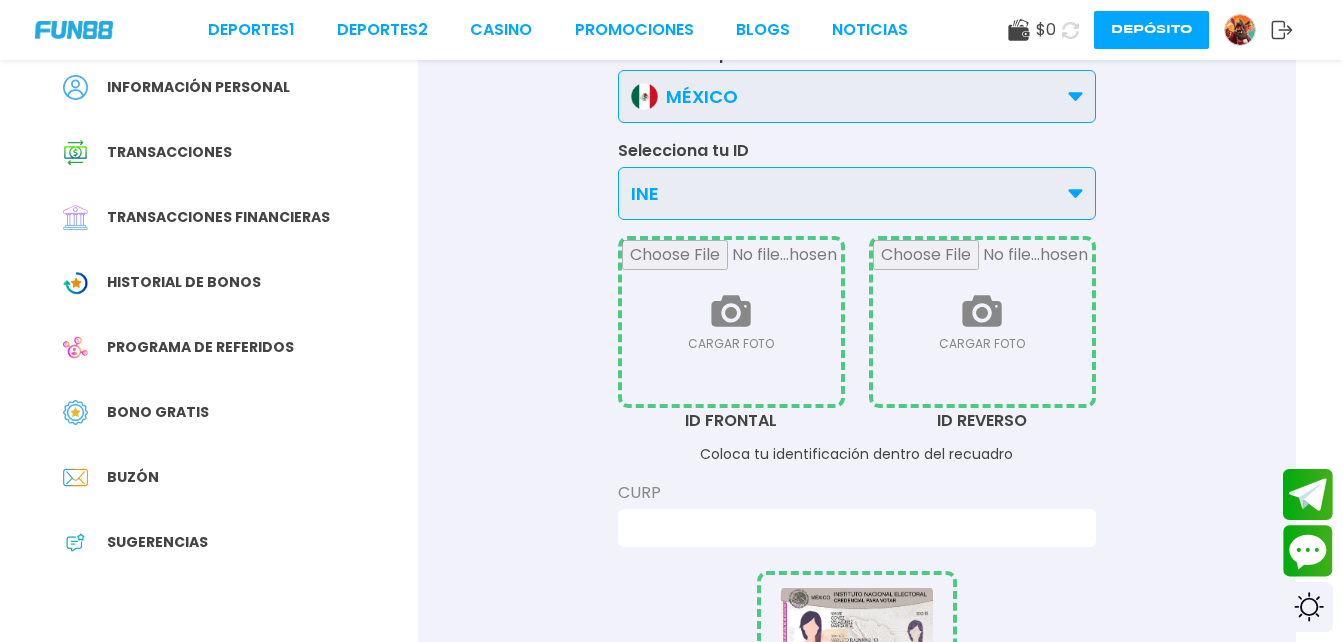 click at bounding box center [731, 322] 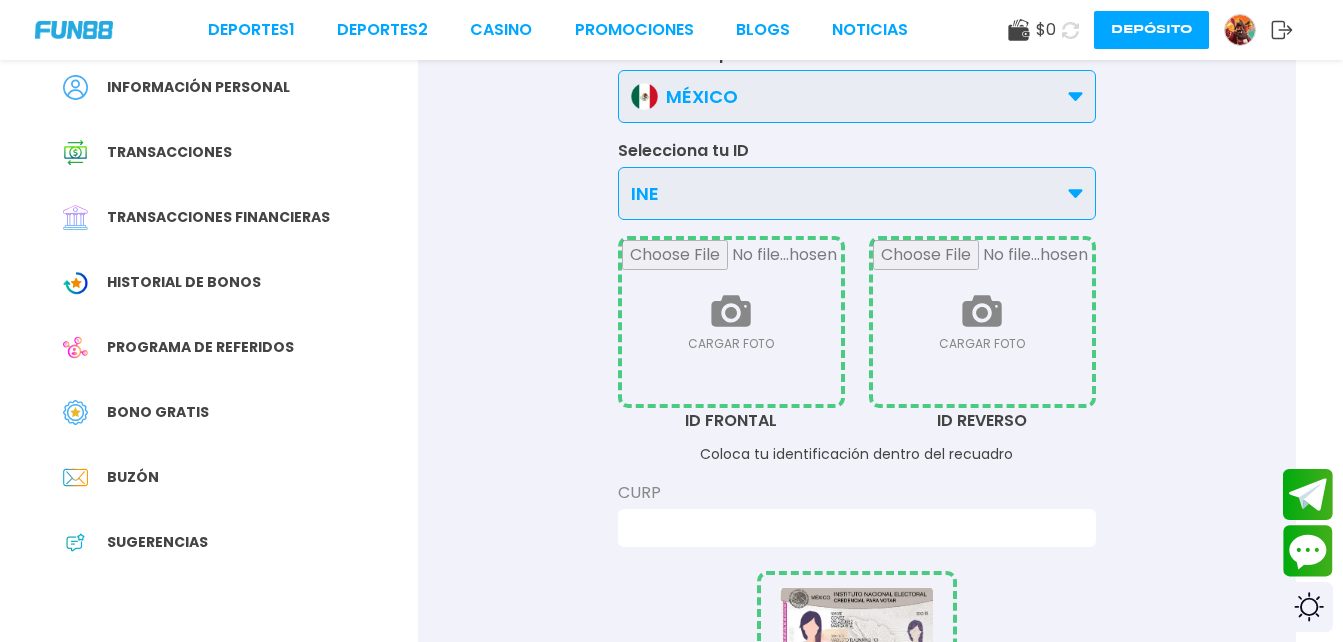 type on "*" 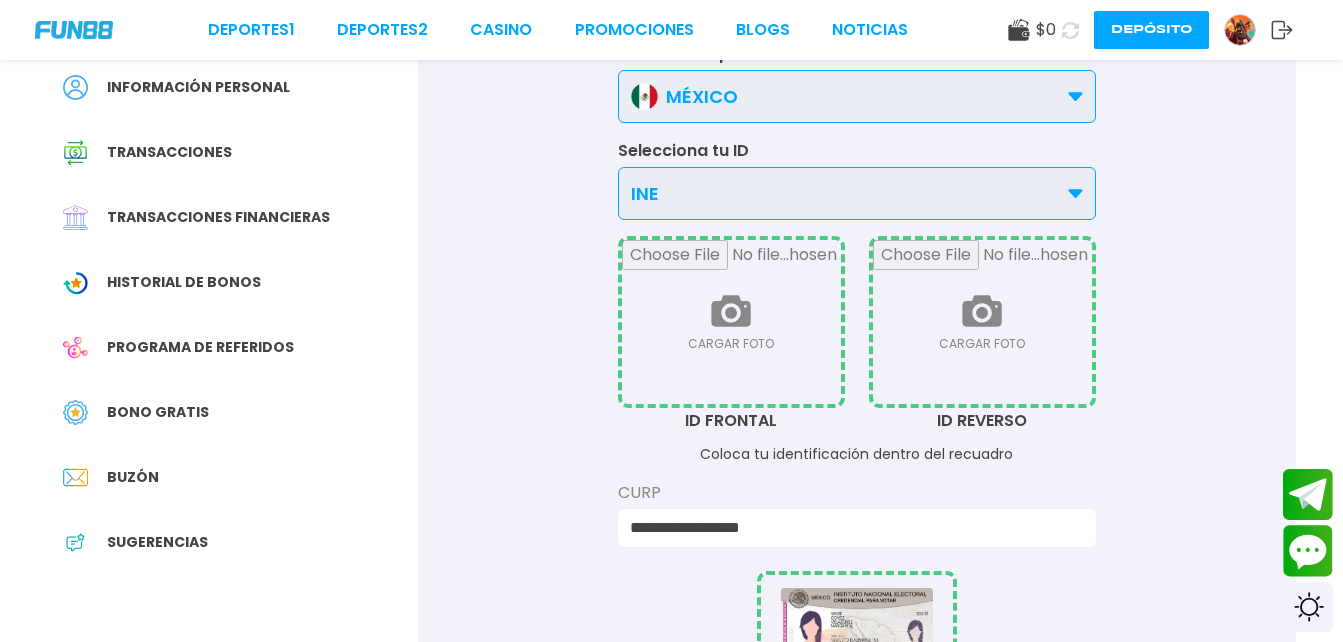 type on "**********" 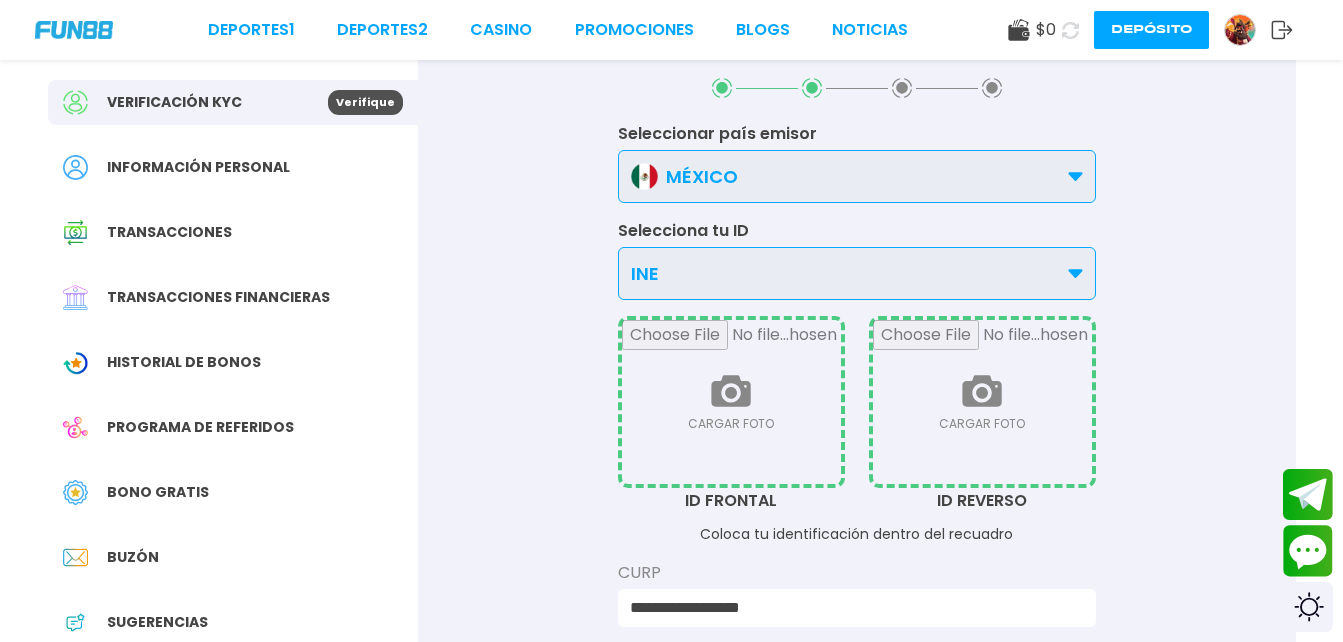 scroll, scrollTop: 40, scrollLeft: 0, axis: vertical 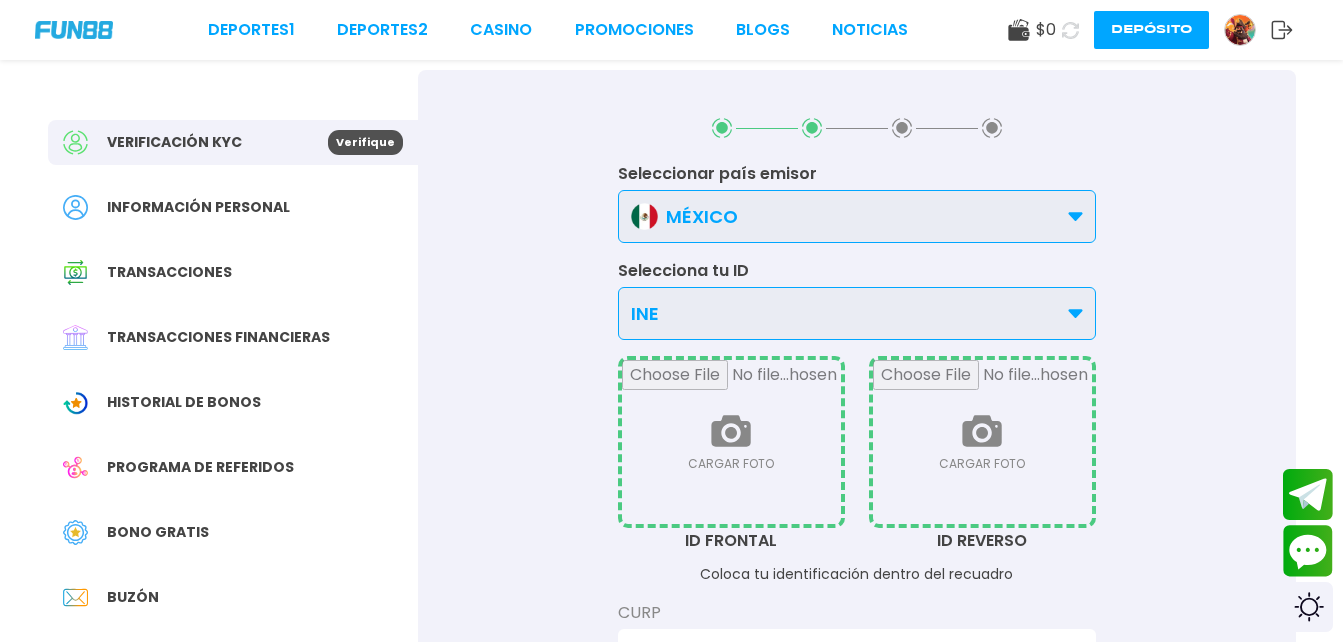 click on "**********" at bounding box center (857, 677) 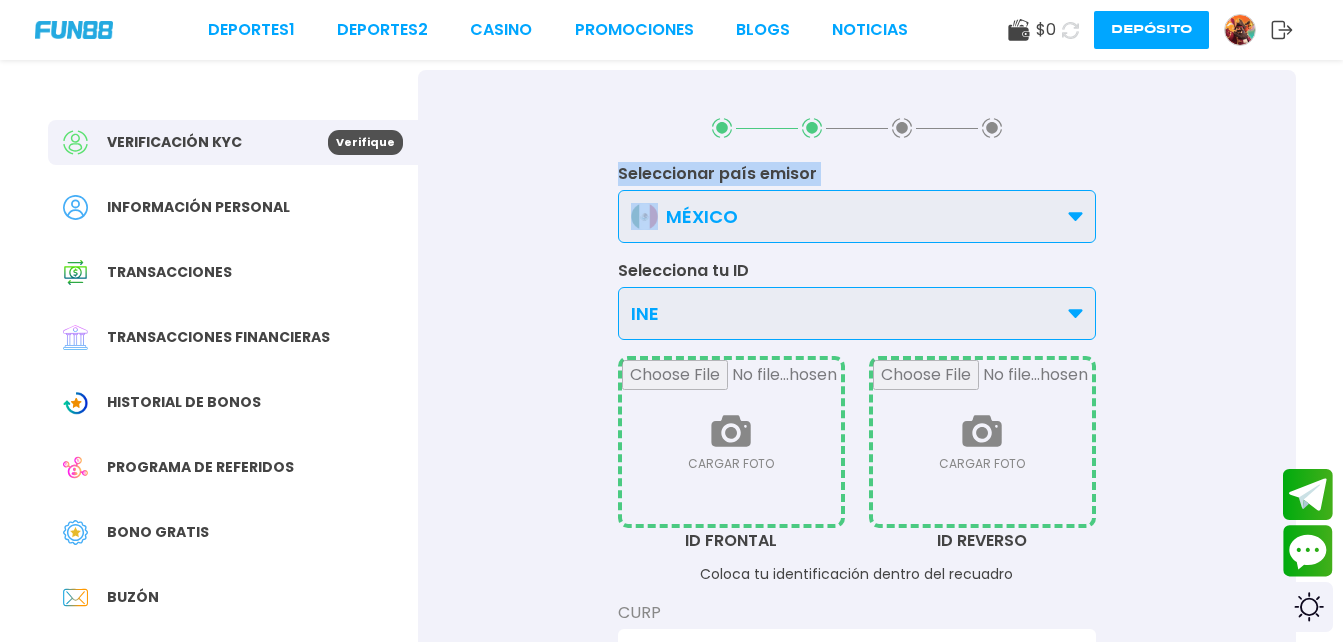 drag, startPoint x: 908, startPoint y: 145, endPoint x: 970, endPoint y: 135, distance: 62.801273 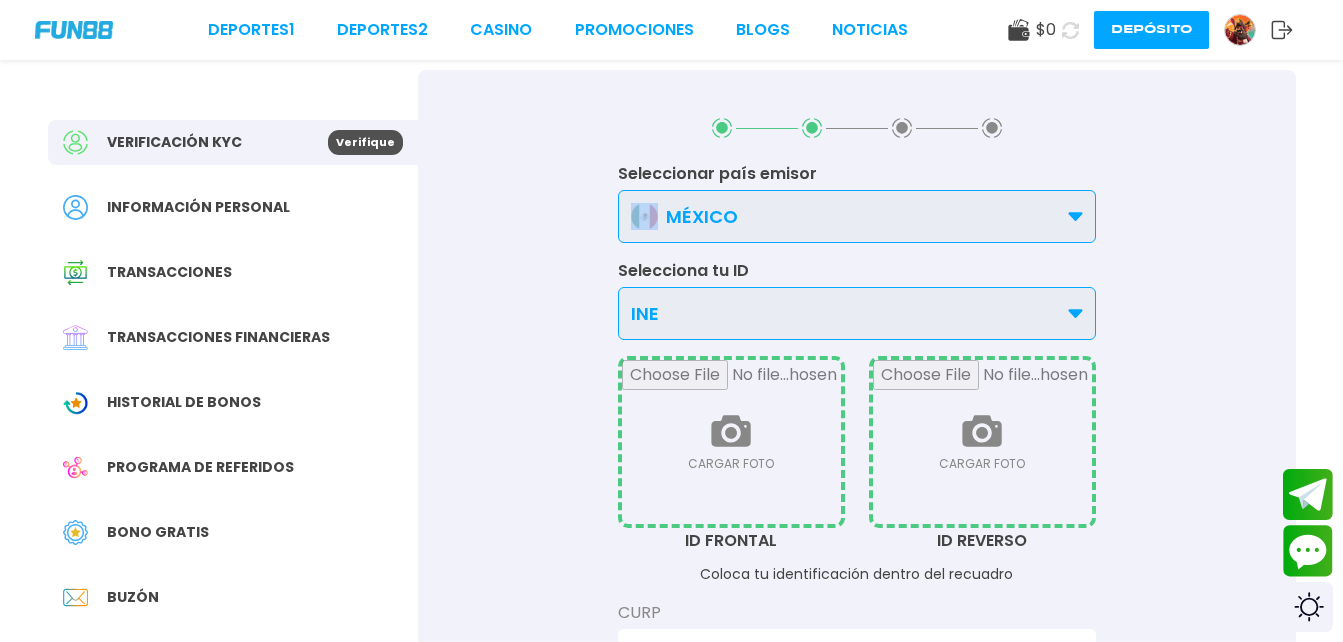 drag, startPoint x: 988, startPoint y: 142, endPoint x: 880, endPoint y: 240, distance: 145.83553 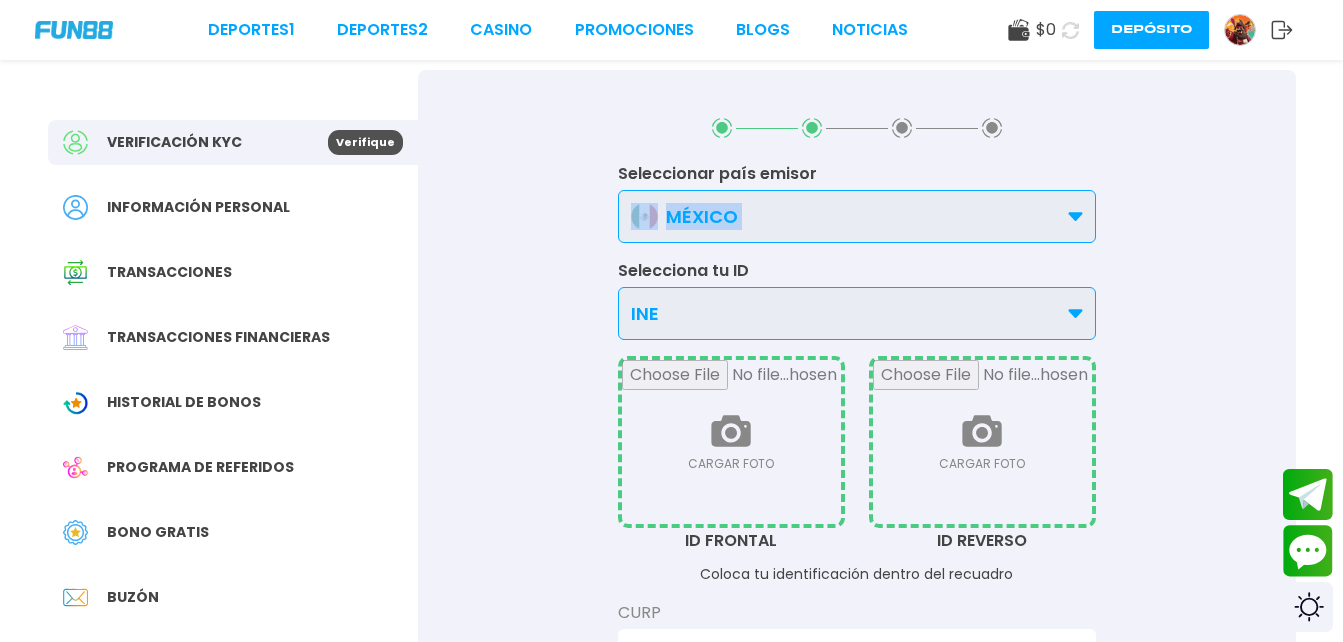 click at bounding box center (731, 442) 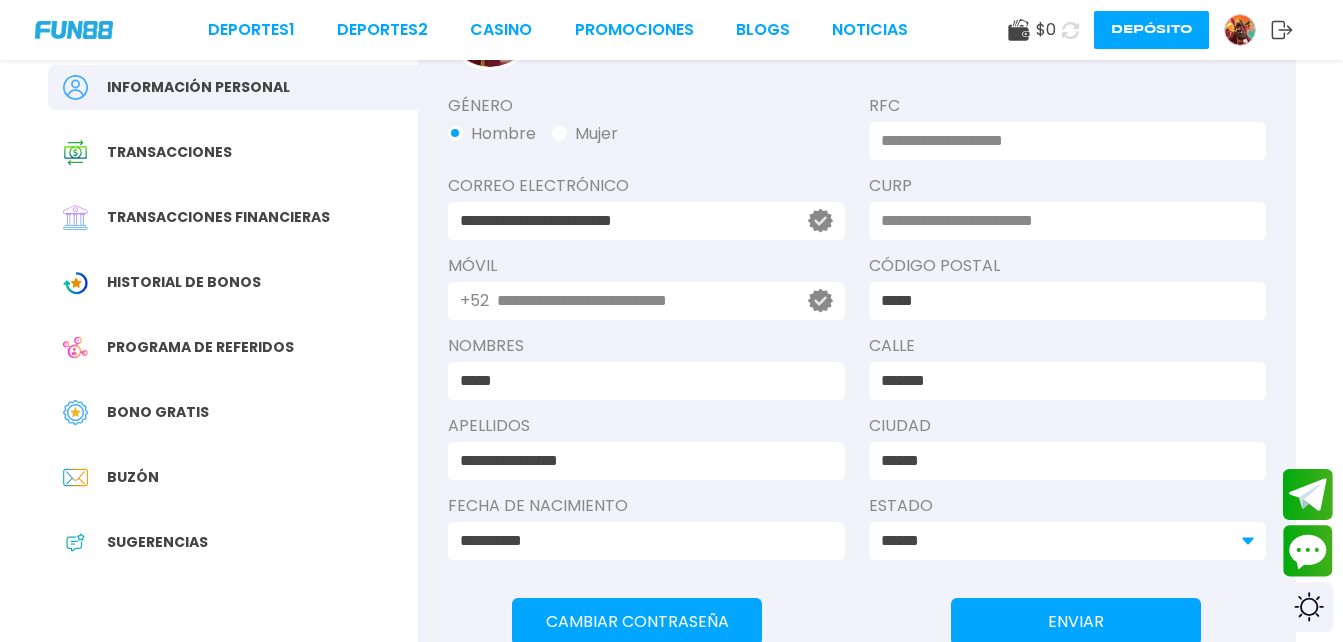 scroll, scrollTop: 240, scrollLeft: 0, axis: vertical 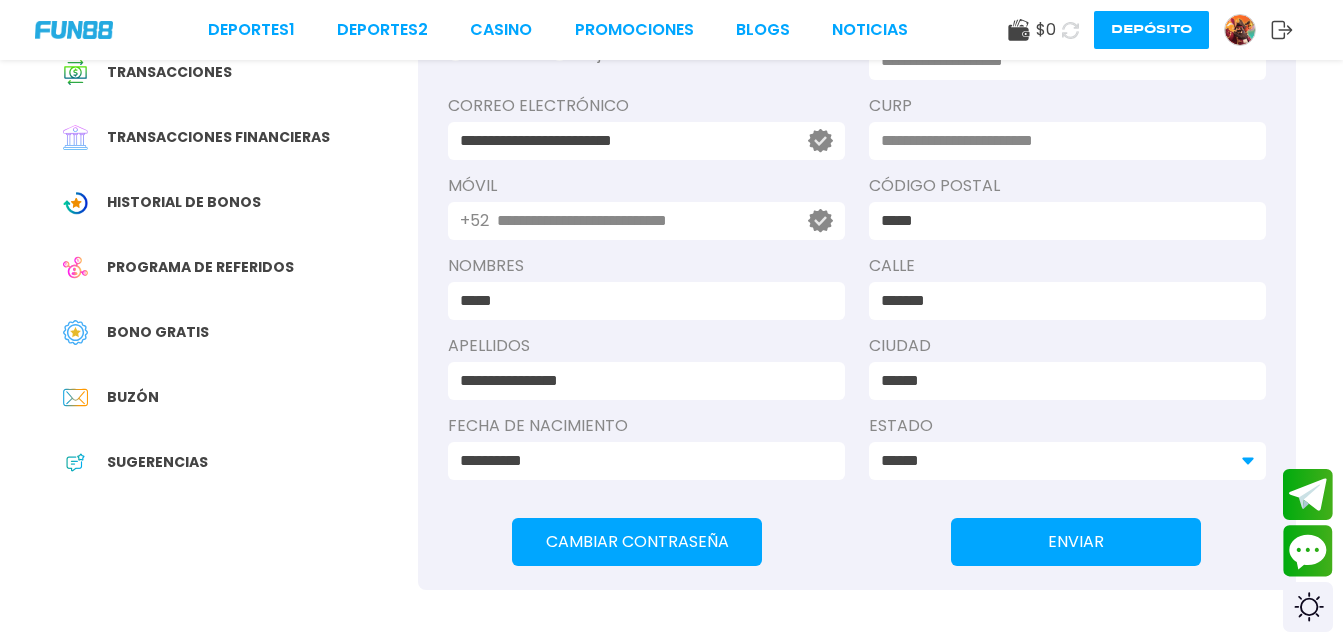 click on "ENVIAR" at bounding box center [1076, 542] 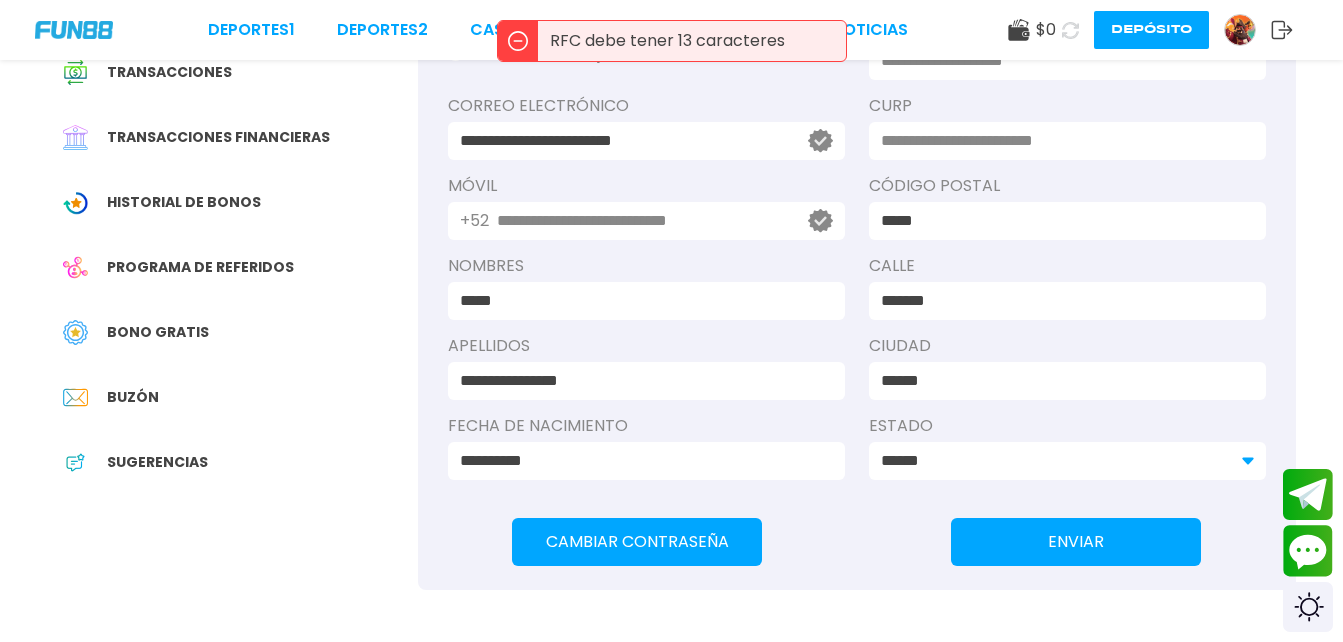 type 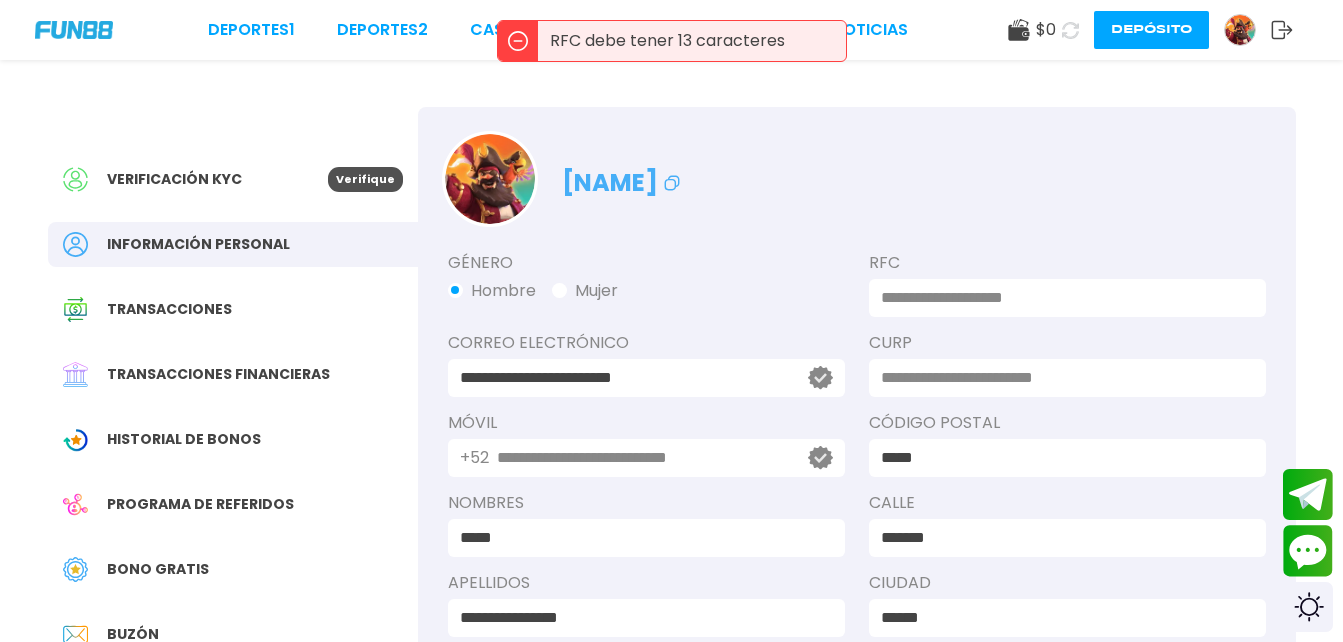 scroll, scrollTop: 0, scrollLeft: 0, axis: both 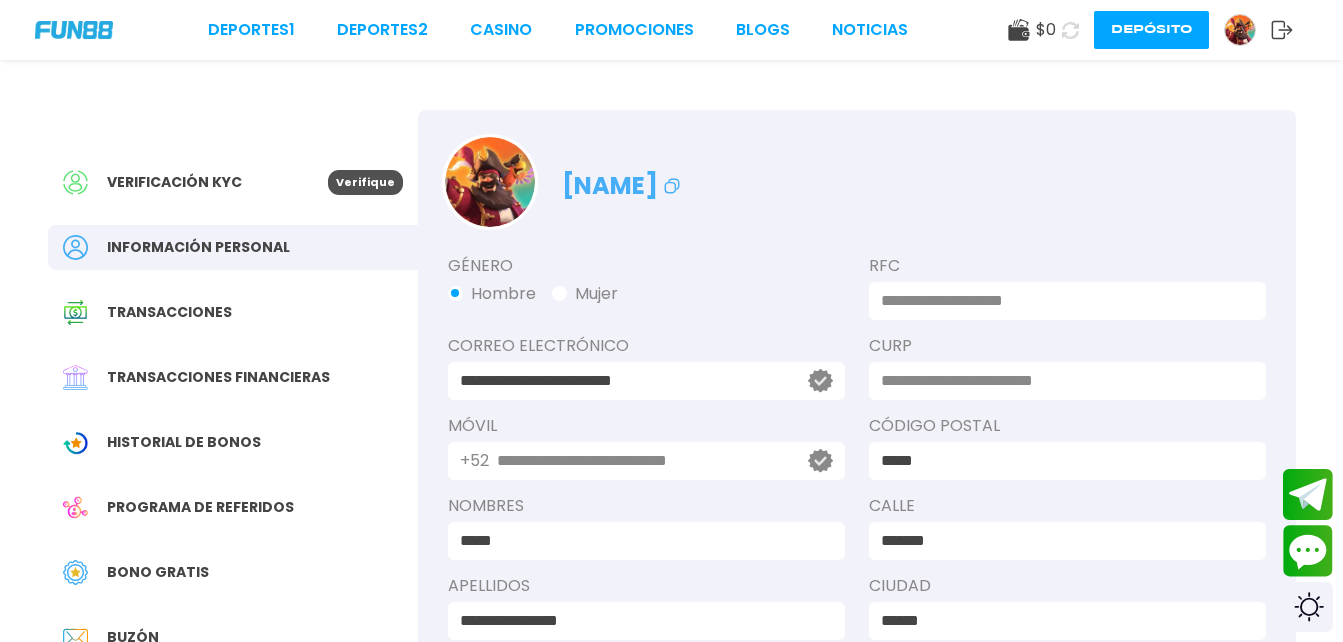 click at bounding box center [1061, 301] 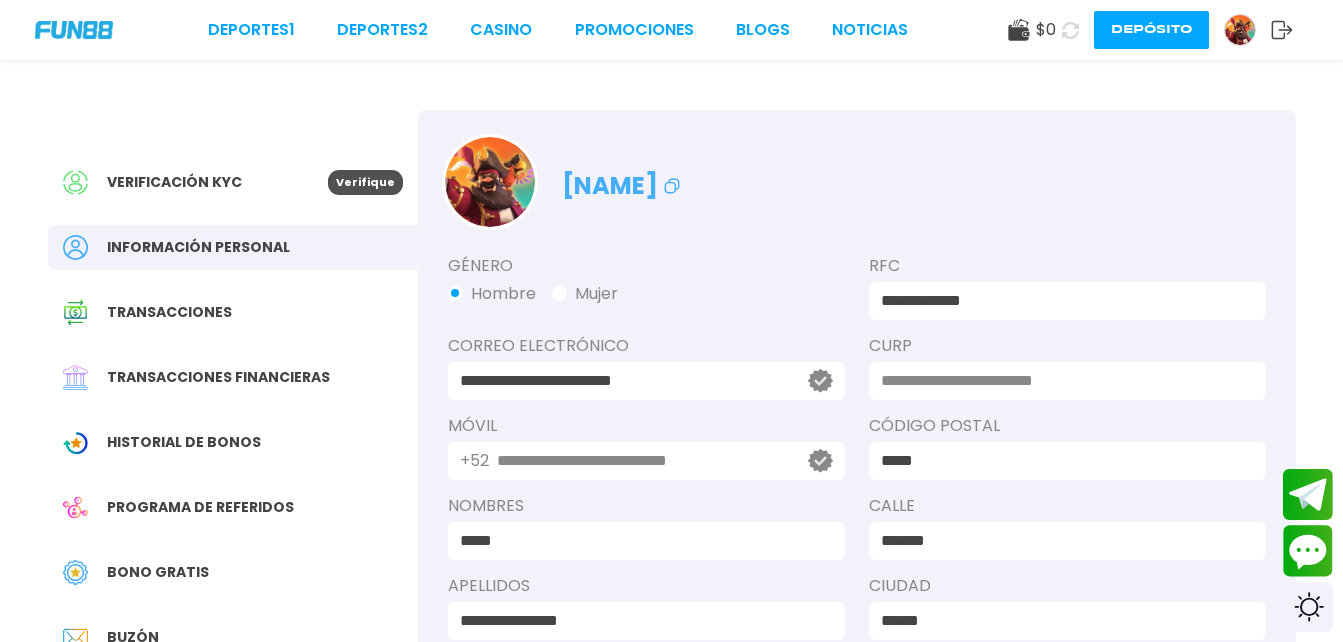 type on "**********" 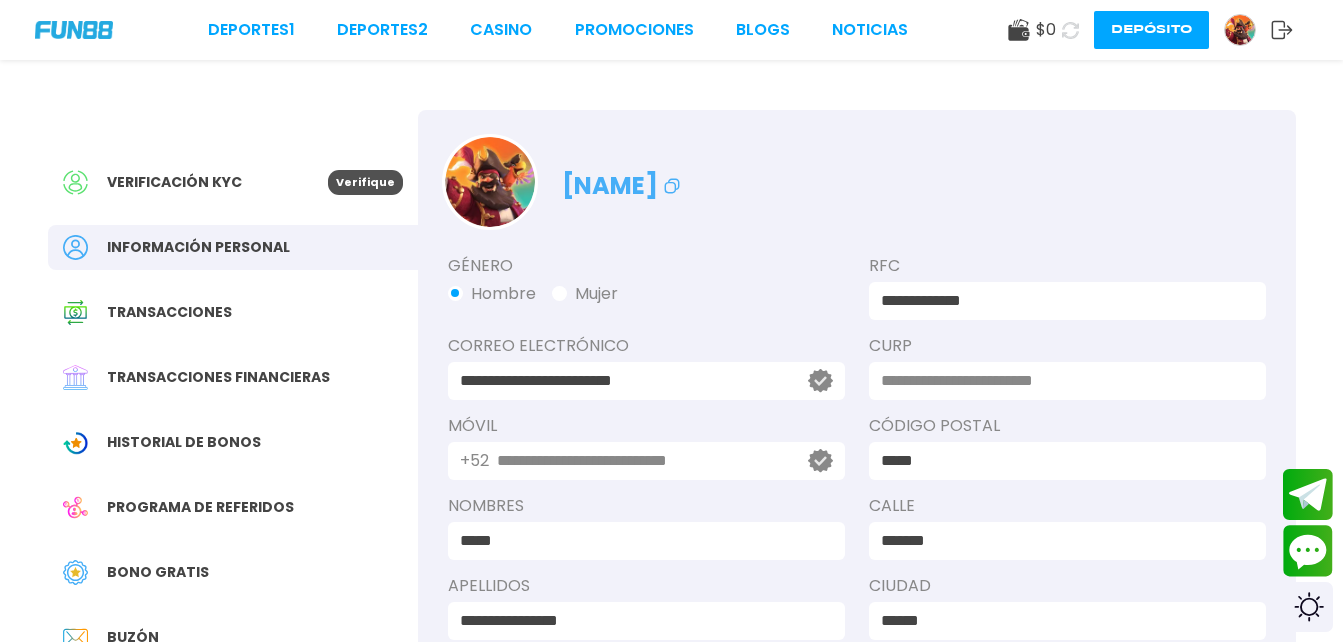 type on "**********" 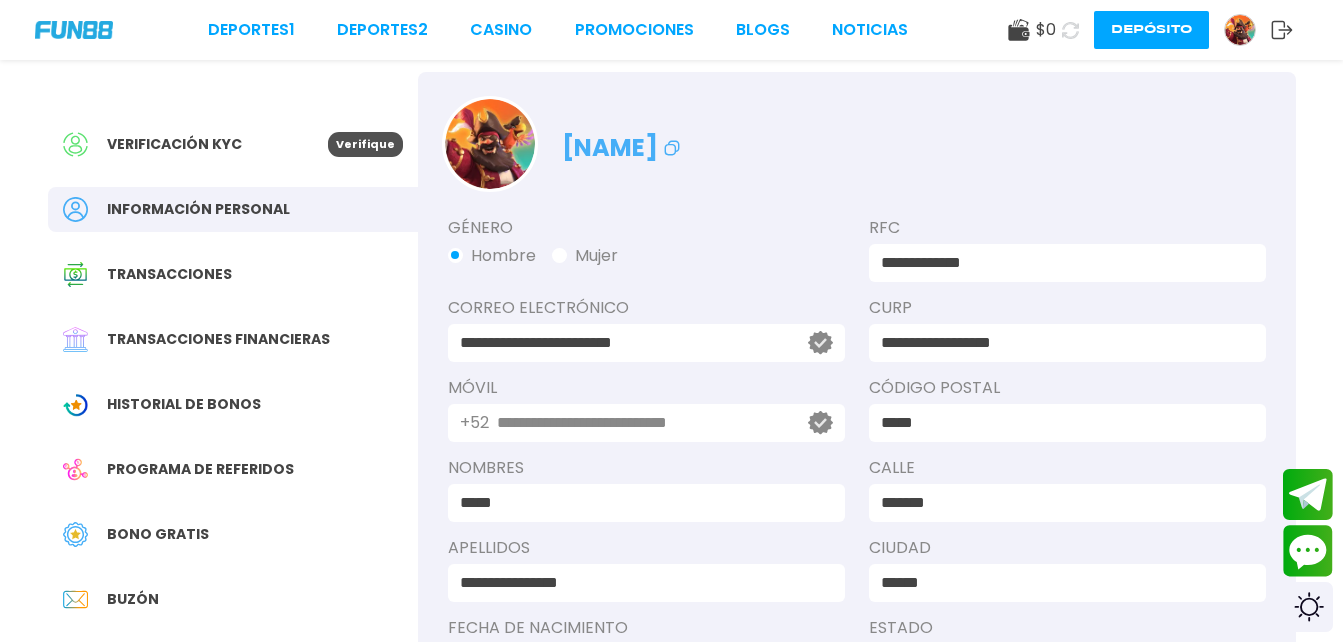 click on "Género Hombre Mujer Correo electrónico [EMAIL] Verifica ahora Móvil +52 [PHONE] Verifica ahora NOMBRES [NAME] APELLIDOS [NAME] Fecha de Nacimiento [DATE] RFC [ID] CURP [ID] Código Postal [ZIP] Calle [STREET] Ciudad [CITY] Estado [STATE]" at bounding box center [857, 456] 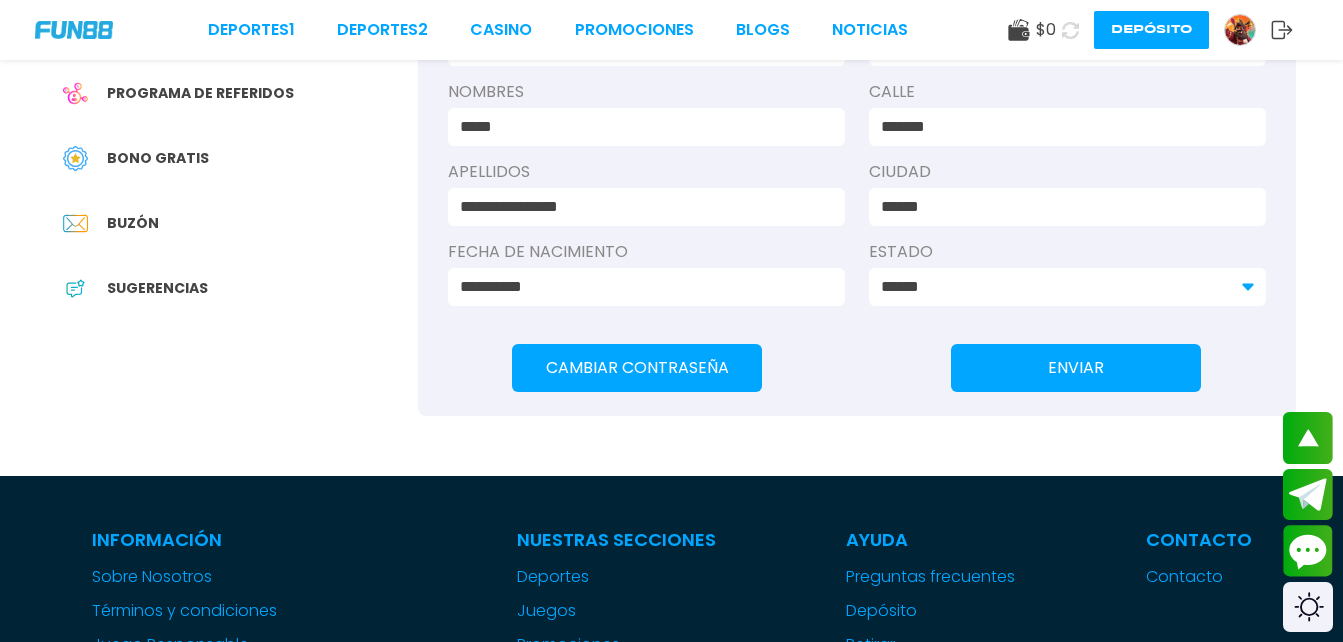 scroll, scrollTop: 440, scrollLeft: 0, axis: vertical 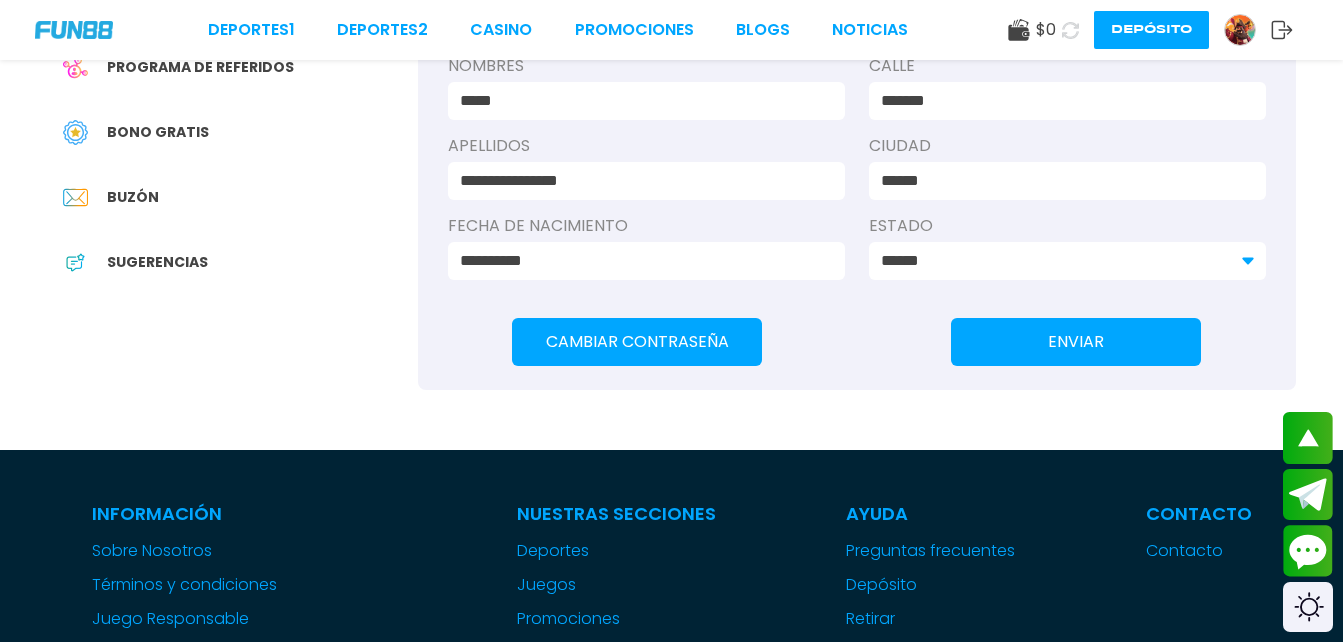 click on "ENVIAR" at bounding box center [1076, 342] 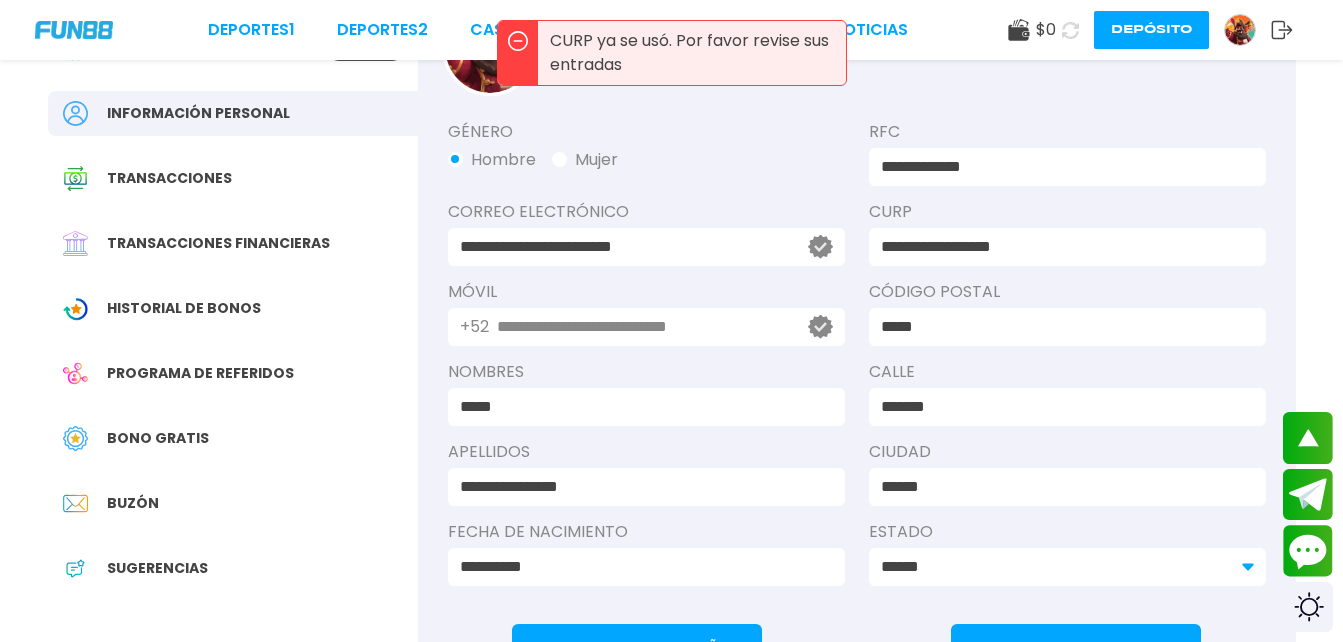 scroll, scrollTop: 40, scrollLeft: 0, axis: vertical 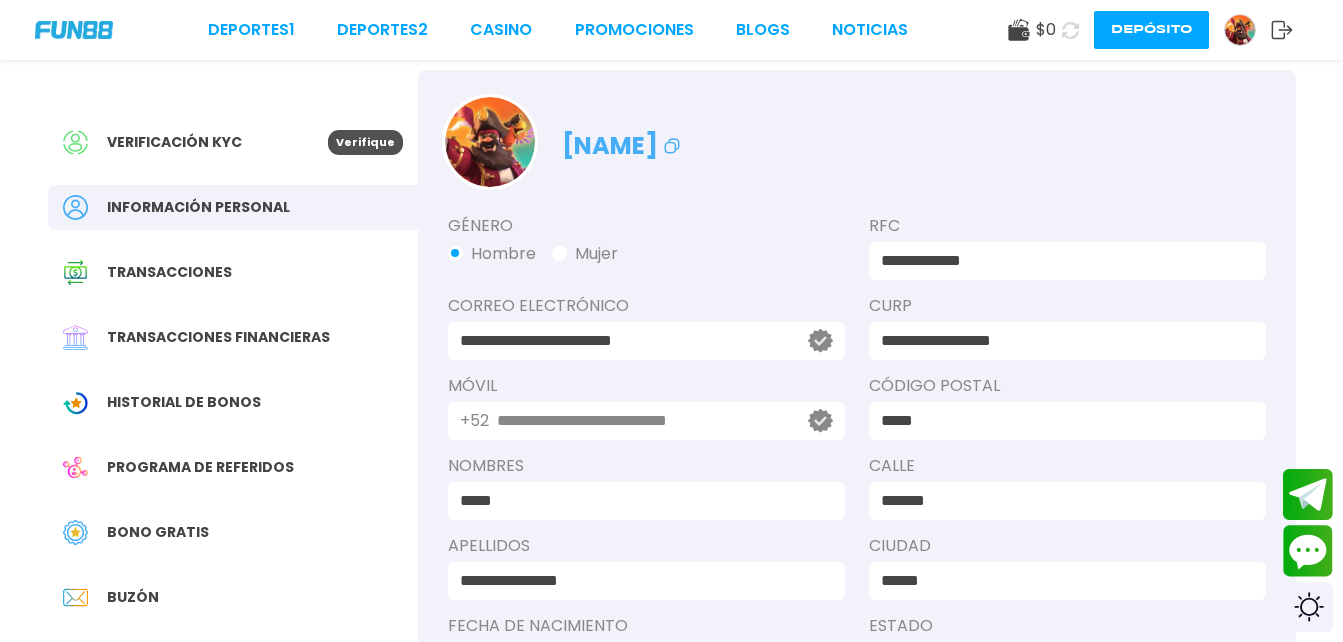 drag, startPoint x: 1153, startPoint y: 356, endPoint x: 1017, endPoint y: 257, distance: 168.21712 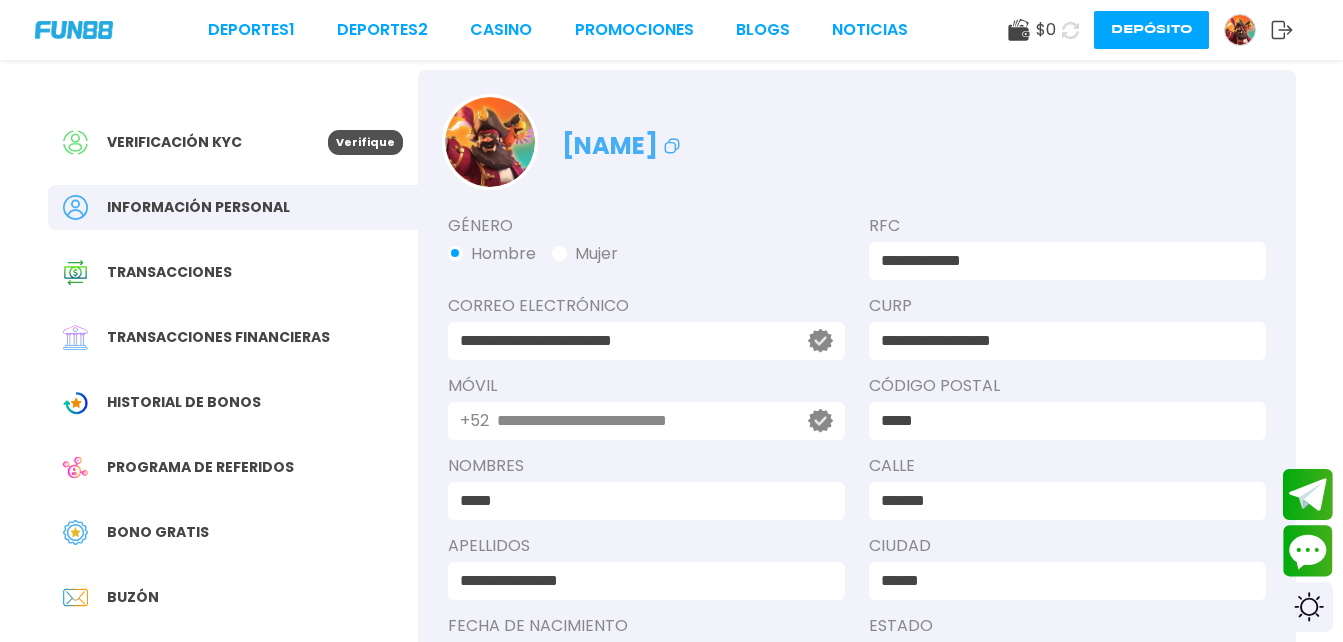 click on "Género Hombre Mujer Correo electrónico [EMAIL] Verifica ahora Móvil +52 [PHONE] Verifica ahora NOMBRES [NAME] APELLIDOS [NAME] Fecha de Nacimiento [DATE] RFC [ID] CURP [ID] Código Postal [ZIP] Calle [STREET] Ciudad [CITY] Estado [STATE]" at bounding box center (857, 454) 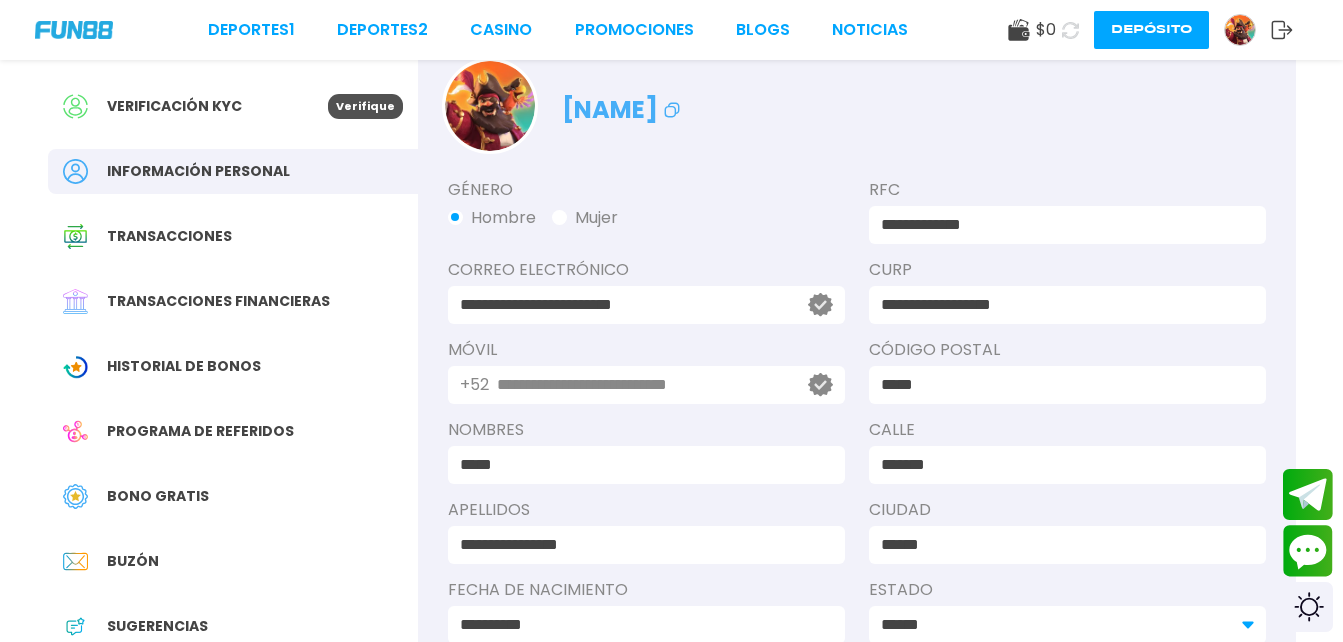 click on "Género Hombre Mujer Correo electrónico [EMAIL] Verifica ahora Móvil +52 [PHONE] Verifica ahora NOMBRES [NAME] APELLIDOS [NAME] Fecha de Nacimiento [DATE] RFC [ID] CURP [ID] Código Postal [ZIP] Calle [STREET] Ciudad [CITY] Estado [STATE]" at bounding box center (857, 418) 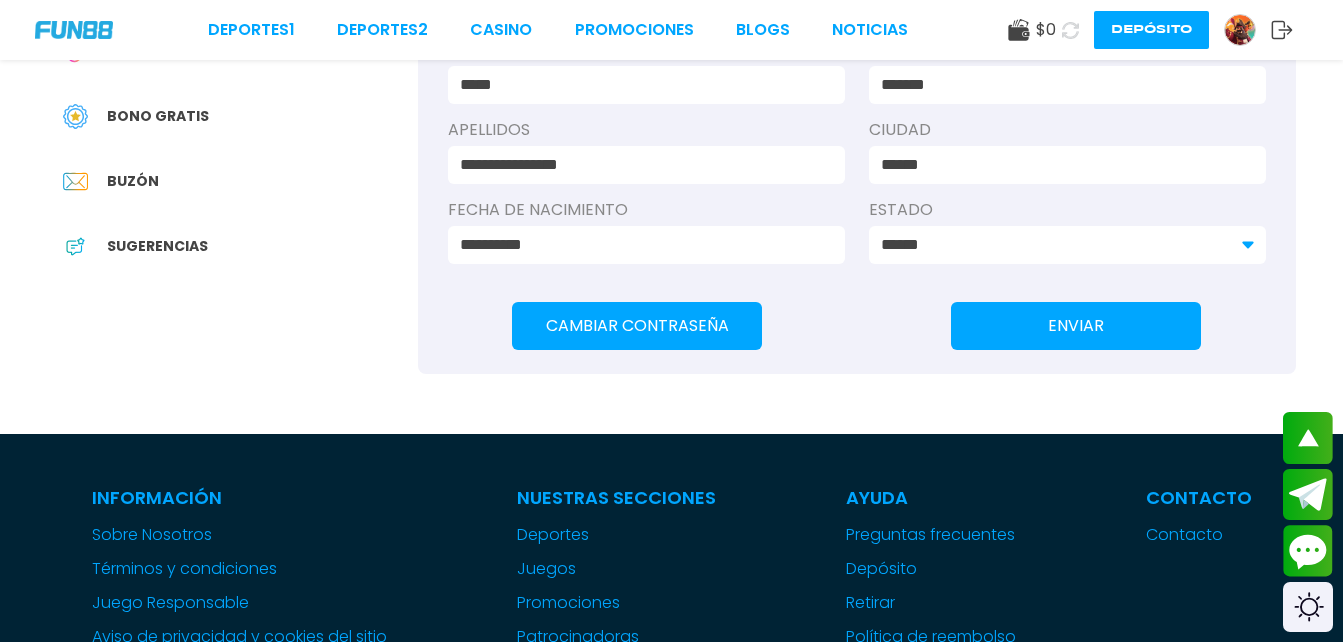 scroll, scrollTop: 480, scrollLeft: 0, axis: vertical 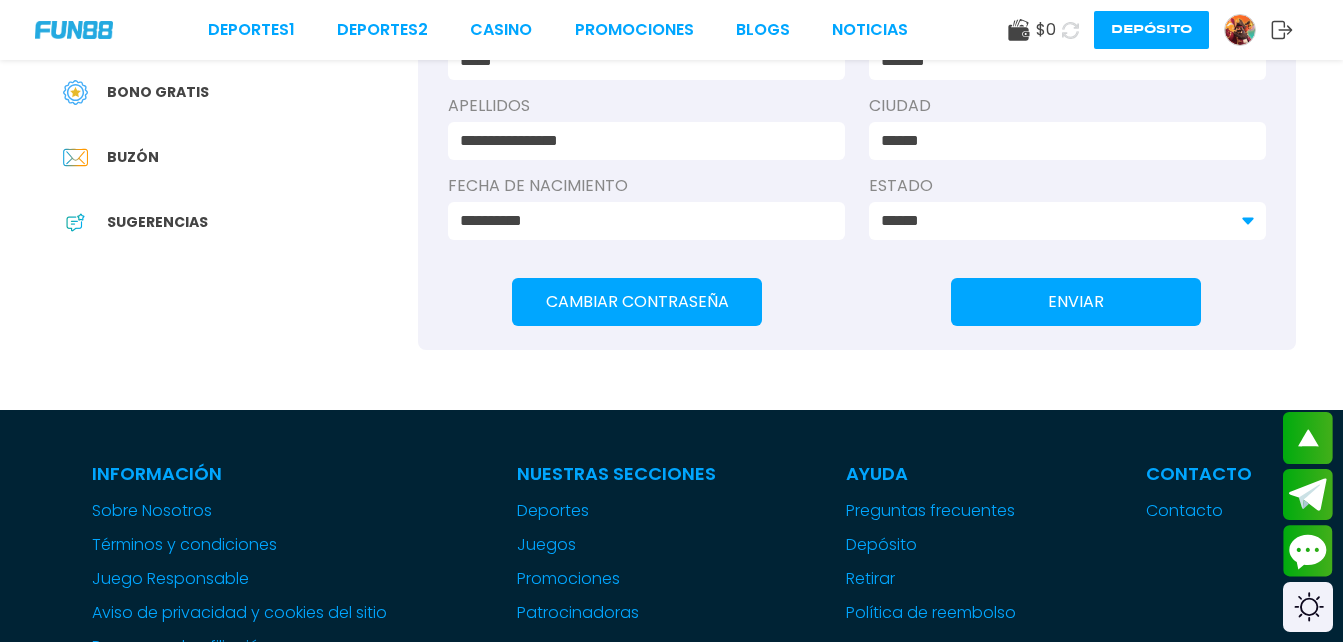 click on "ENVIAR" at bounding box center (1076, 302) 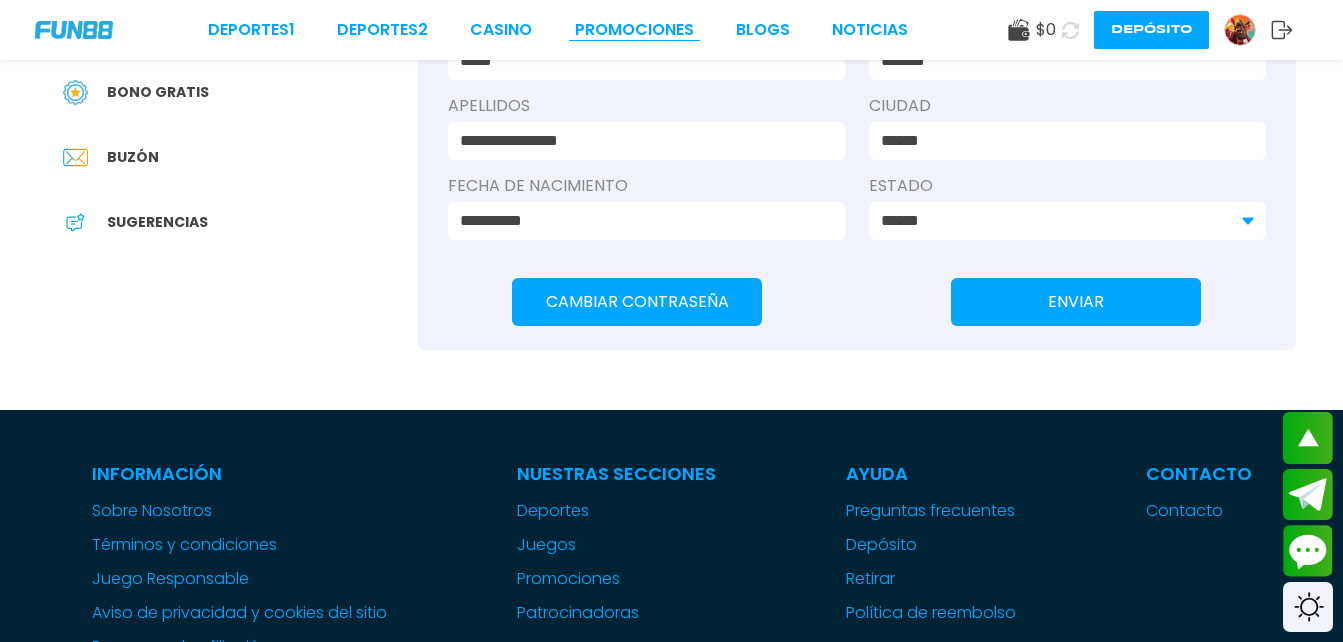 click on "Promociones" at bounding box center (634, 30) 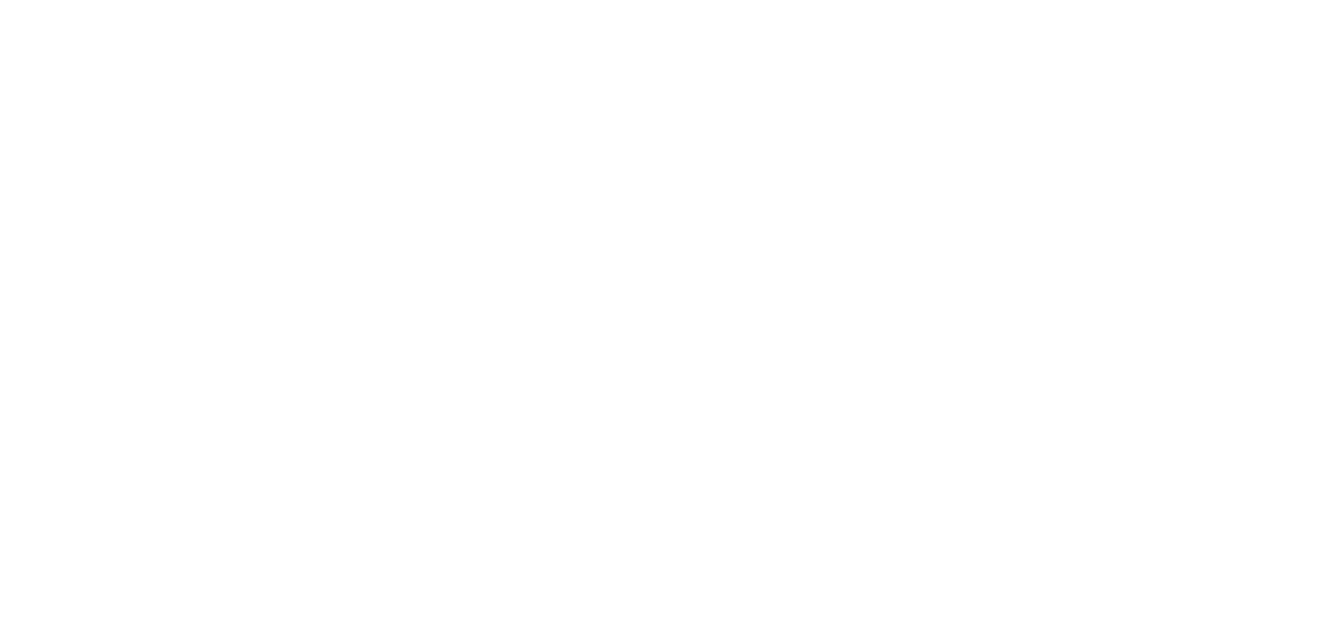 scroll, scrollTop: 0, scrollLeft: 0, axis: both 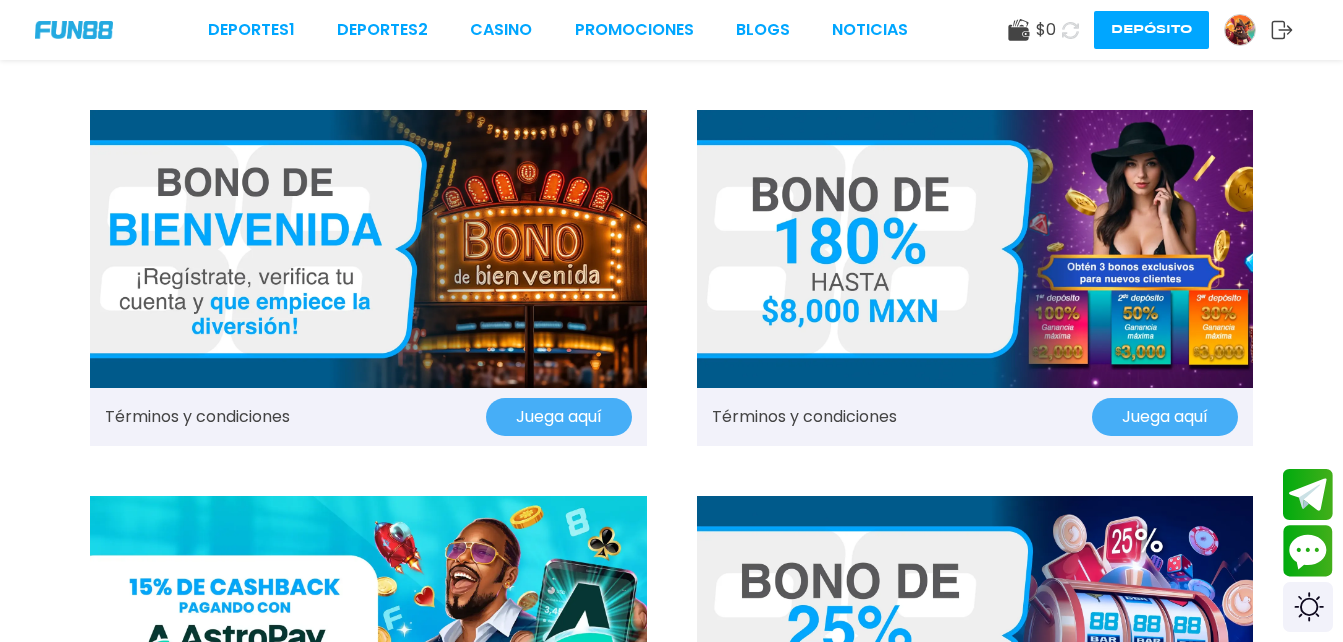 click on "Juega aquí" at bounding box center [559, 417] 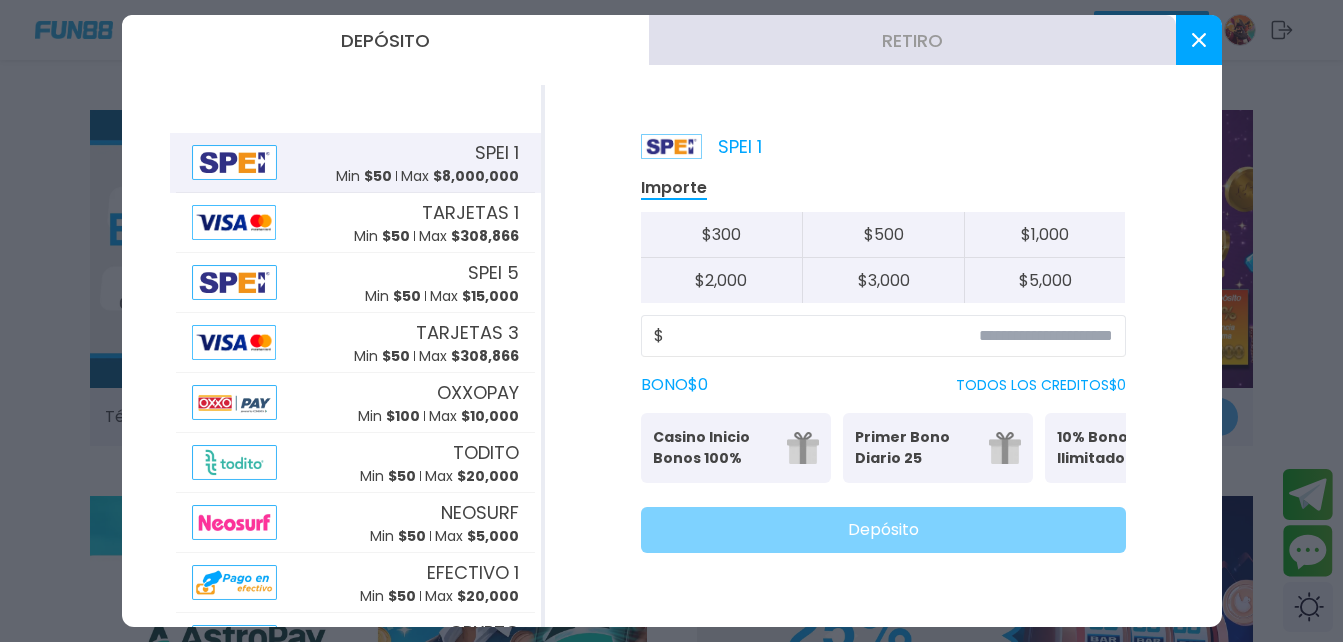 click at bounding box center (1199, 40) 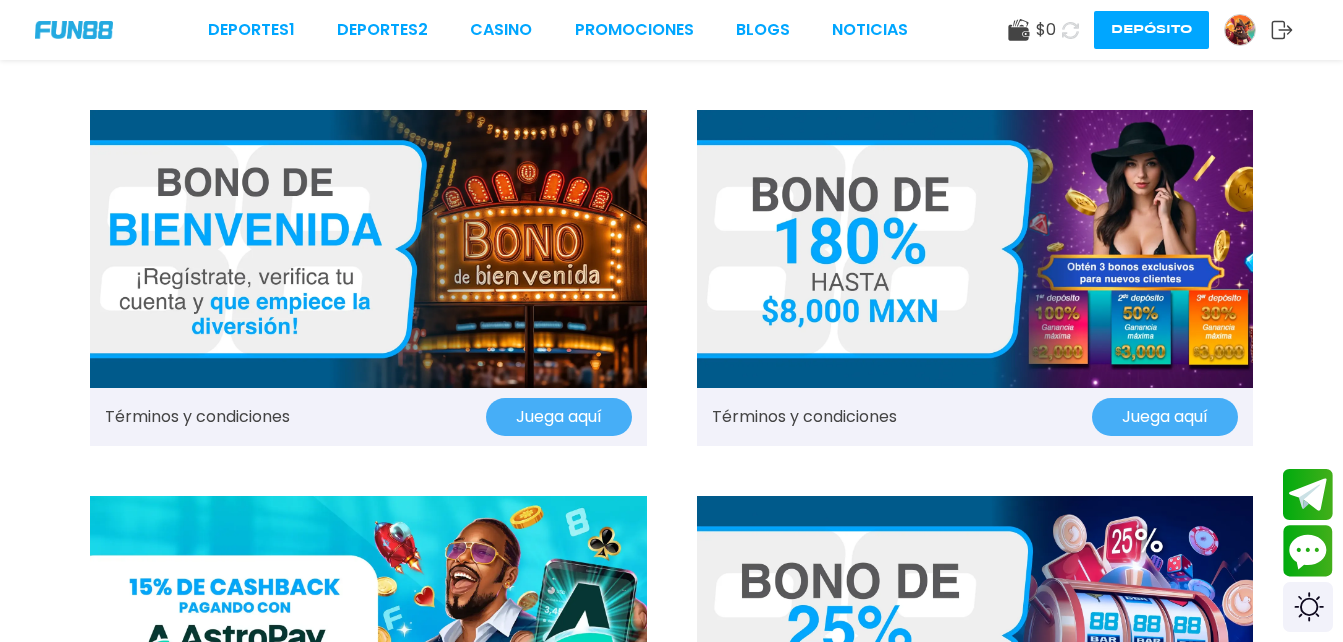 click on "Depósito" at bounding box center (1151, 30) 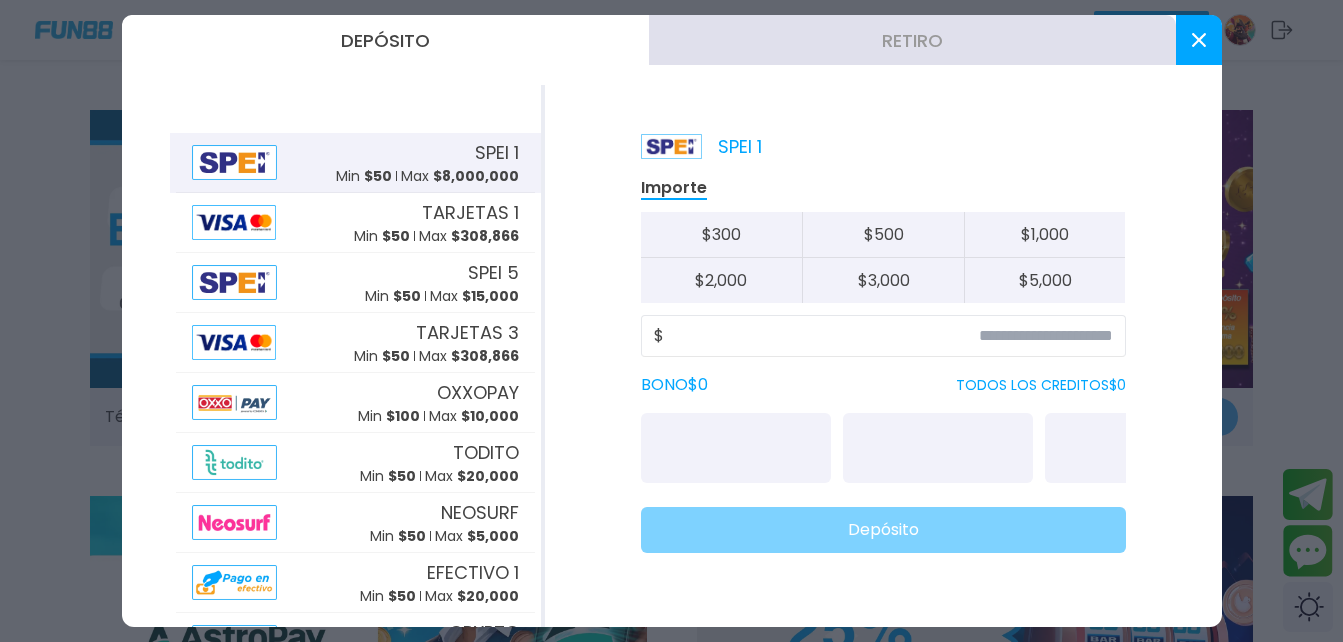click 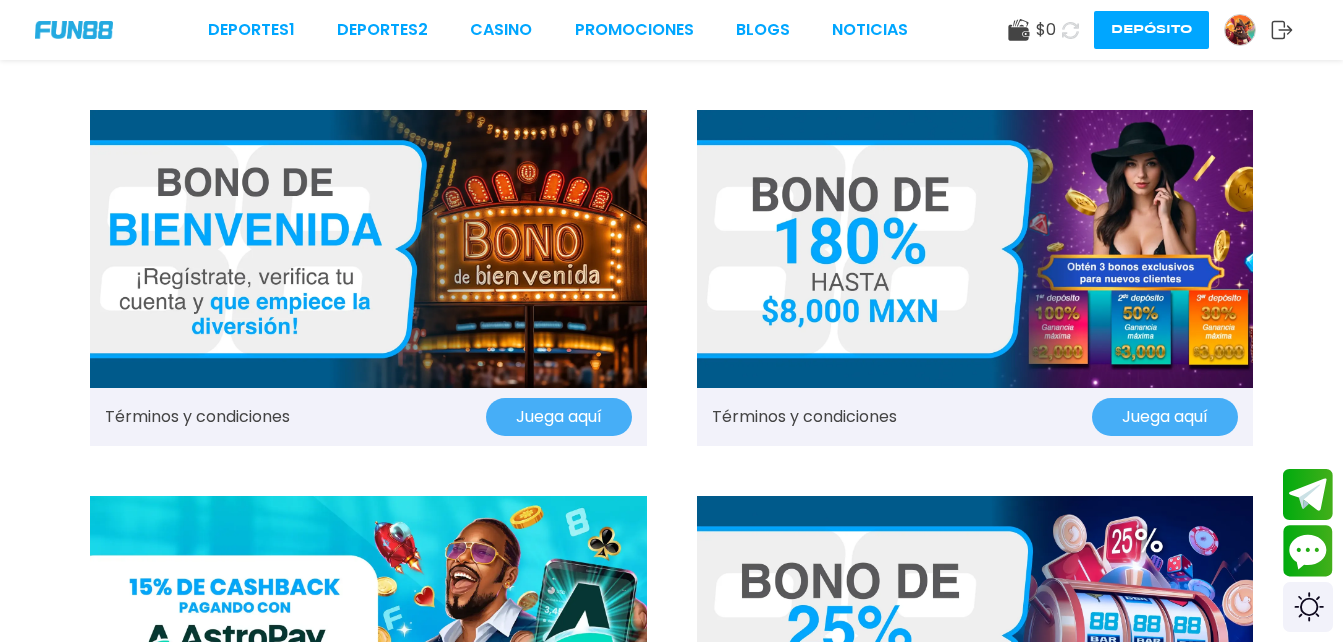 click on "Deportes  1 Deportes  2 CASINO Promociones BLOGS NOTICIAS" at bounding box center (558, 30) 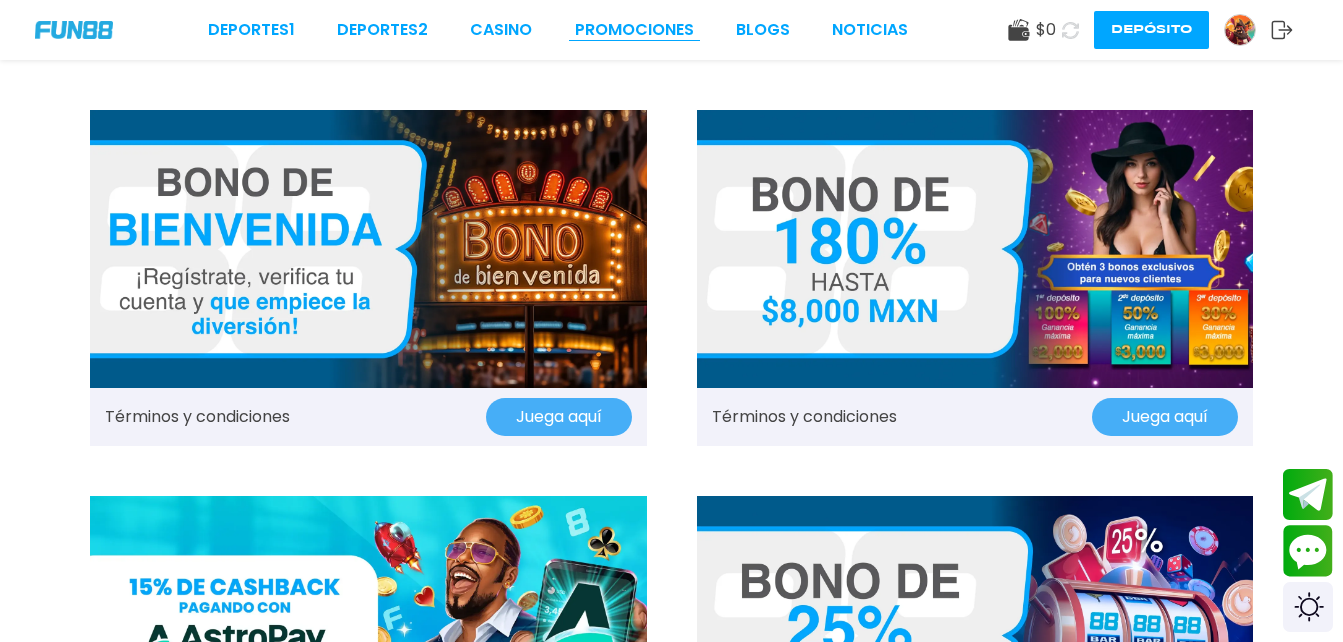 click on "Promociones" at bounding box center [634, 30] 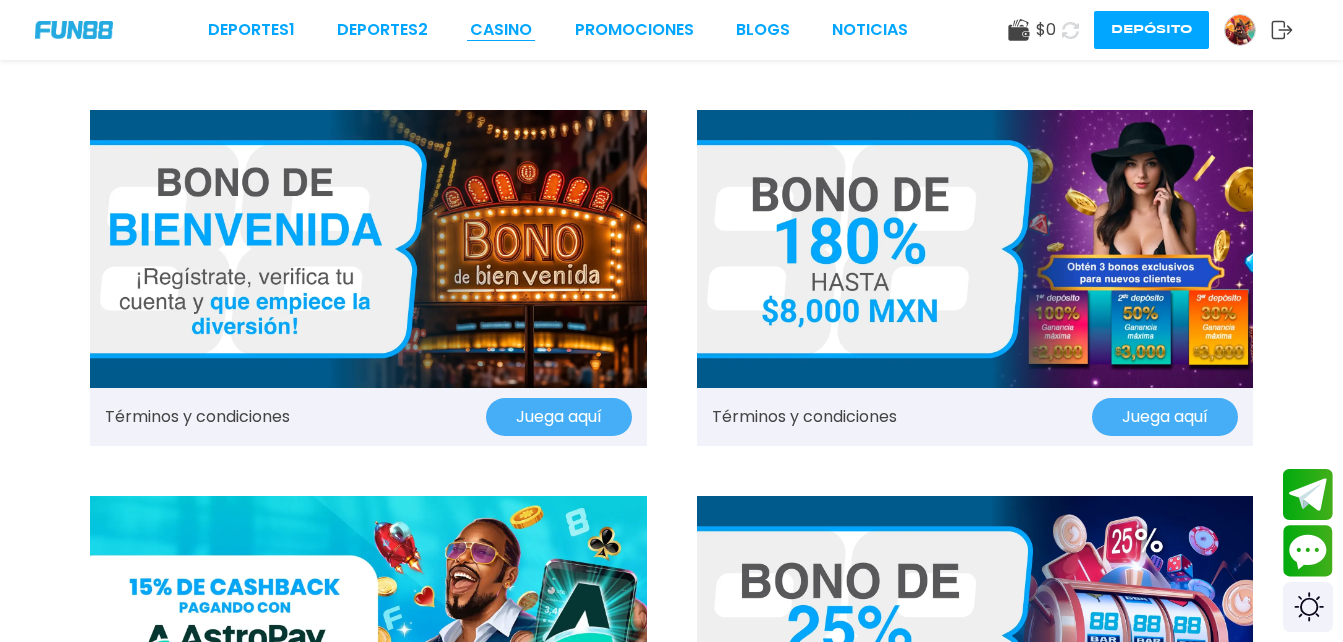 click on "CASINO" at bounding box center (501, 30) 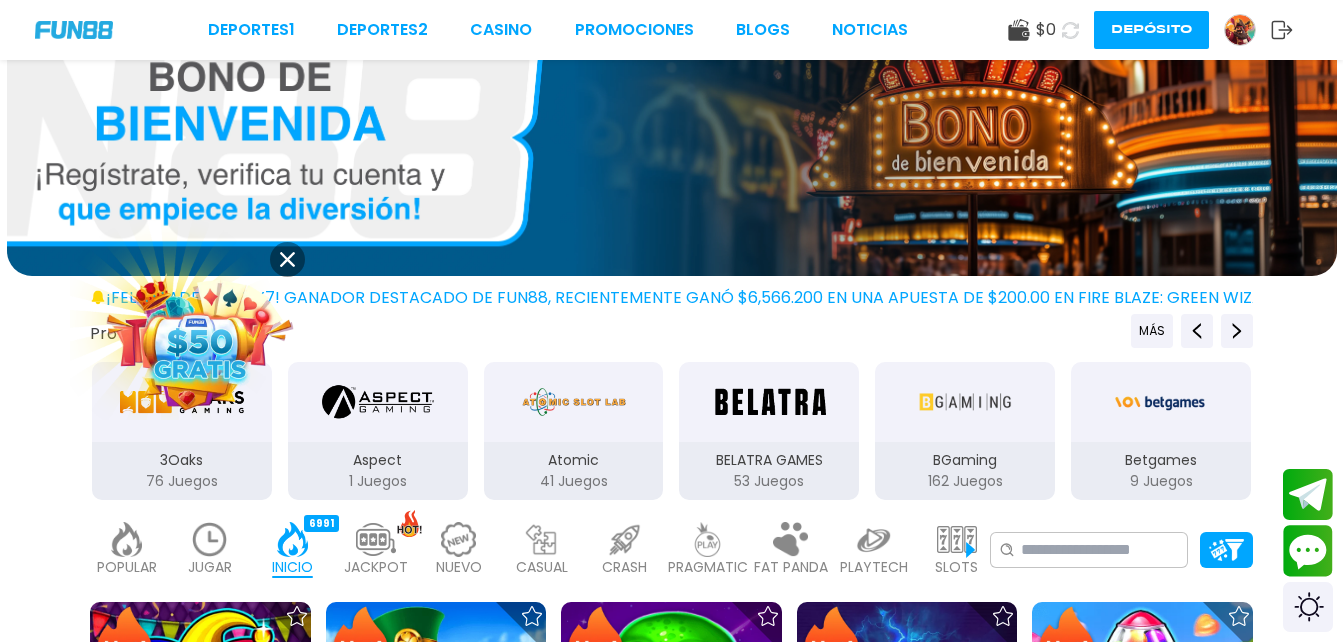 scroll, scrollTop: 80, scrollLeft: 0, axis: vertical 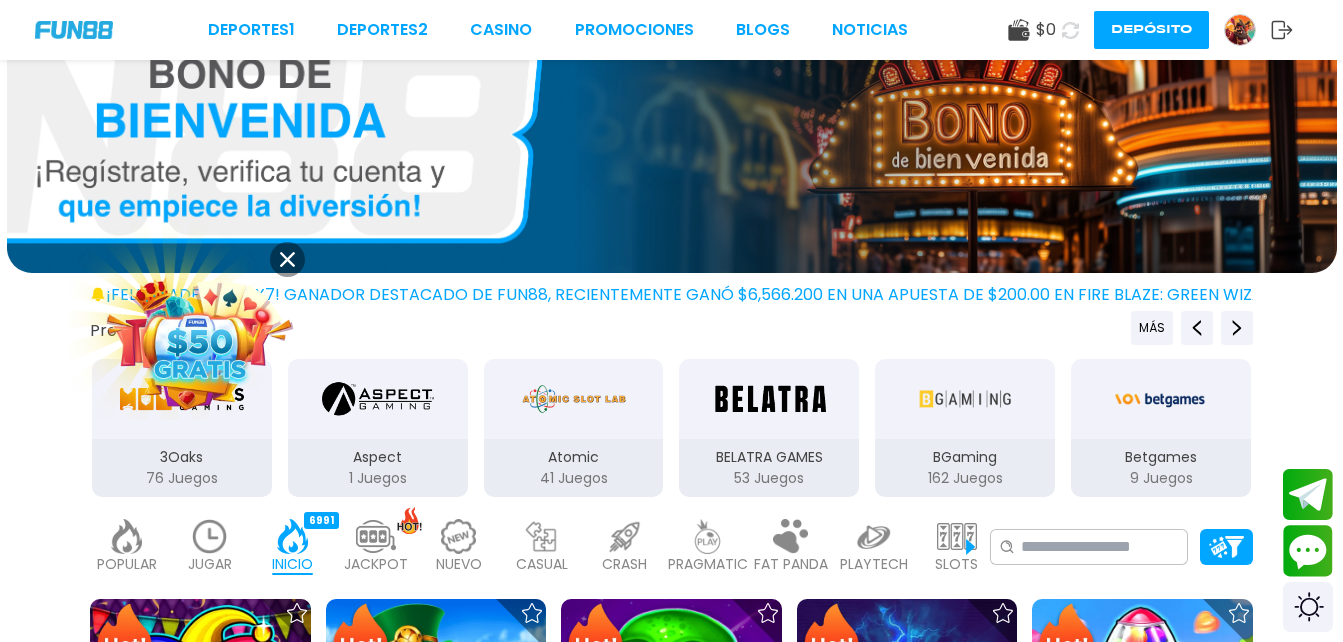 click at bounding box center (672, 134) 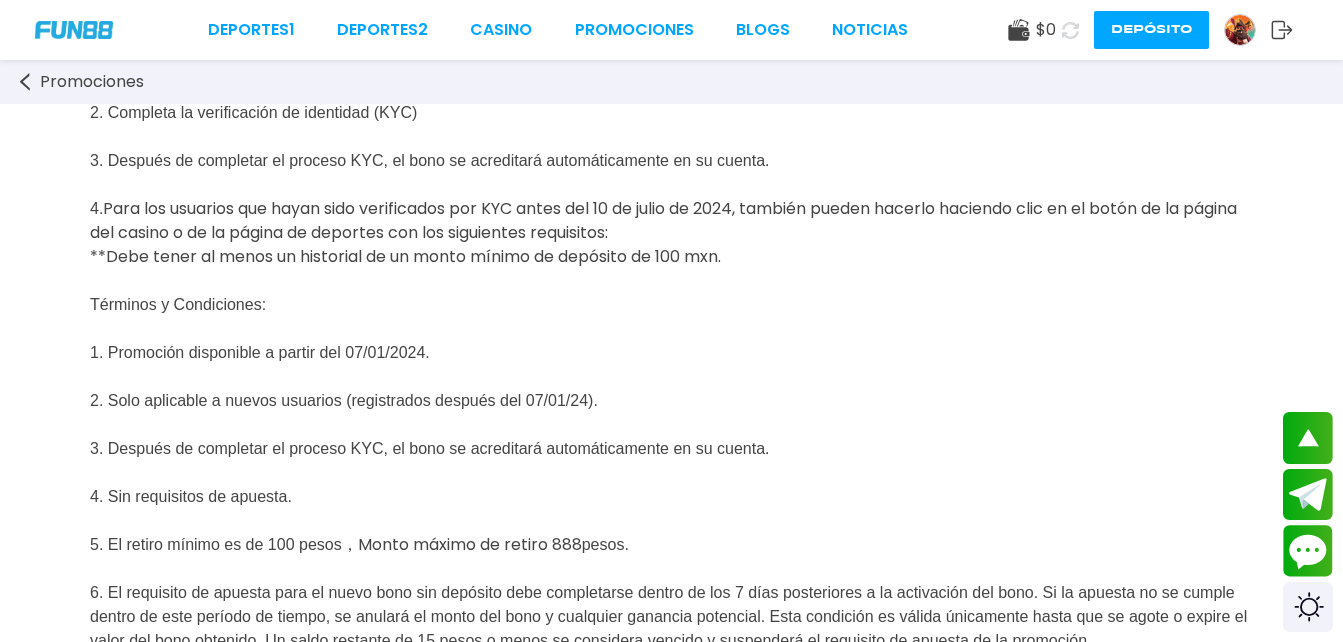 scroll, scrollTop: 160, scrollLeft: 0, axis: vertical 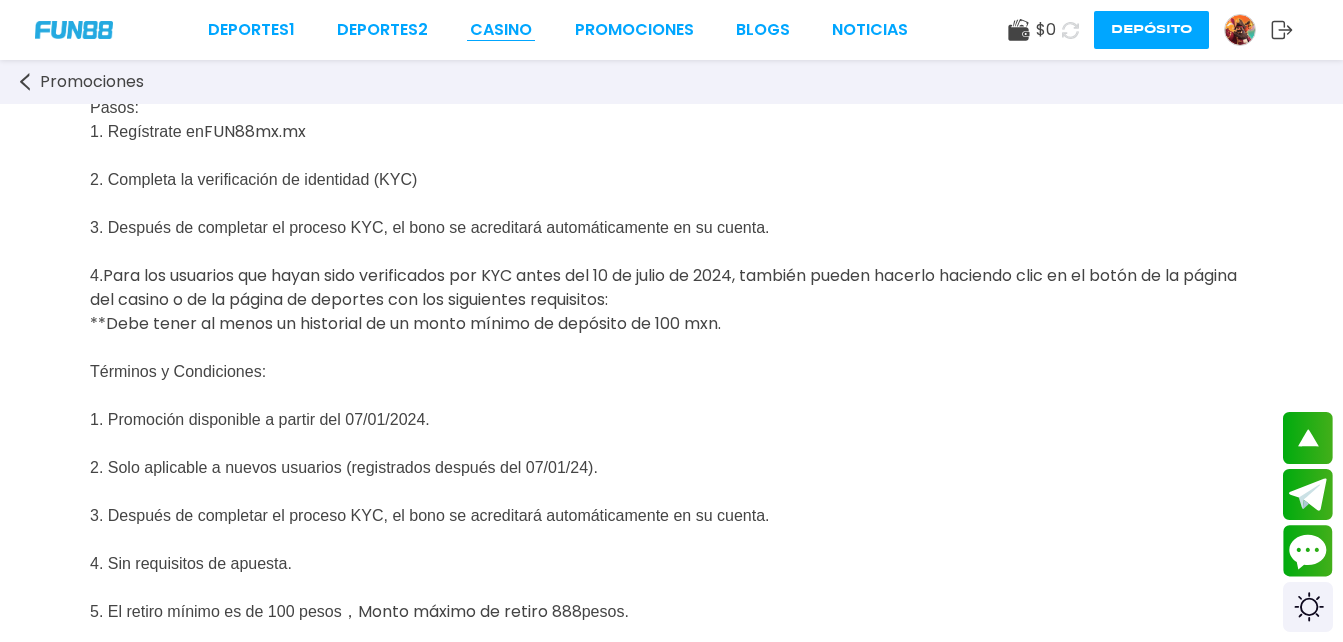 click on "CASINO" at bounding box center (501, 30) 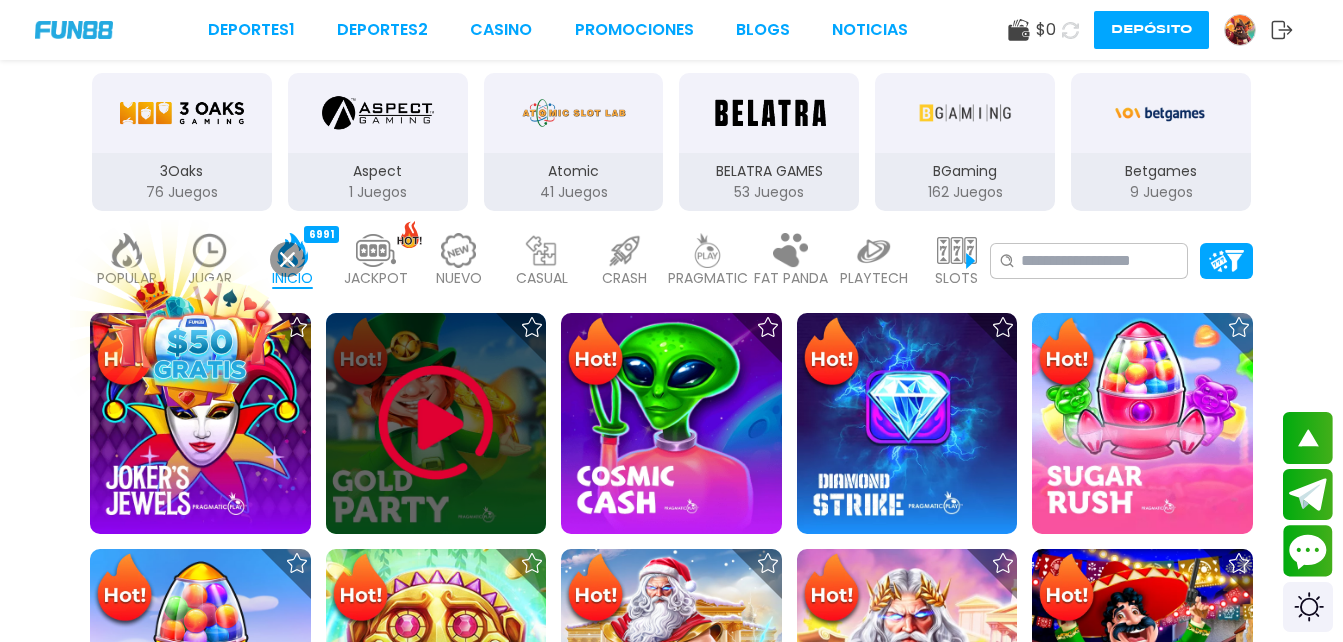 scroll, scrollTop: 400, scrollLeft: 0, axis: vertical 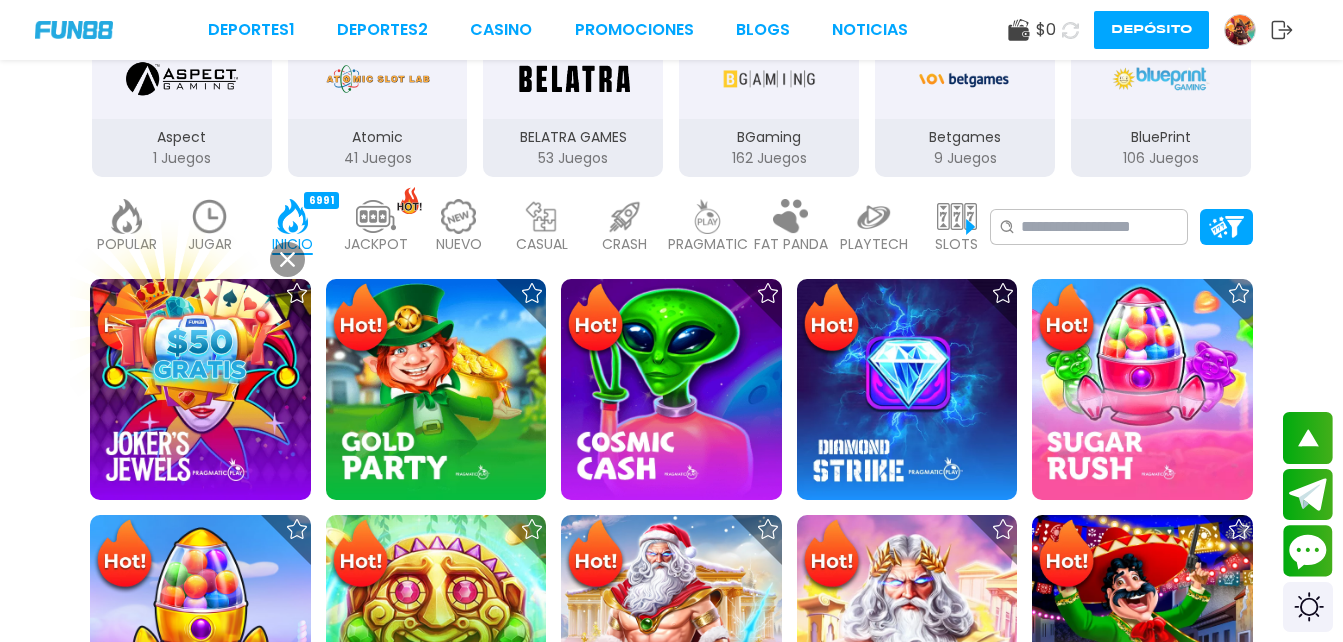 click at bounding box center [200, 342] 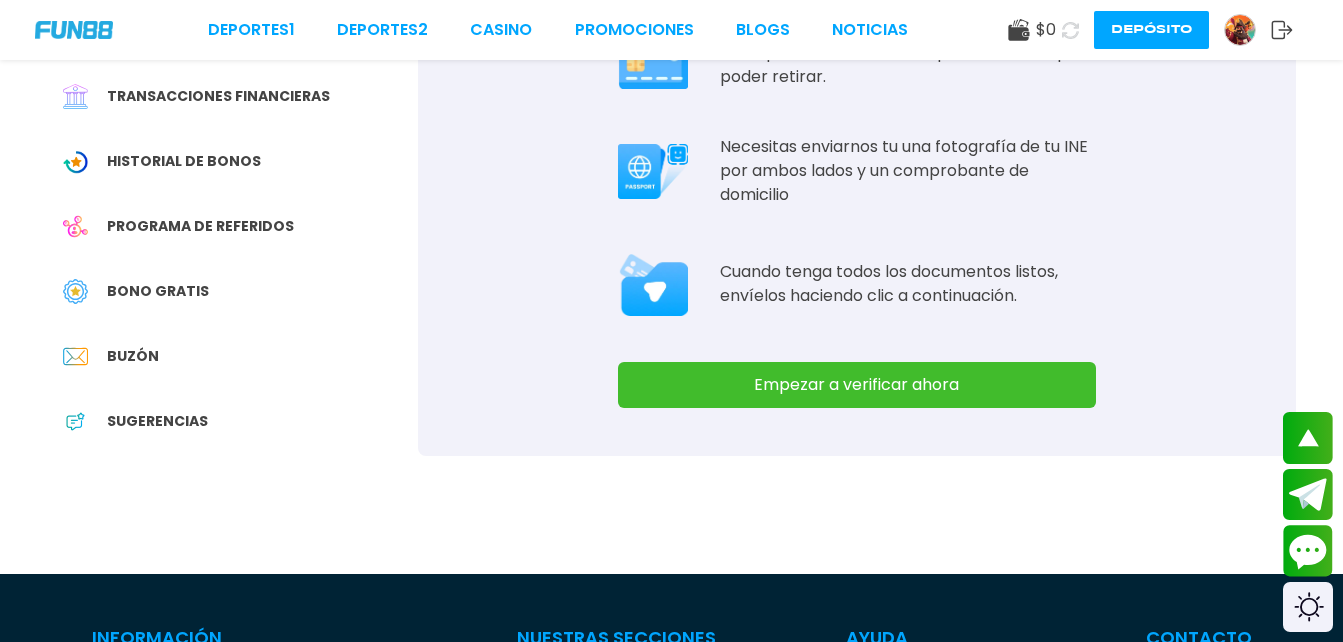 scroll, scrollTop: 320, scrollLeft: 0, axis: vertical 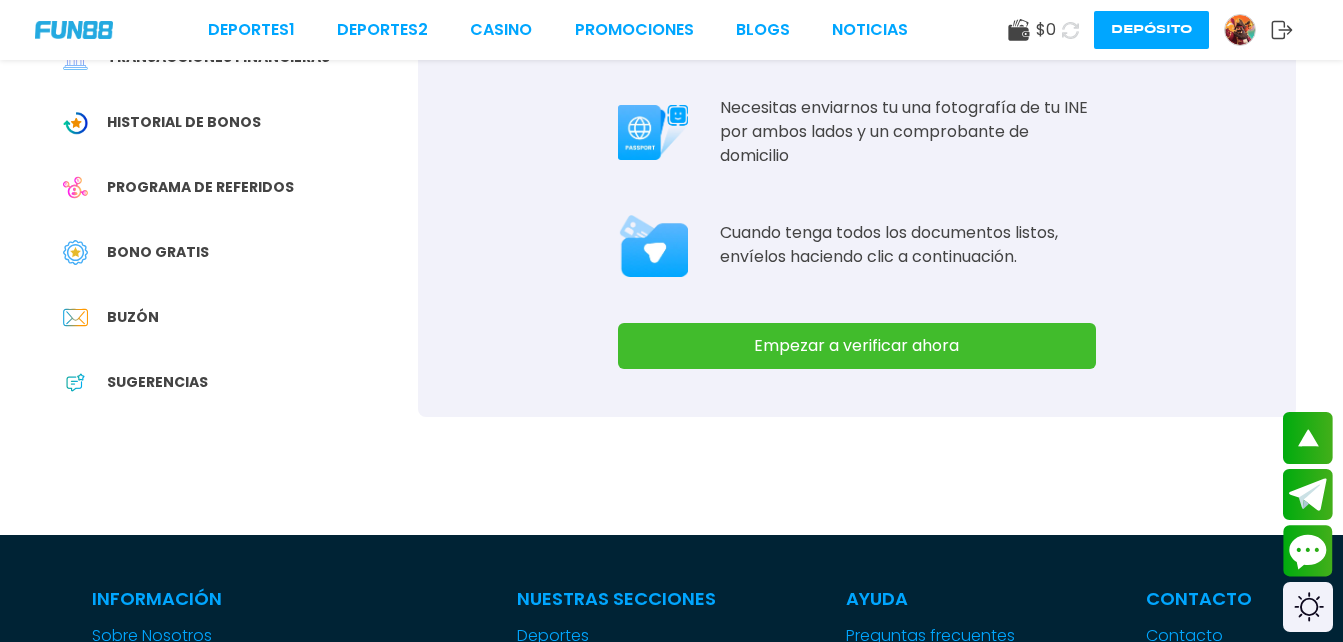 click at bounding box center [1240, 30] 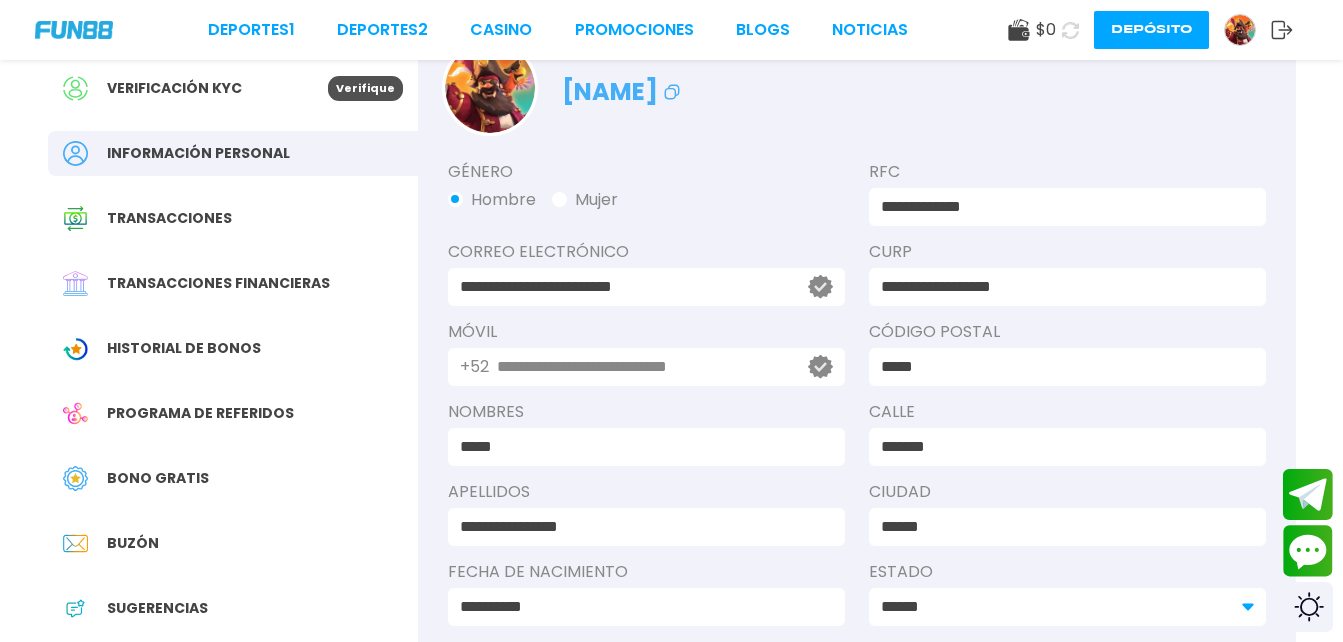 scroll, scrollTop: 120, scrollLeft: 0, axis: vertical 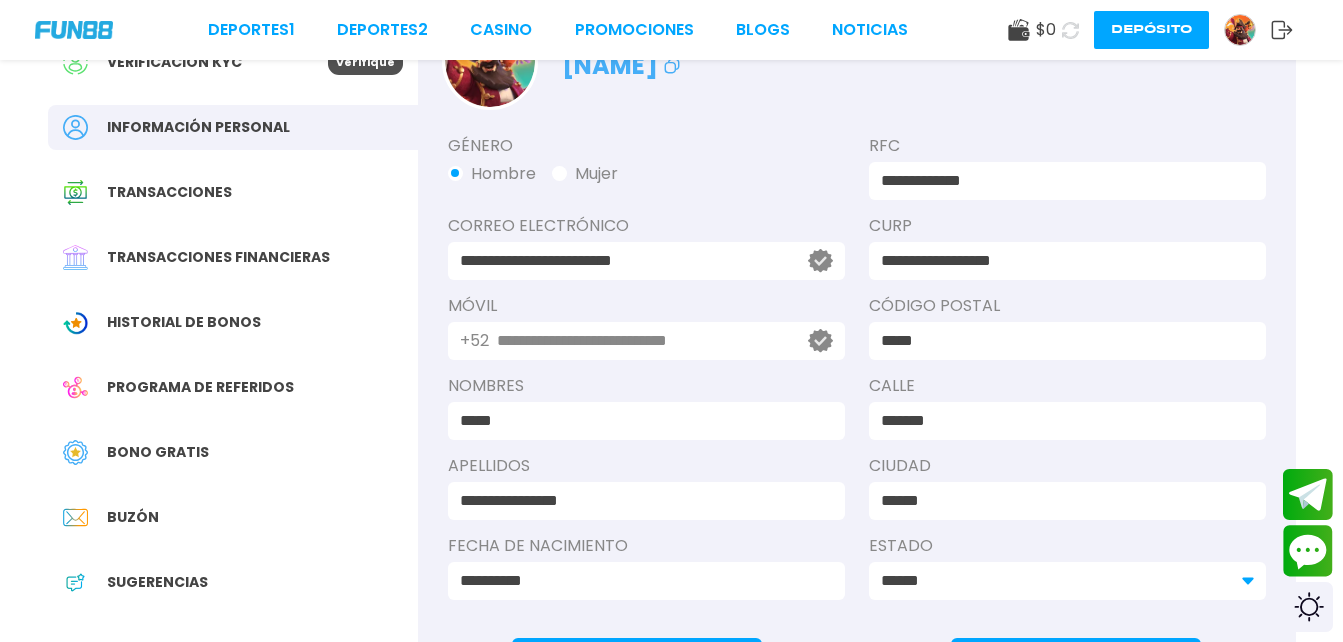click on "Transacciones financieras" at bounding box center [218, 257] 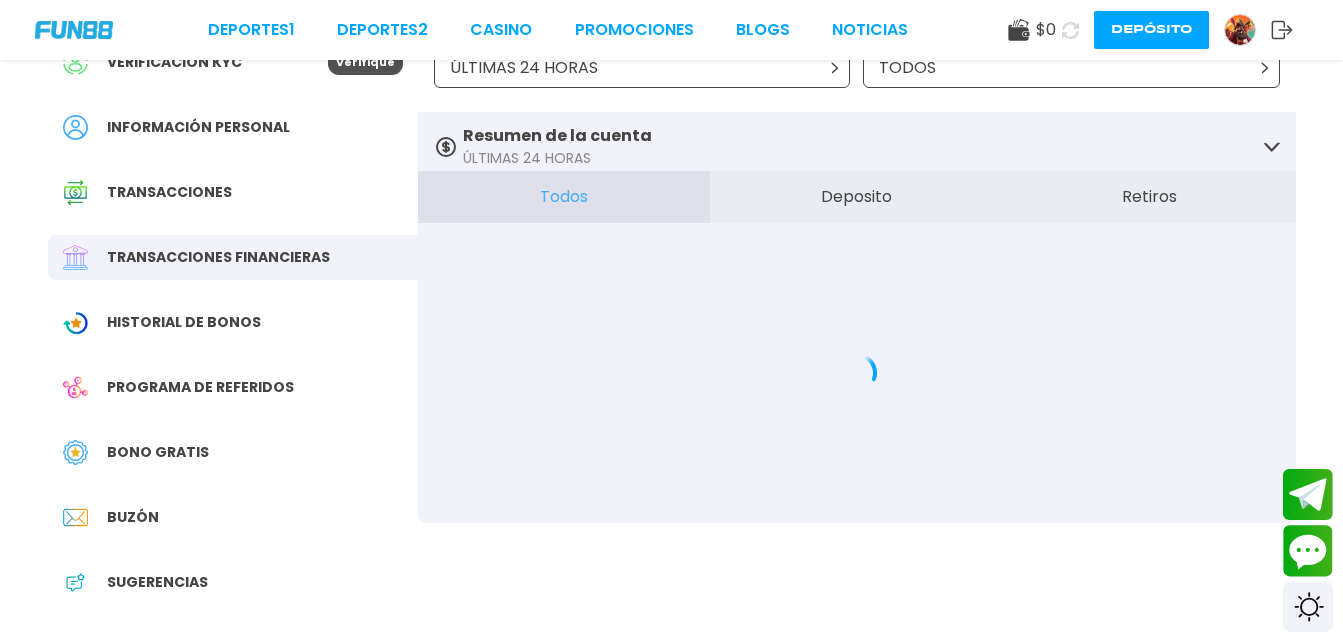scroll, scrollTop: 0, scrollLeft: 0, axis: both 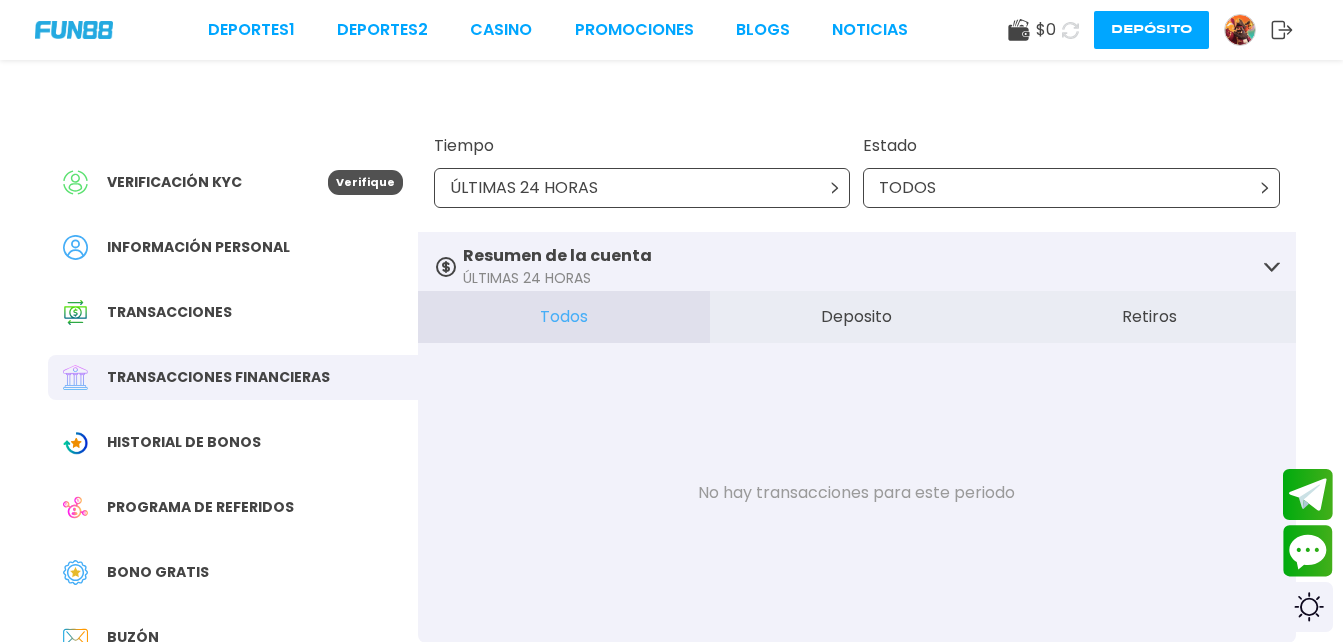 click on "Deposito" at bounding box center [856, 317] 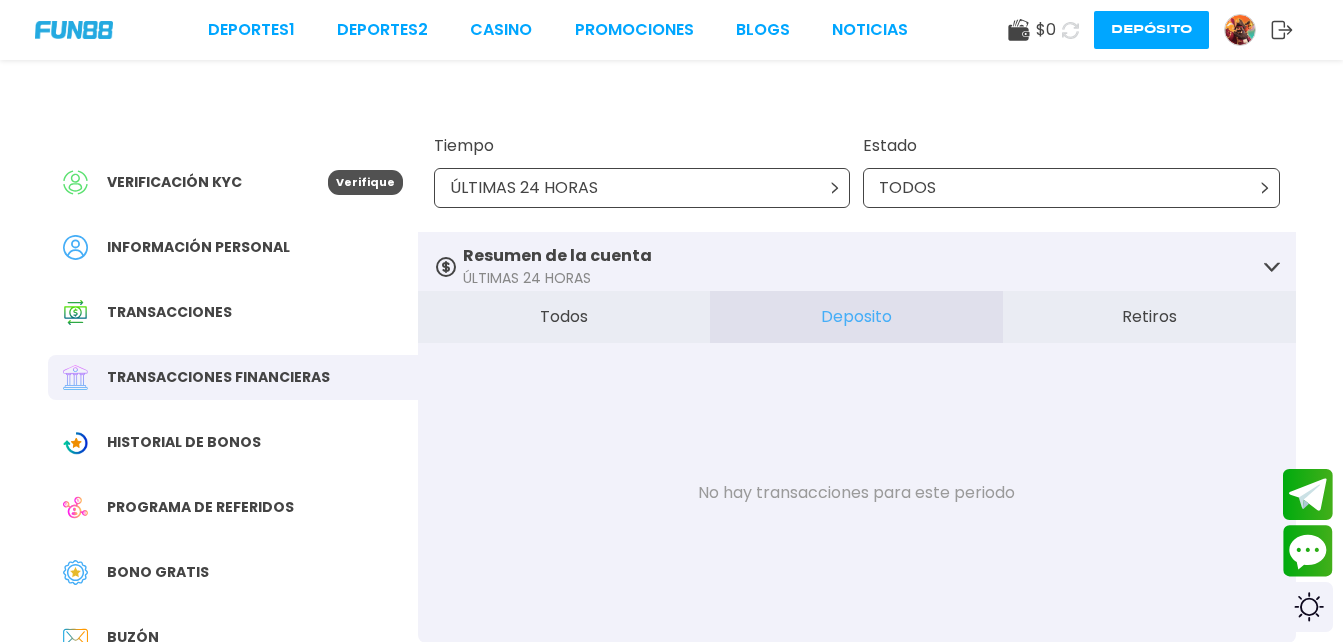 click on "Retiros" at bounding box center [1149, 317] 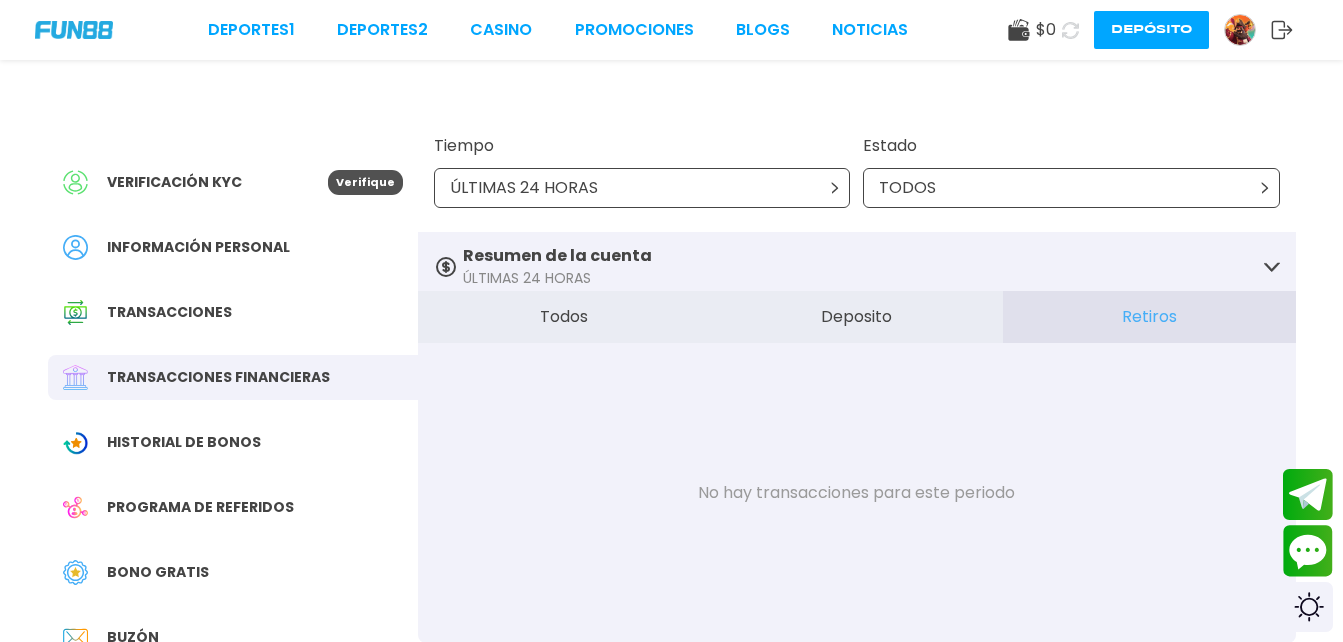 click on "Historial de Bonos" at bounding box center [184, 442] 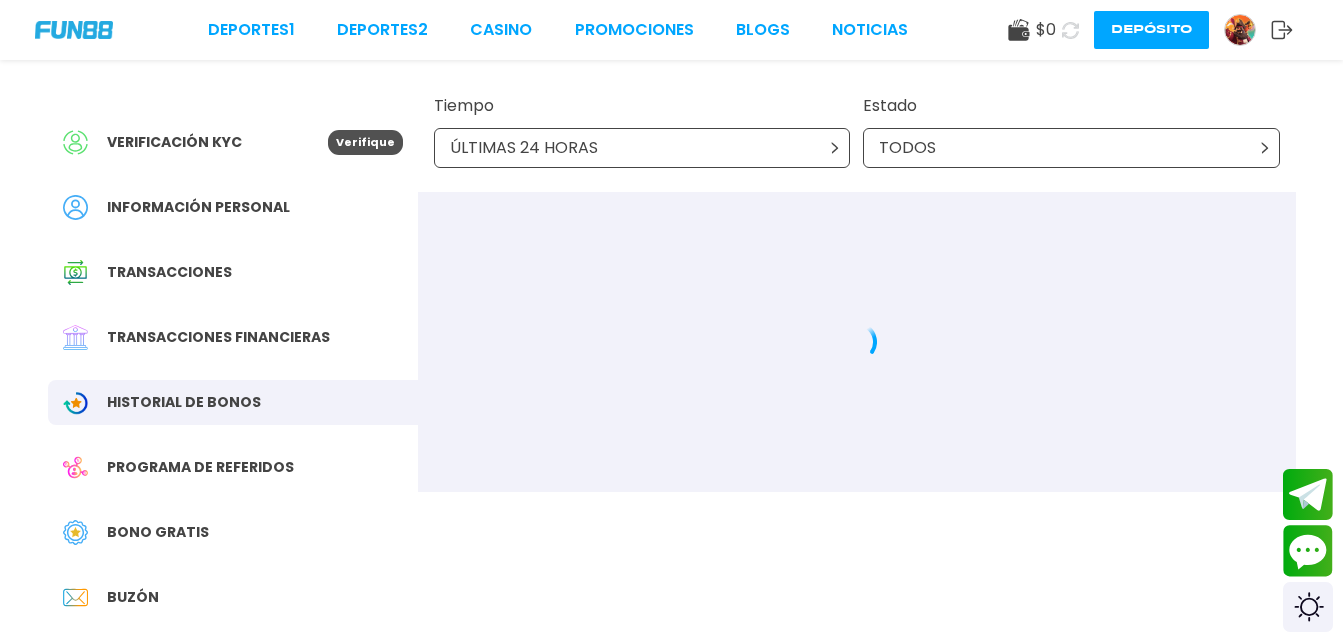 scroll, scrollTop: 80, scrollLeft: 0, axis: vertical 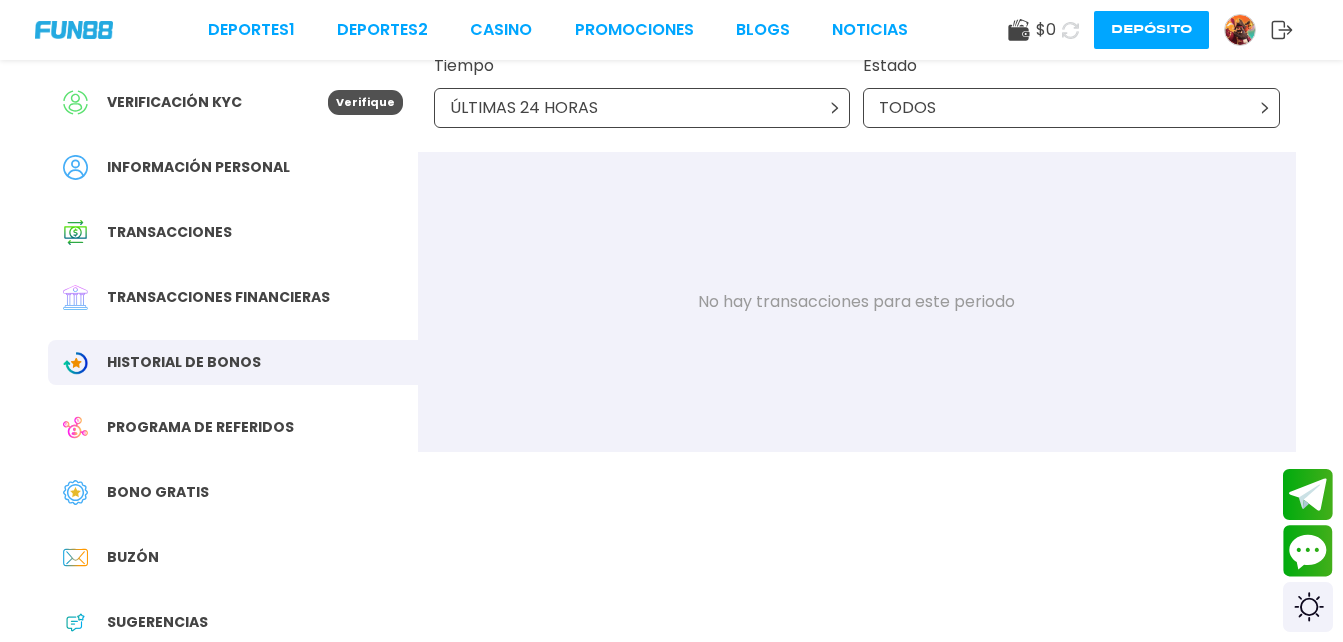 click on "Programa de referidos" at bounding box center (233, 427) 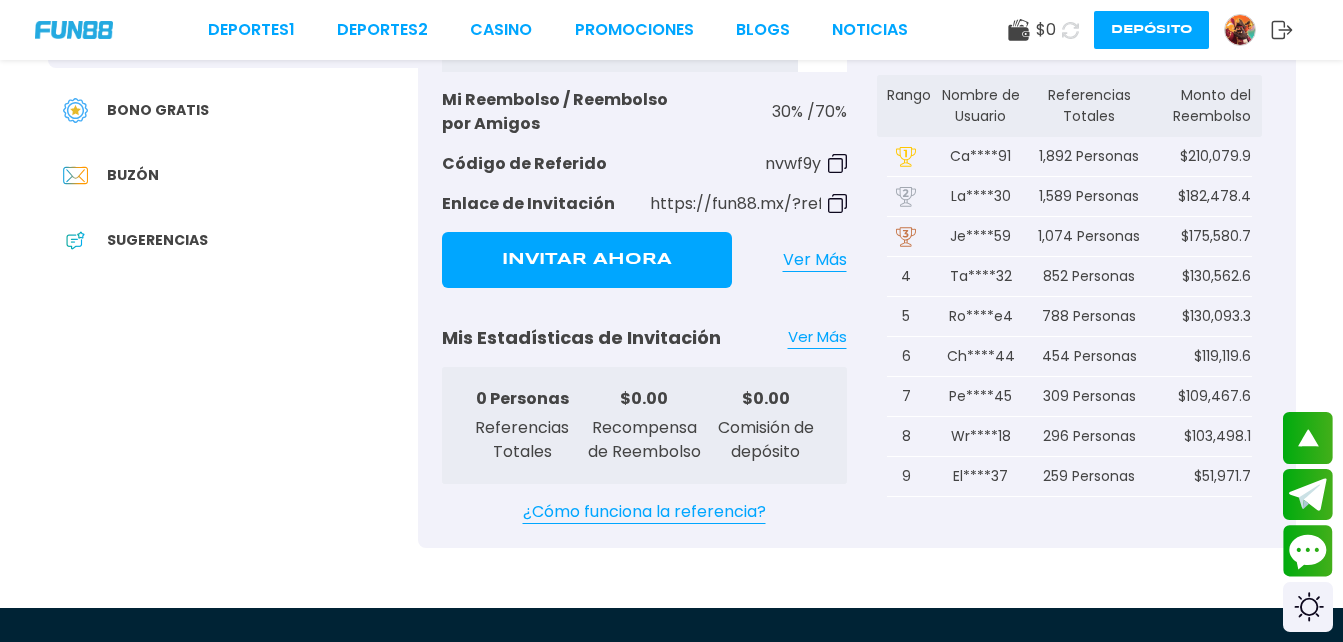 scroll, scrollTop: 400, scrollLeft: 0, axis: vertical 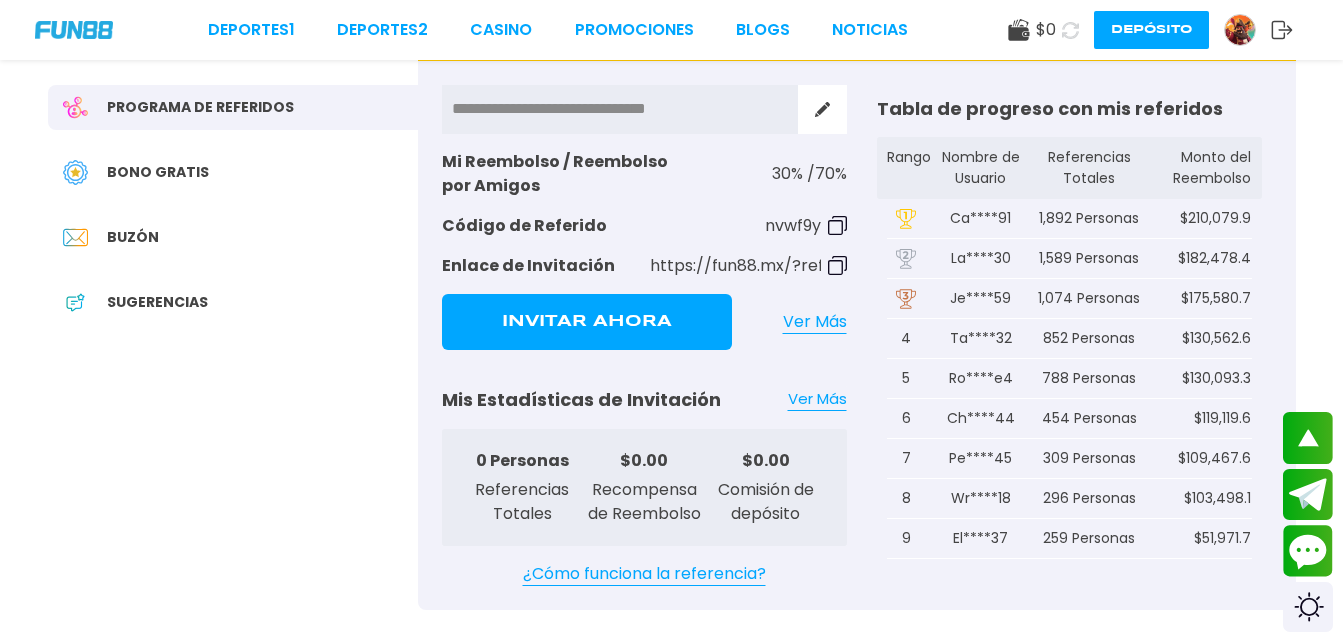 click on "Bono Gratis" at bounding box center (158, 172) 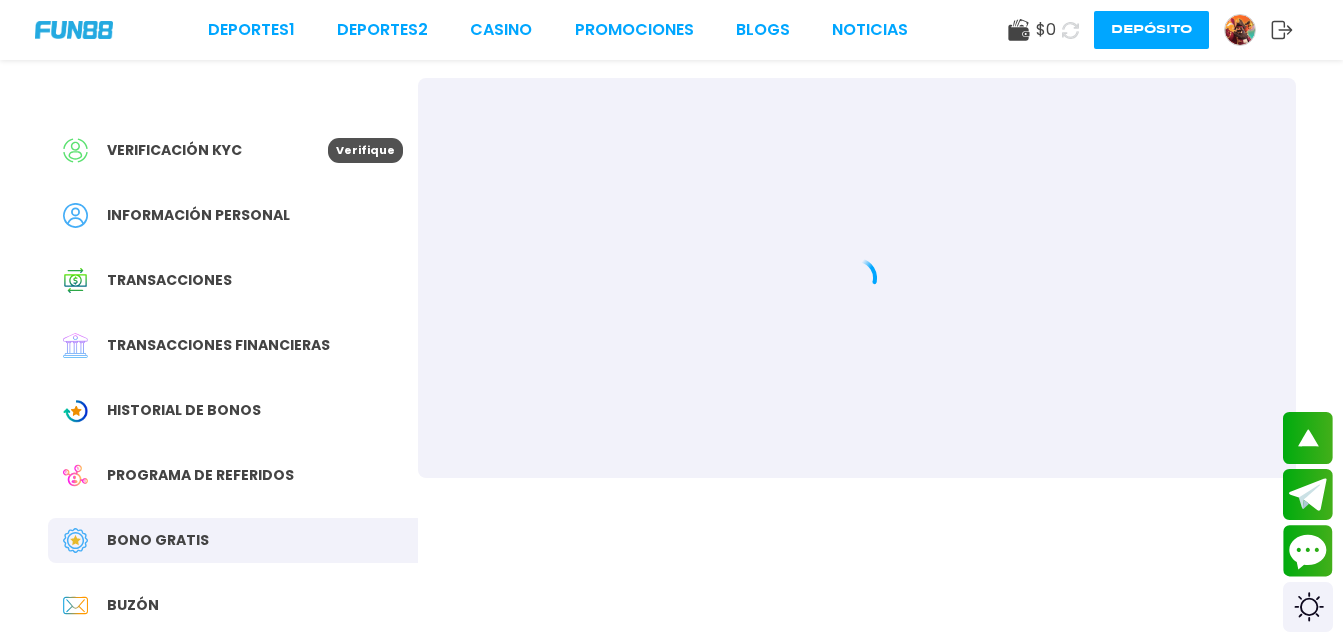 scroll, scrollTop: 0, scrollLeft: 0, axis: both 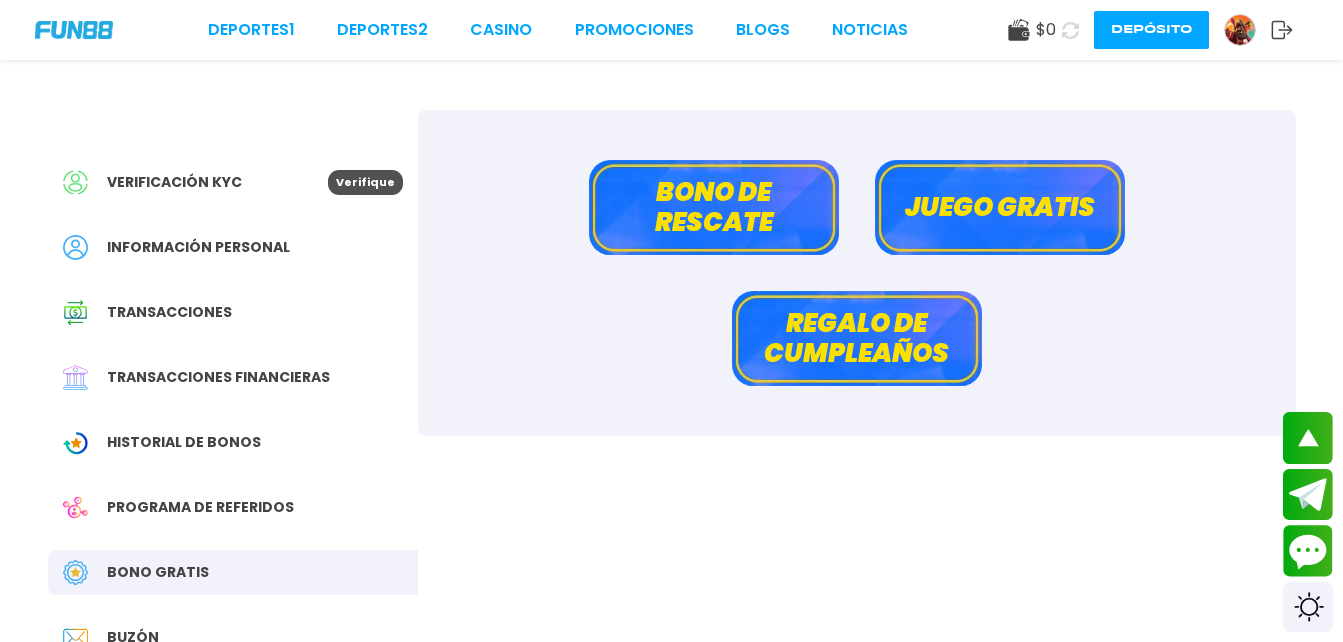 click on "Bono de rescate" at bounding box center [714, 207] 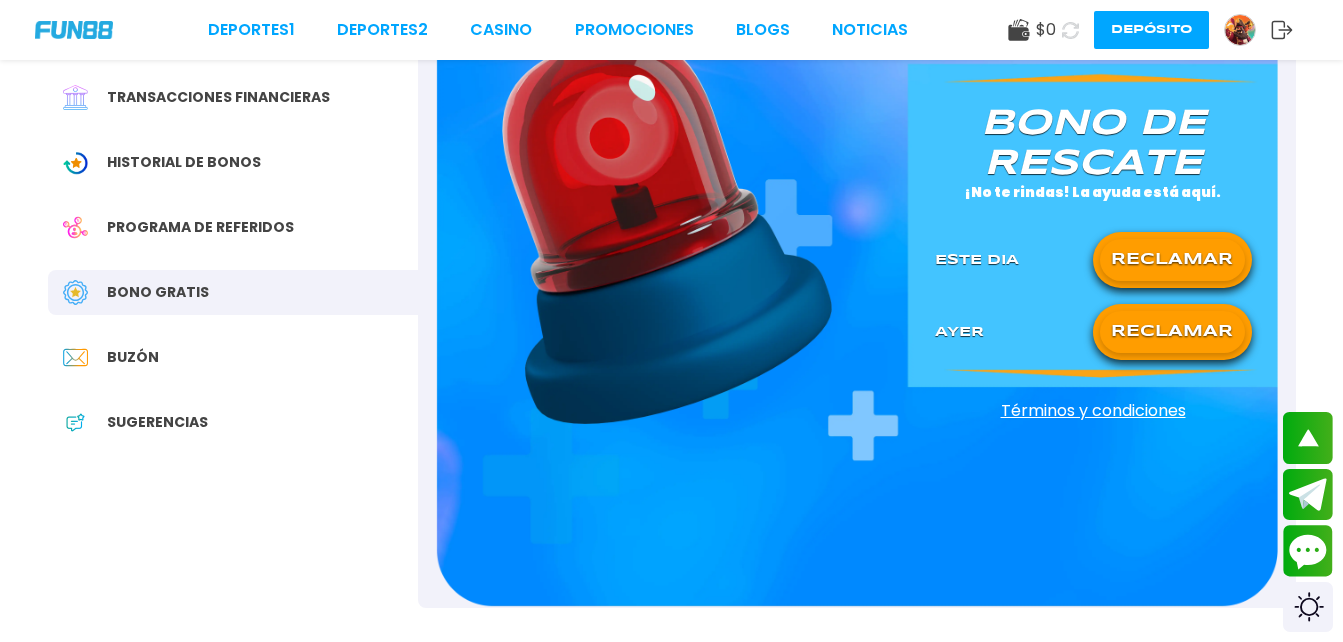 scroll, scrollTop: 320, scrollLeft: 0, axis: vertical 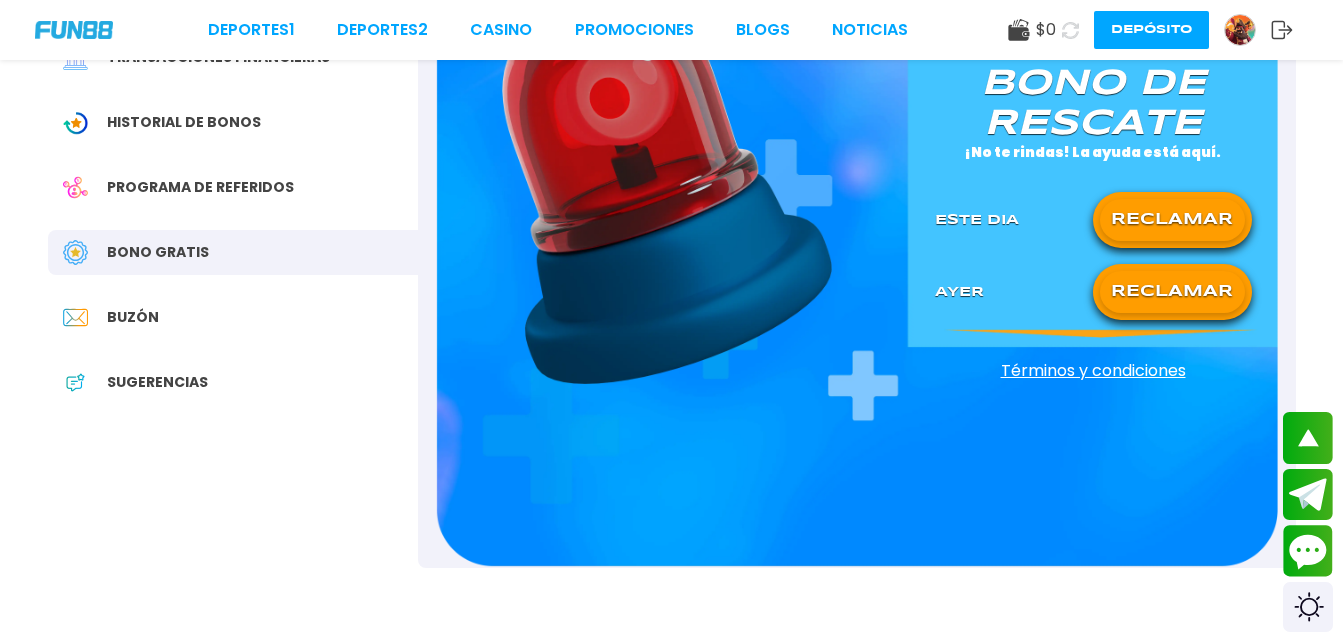 click on "RECLAMAR" at bounding box center (1172, 220) 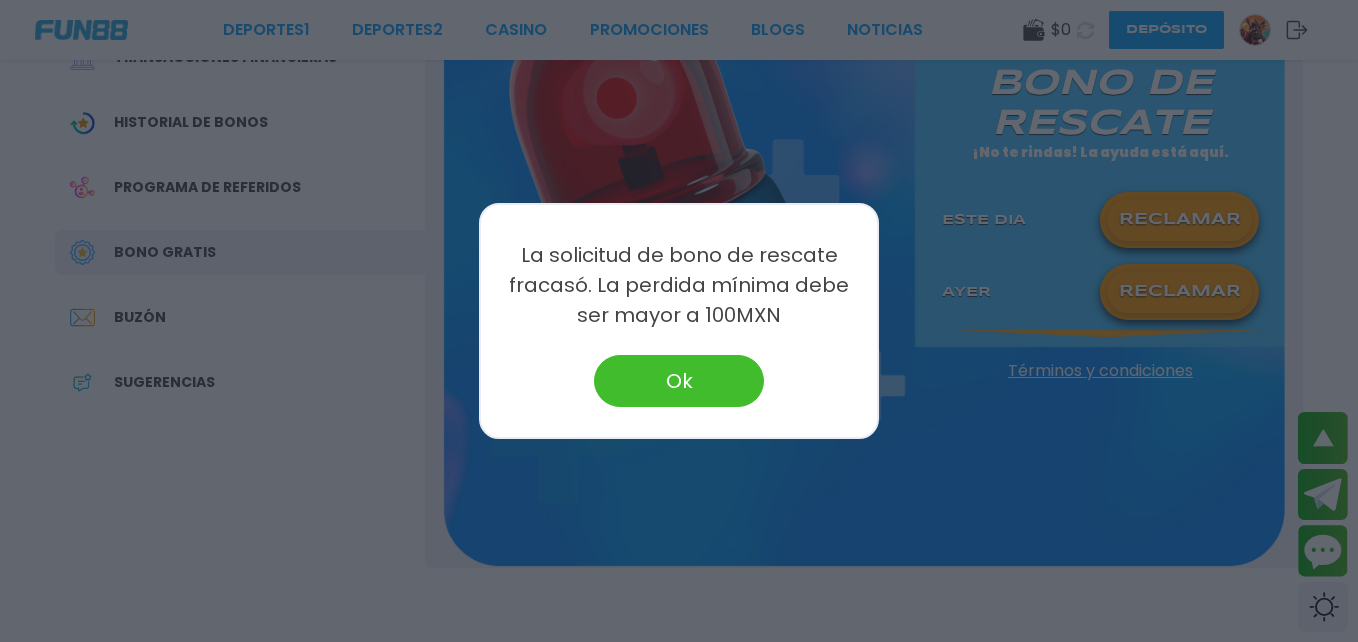 click on "Ok" at bounding box center (679, 381) 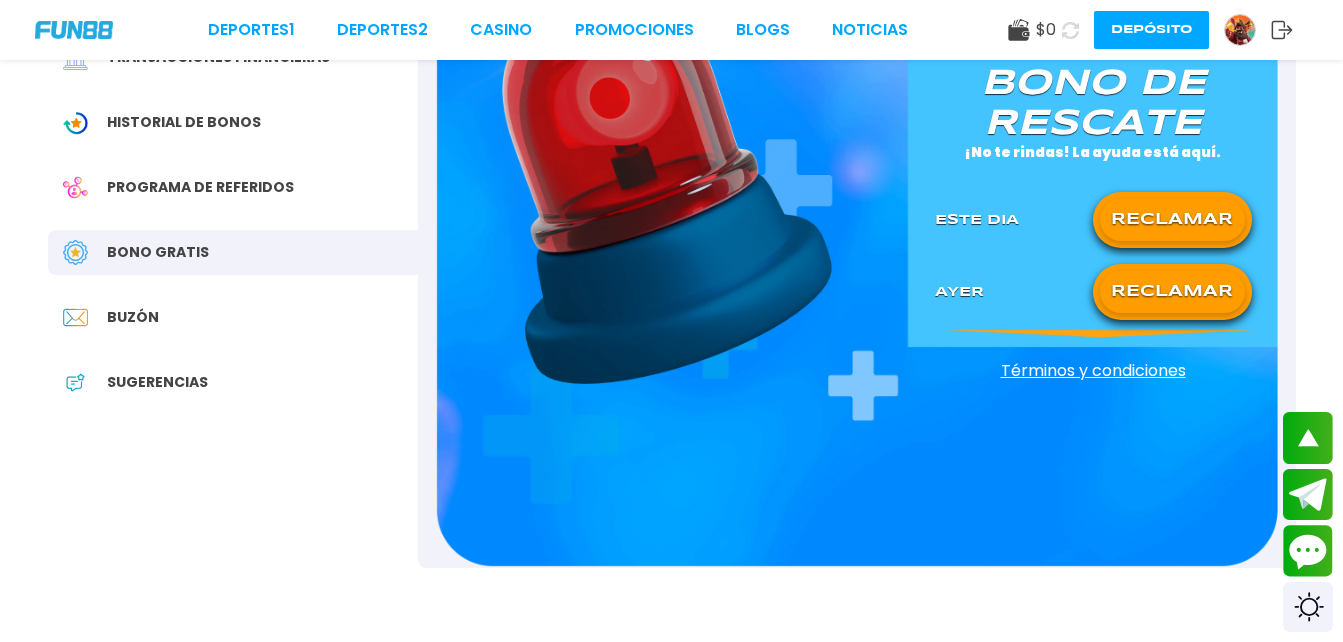 click on "RECLAMAR" at bounding box center [1172, 292] 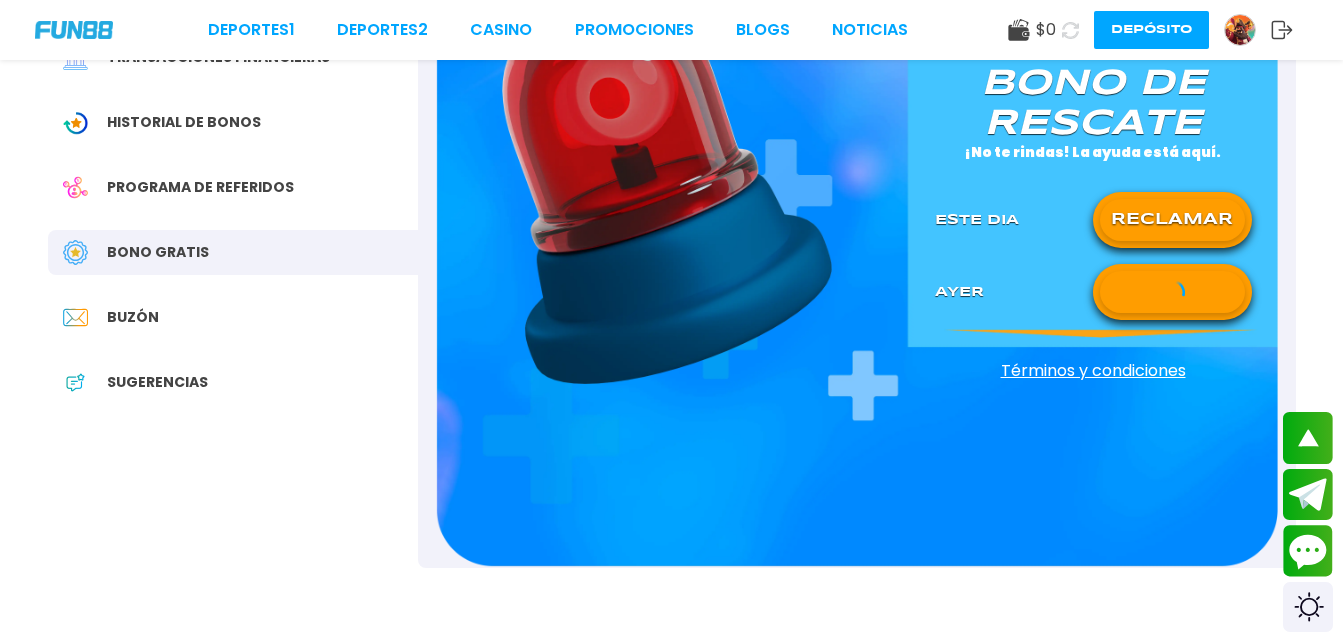 type 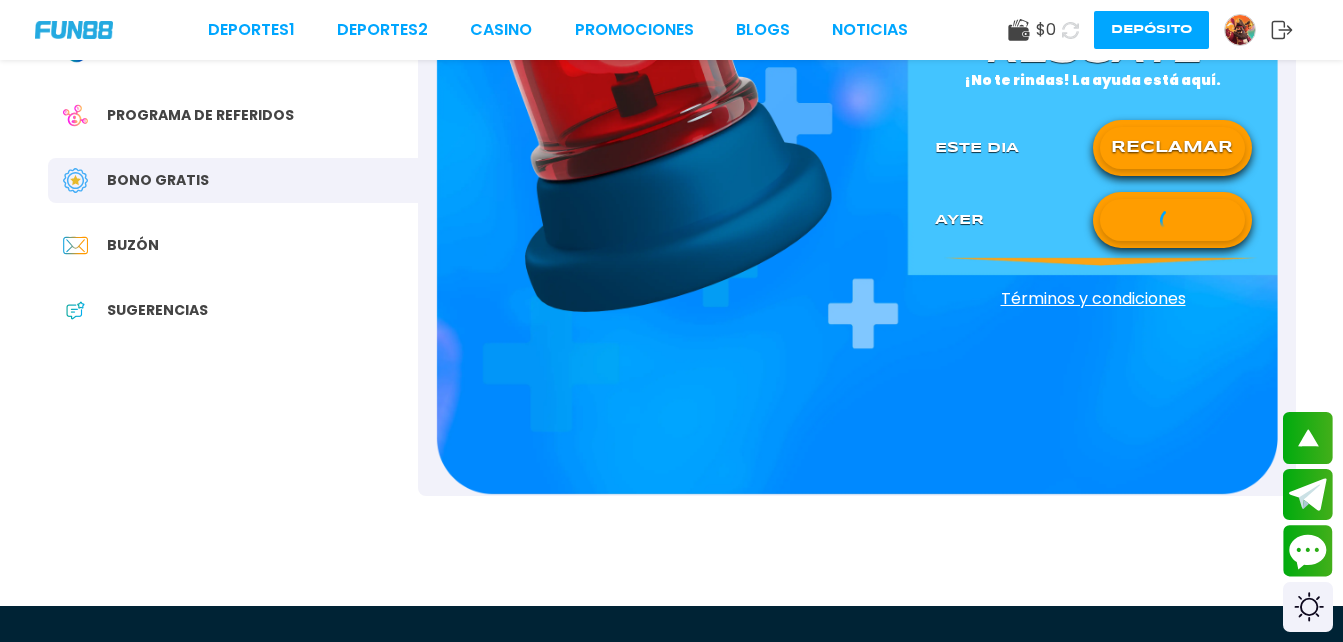 scroll, scrollTop: 400, scrollLeft: 0, axis: vertical 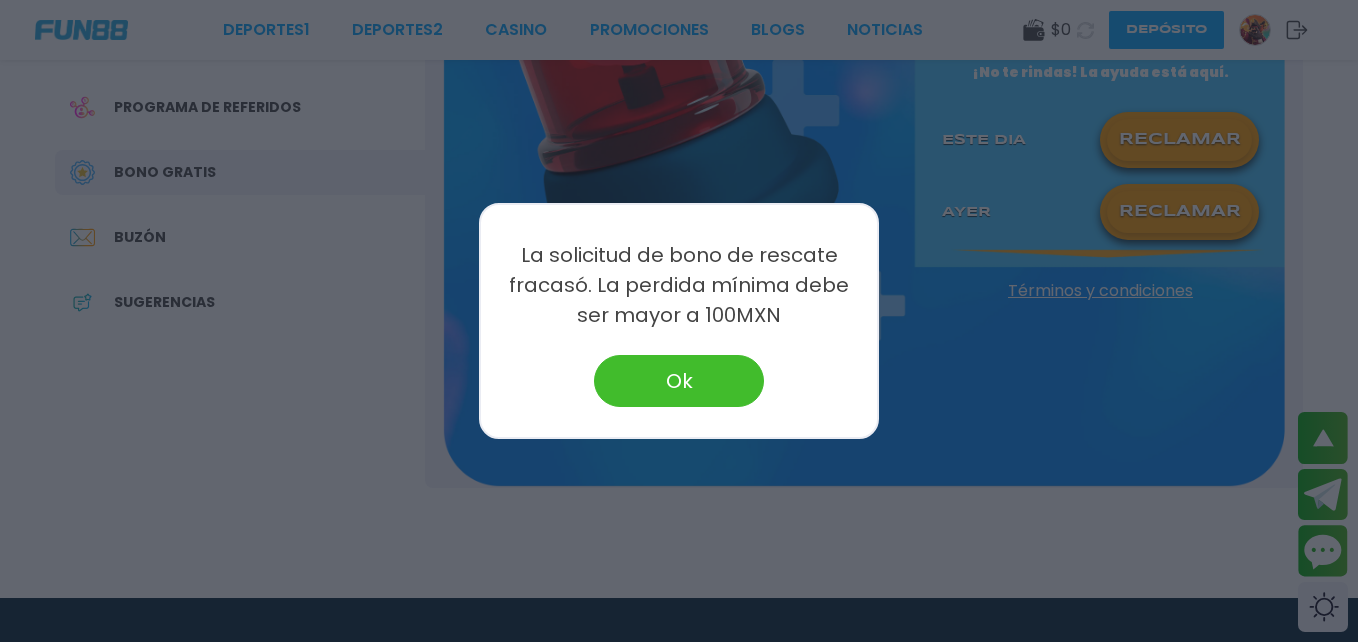 click on "Ok" at bounding box center (679, 381) 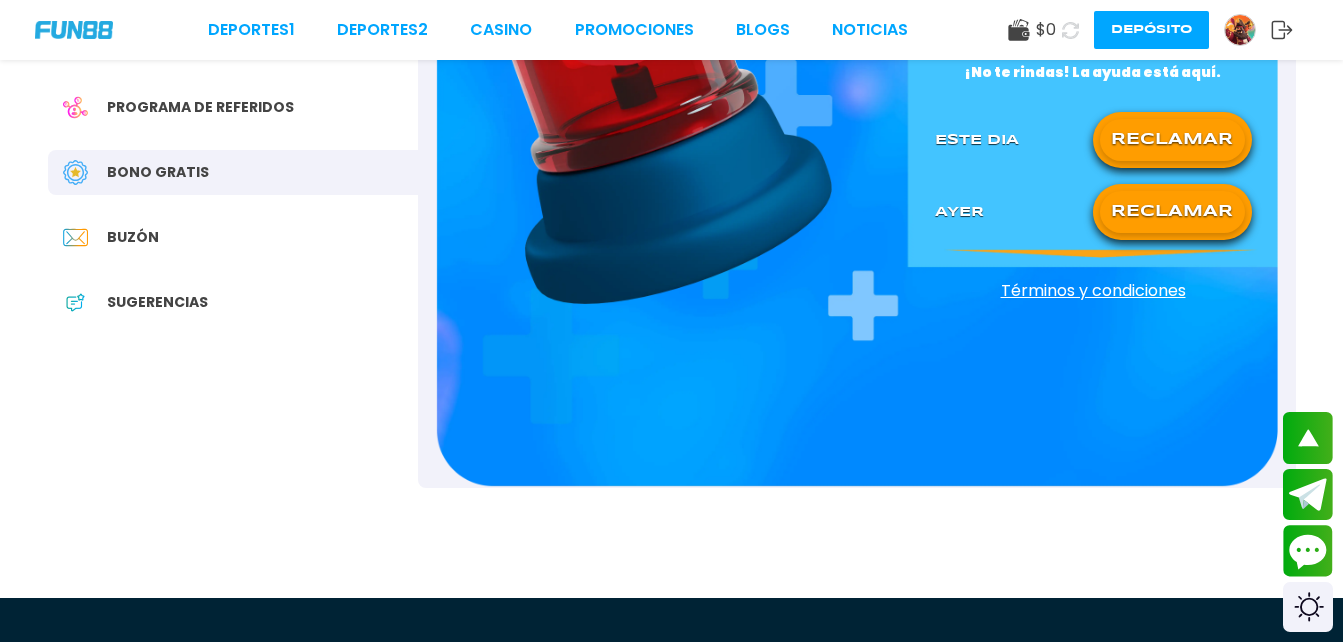 click on "Buzón" at bounding box center (133, 237) 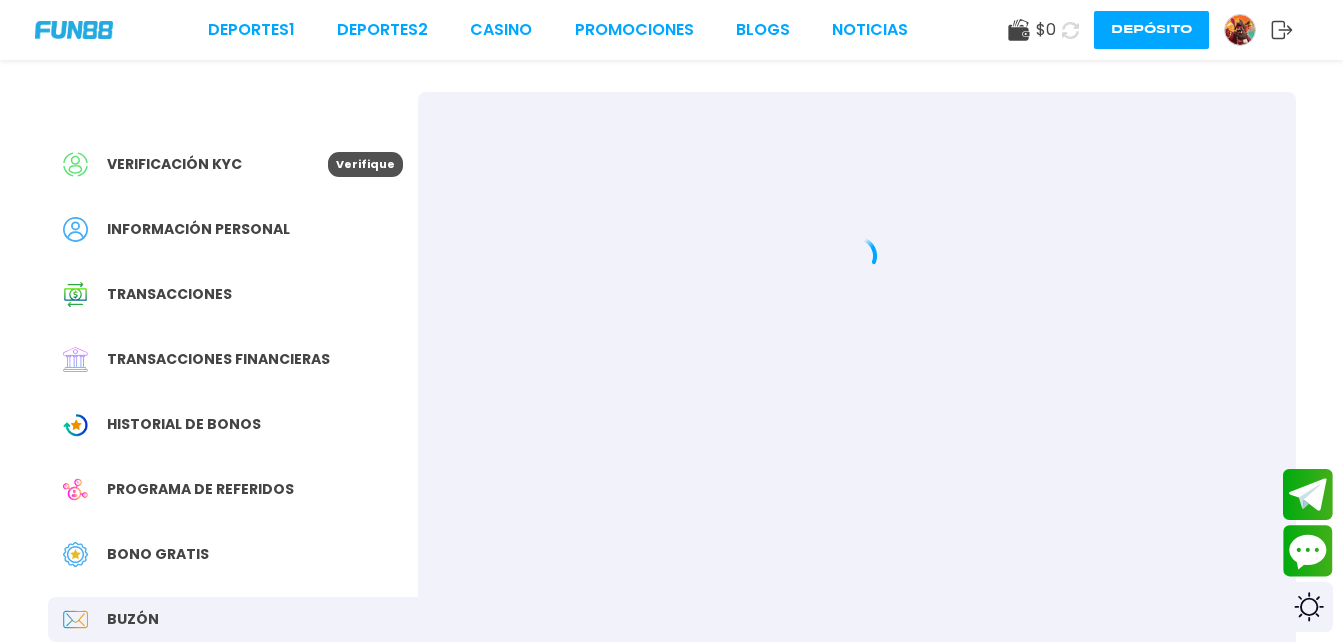 scroll, scrollTop: 0, scrollLeft: 0, axis: both 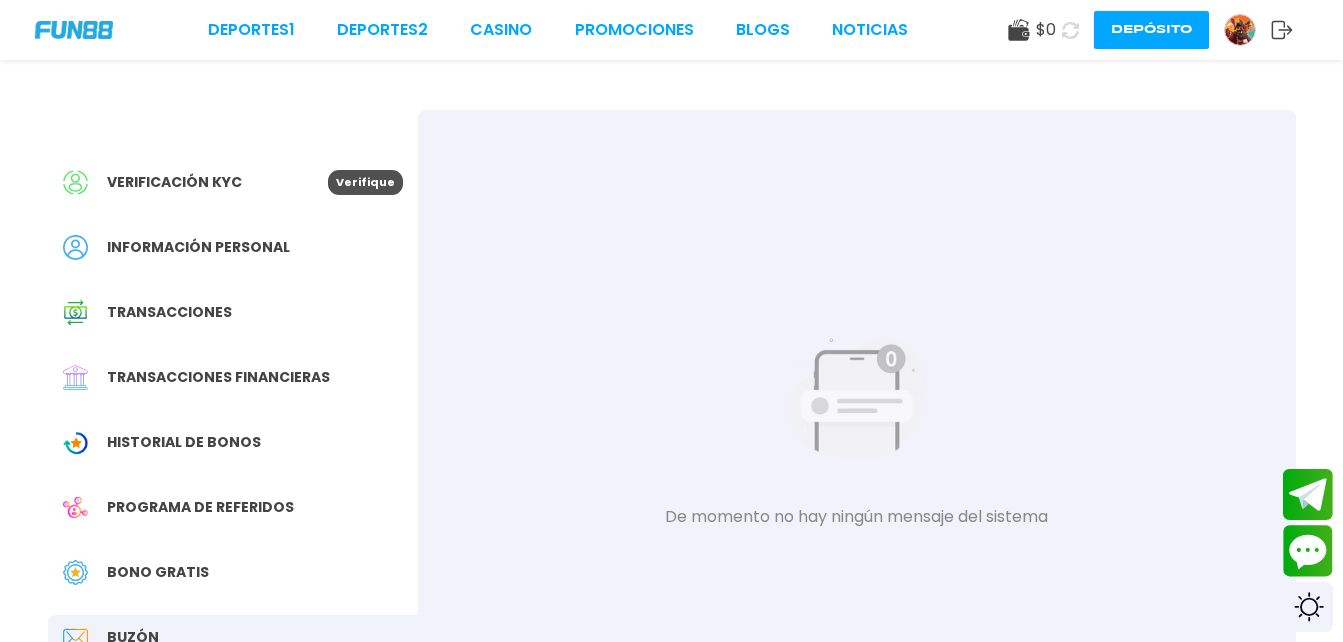 click on "Deportes  1 Deportes  2 CASINO Promociones BLOGS NOTICIAS" at bounding box center [558, 30] 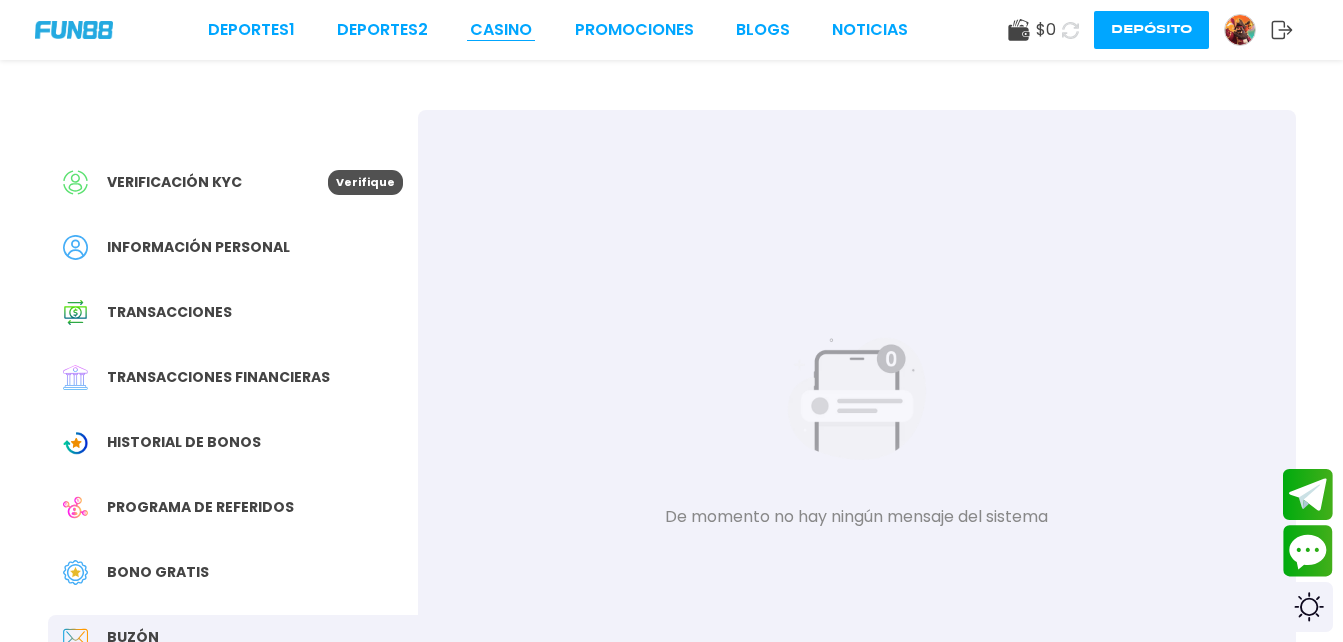 click on "CASINO" at bounding box center [501, 30] 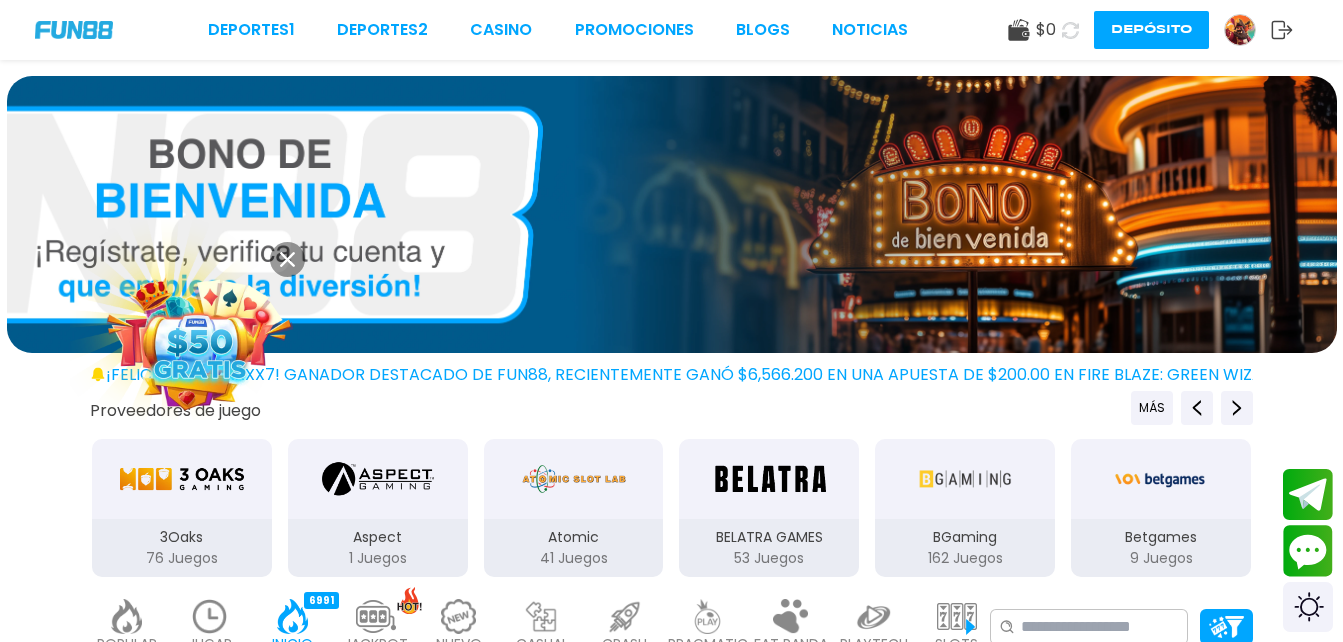 click 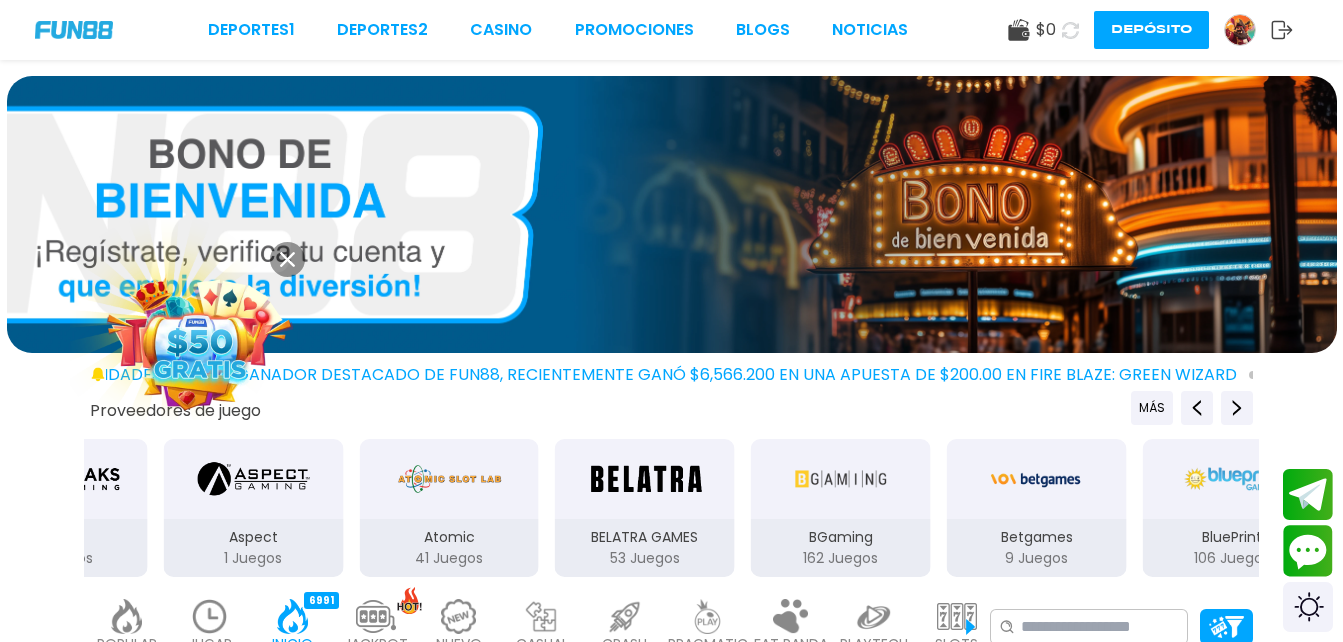 click 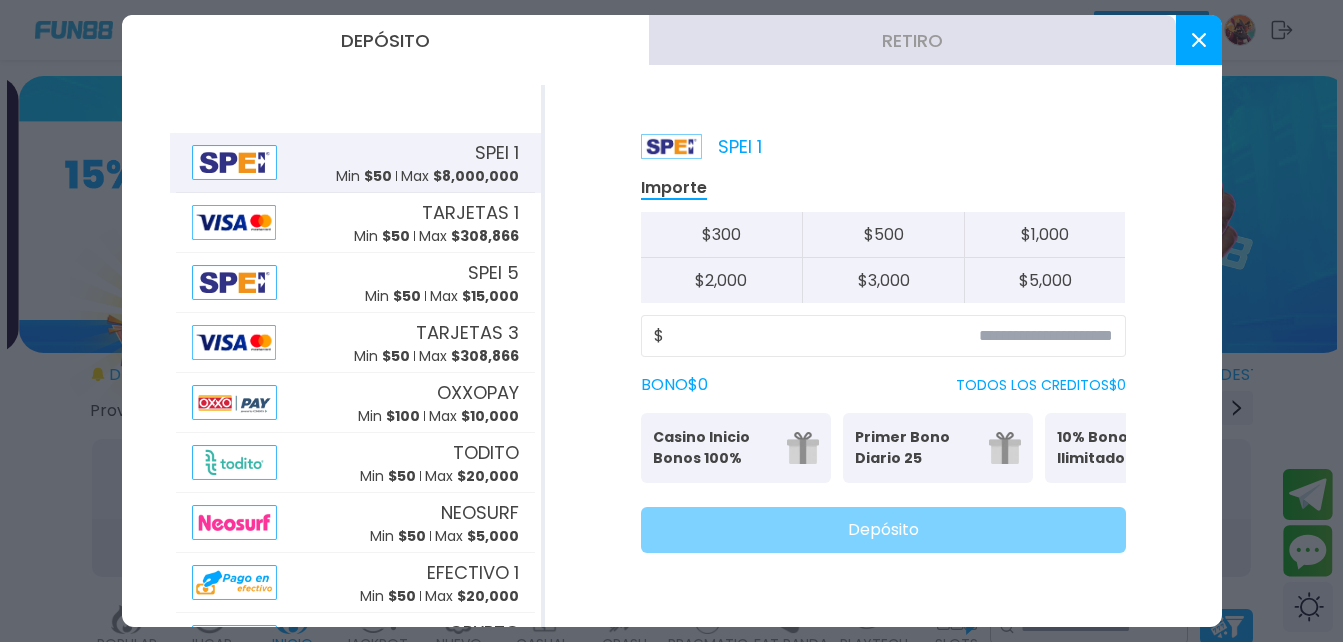 click at bounding box center [1199, 40] 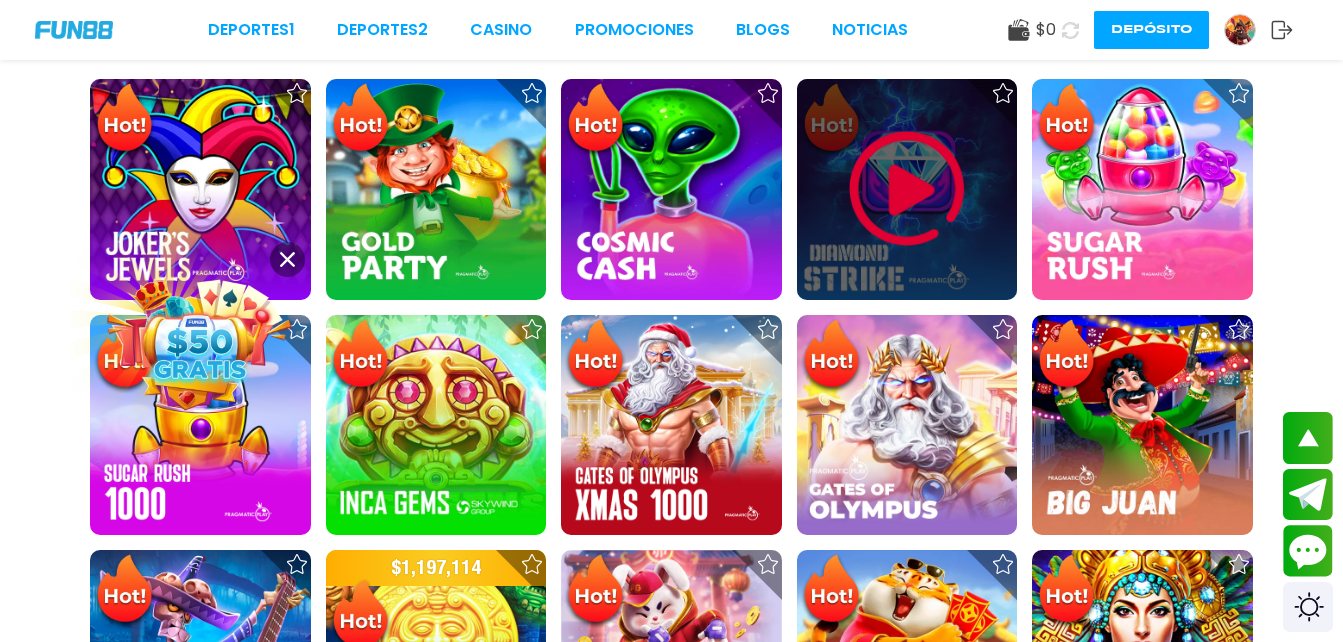 scroll, scrollTop: 640, scrollLeft: 0, axis: vertical 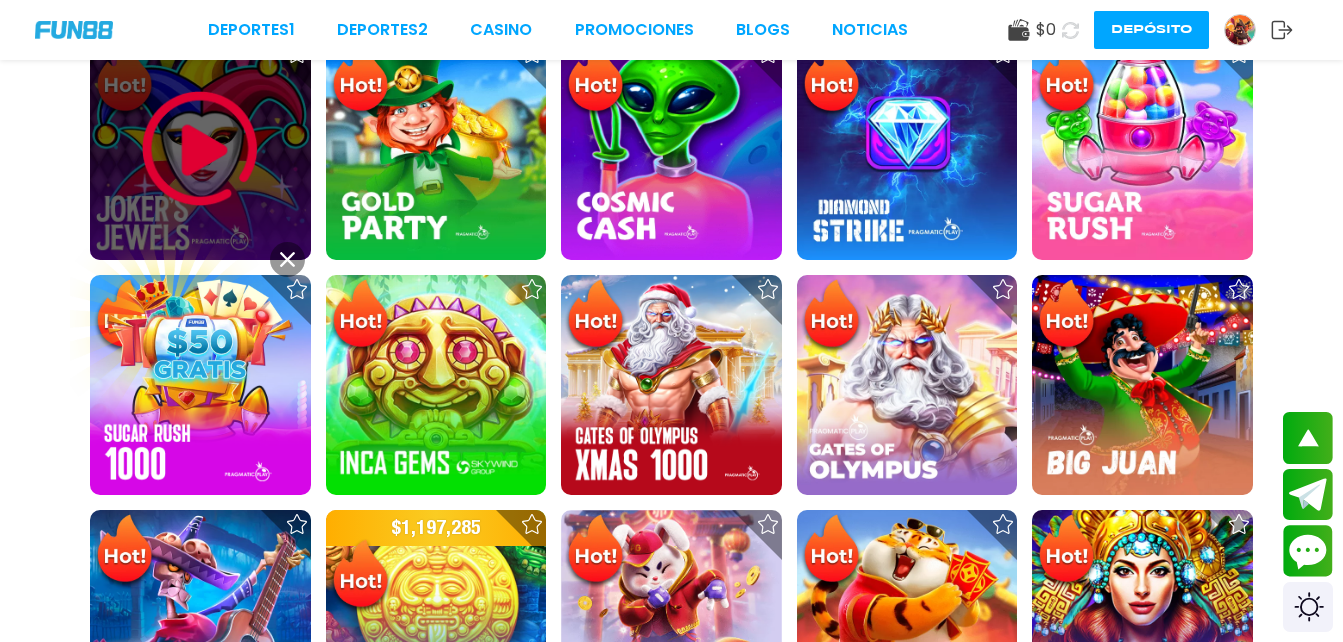 click at bounding box center (200, 149) 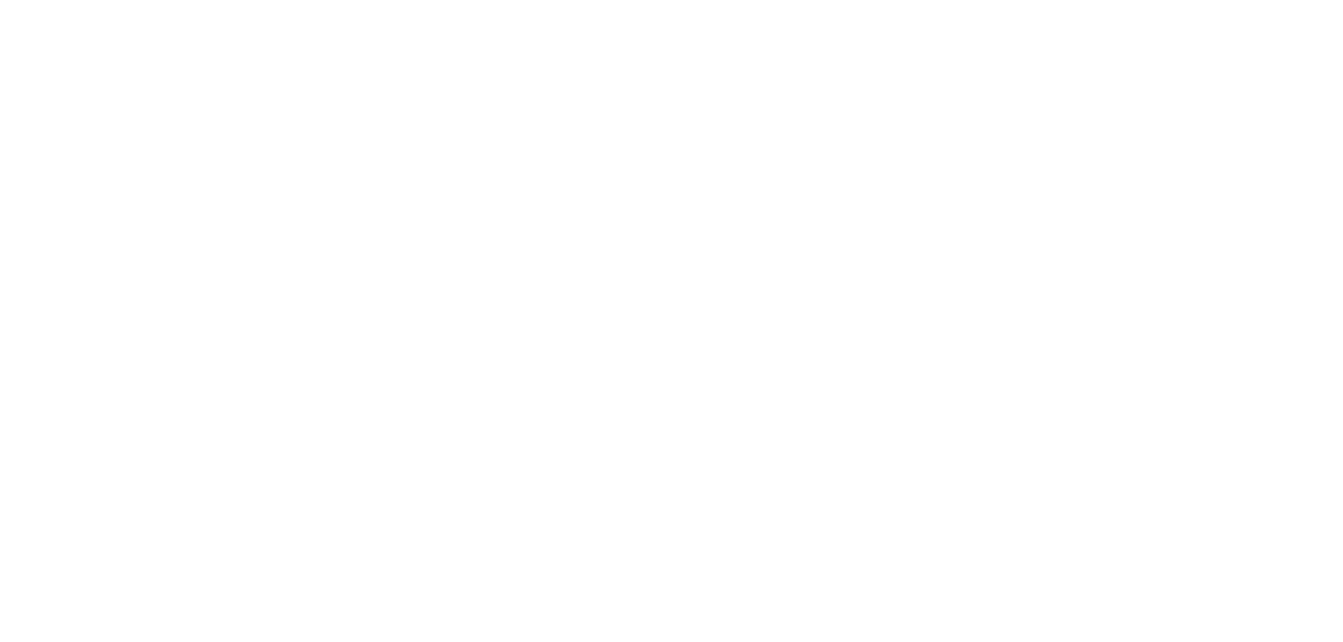 scroll, scrollTop: 0, scrollLeft: 0, axis: both 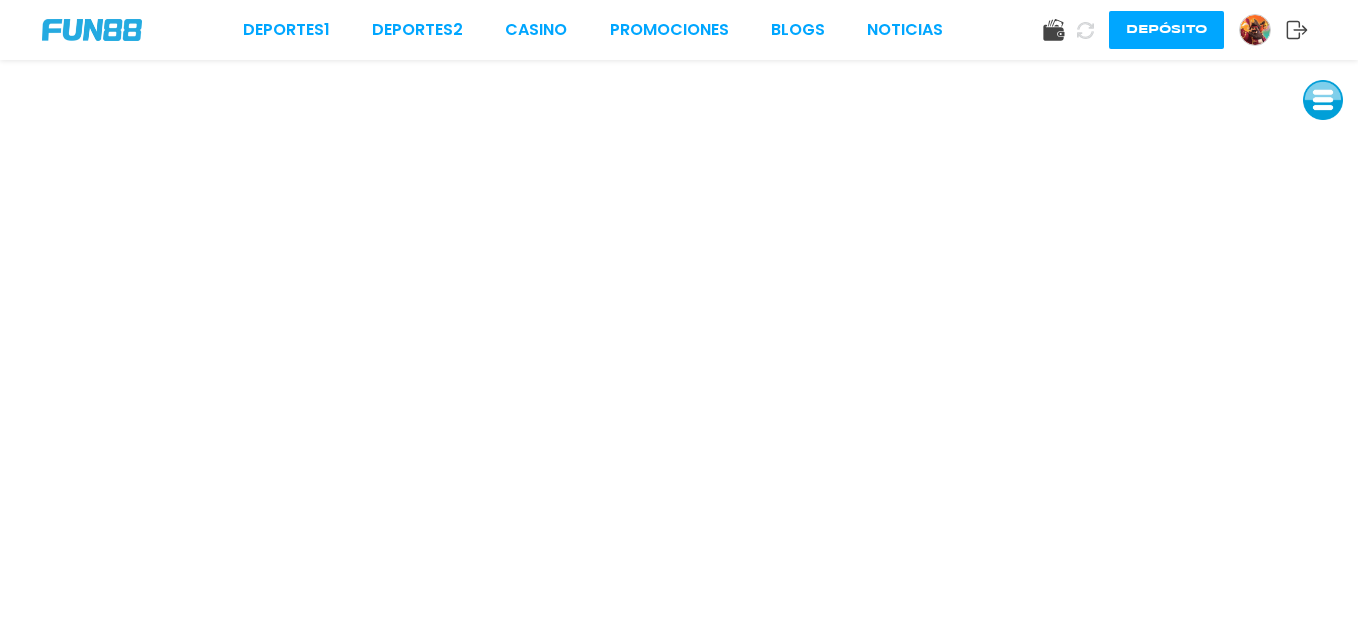 click at bounding box center [1323, 100] 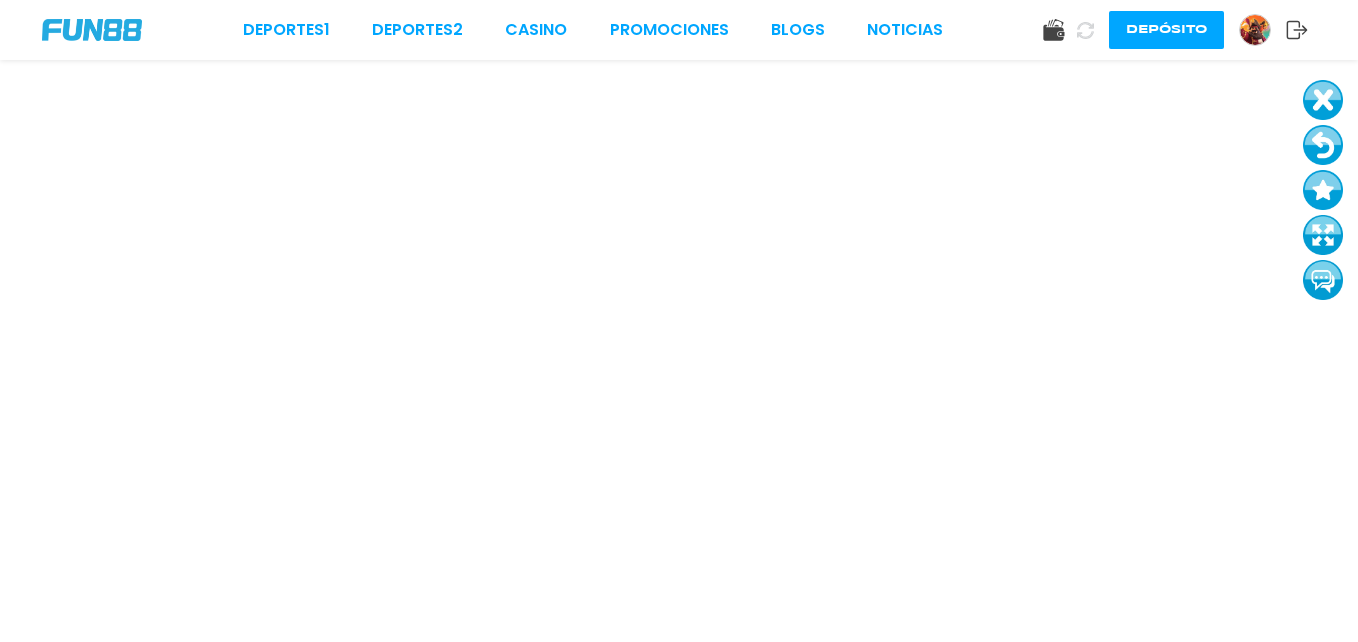 click at bounding box center (1323, 100) 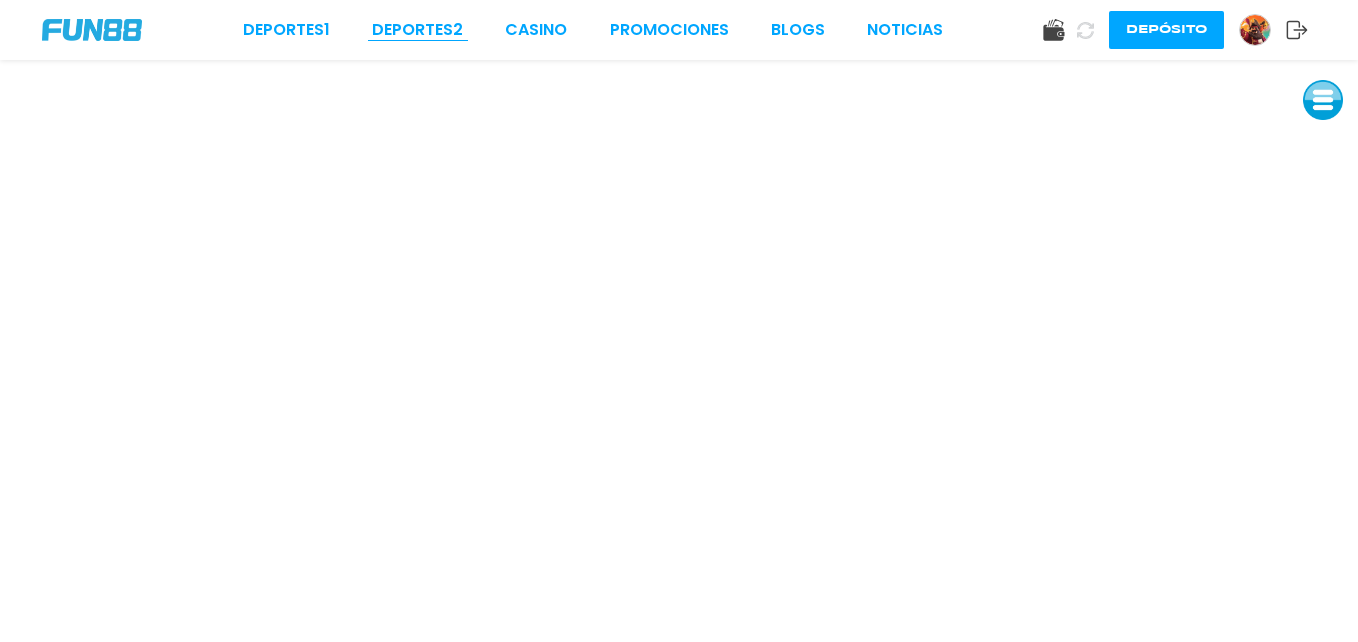 click on "Deportes  2" at bounding box center [417, 30] 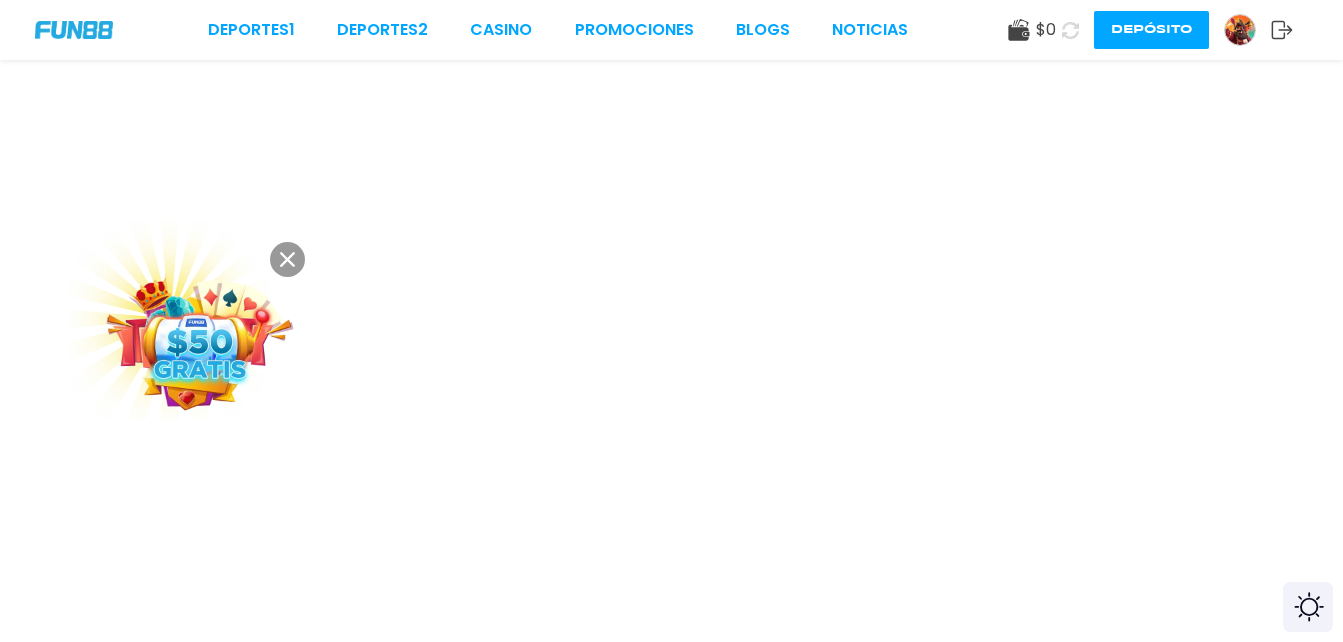 click at bounding box center (200, 342) 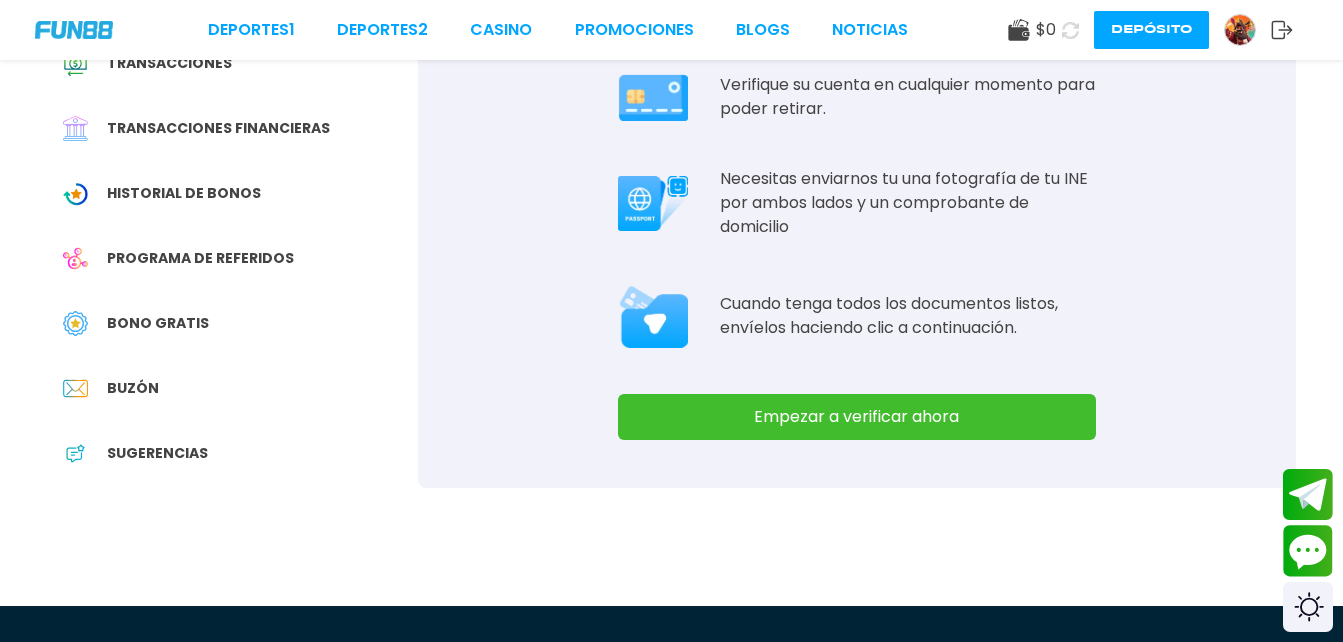 scroll, scrollTop: 280, scrollLeft: 0, axis: vertical 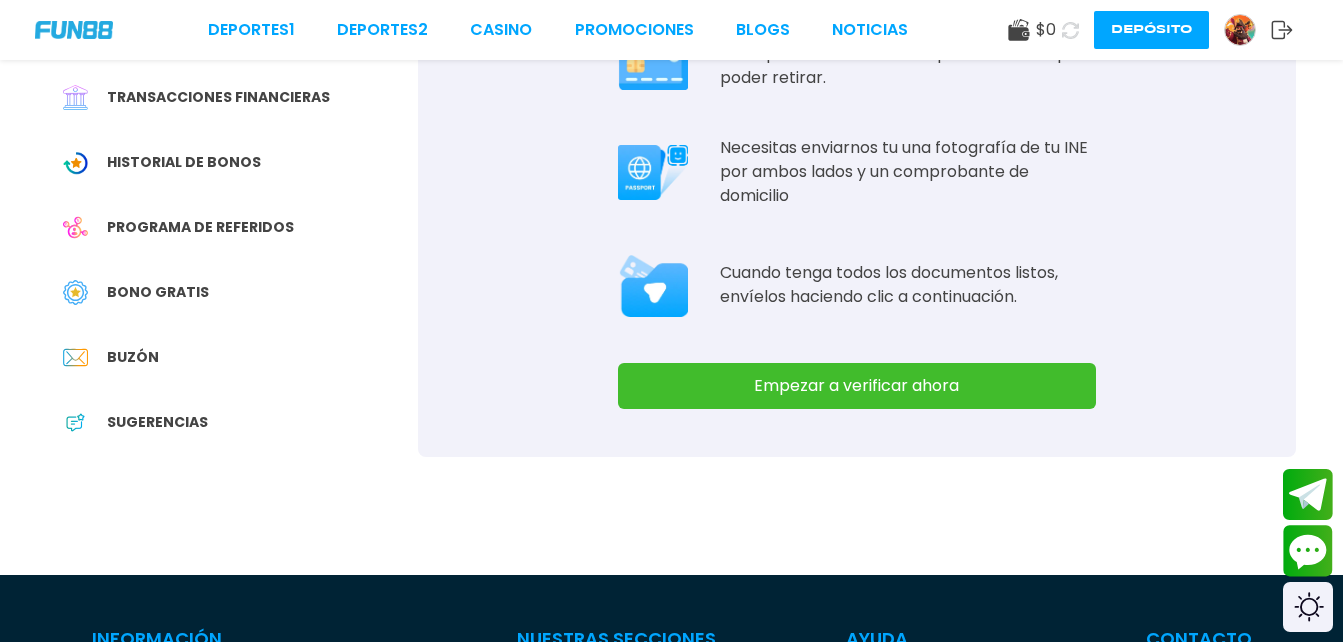 click on "Empezar a verificar ahora" at bounding box center (857, 386) 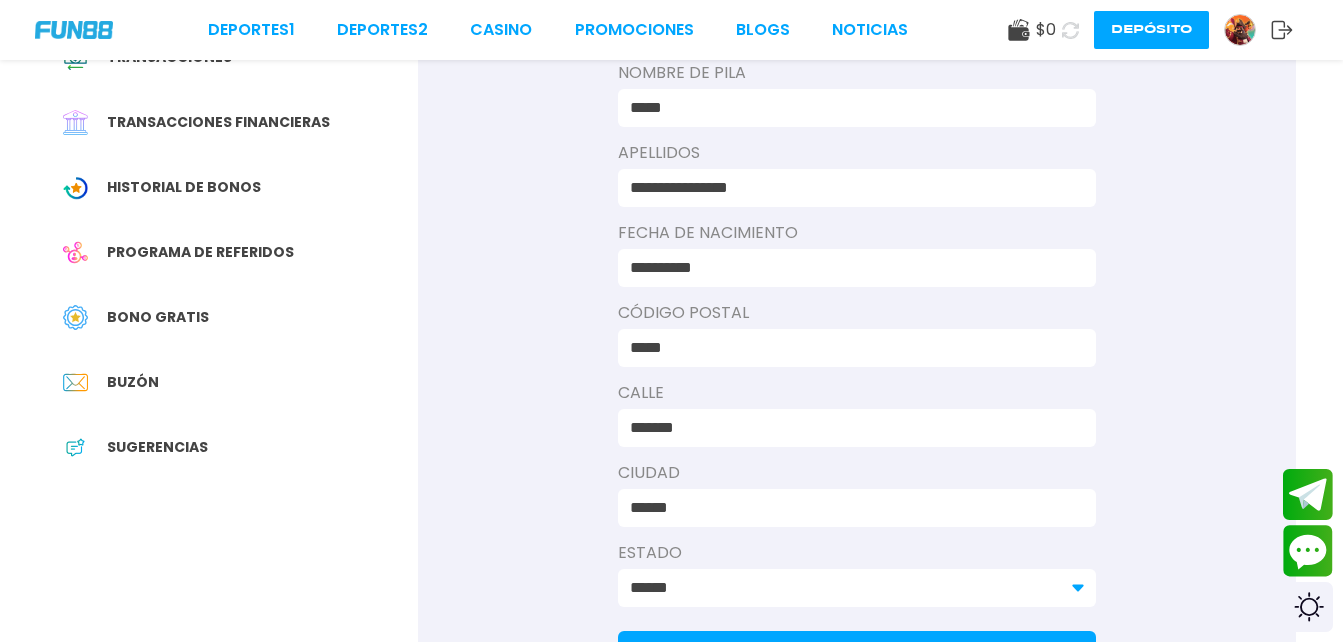scroll, scrollTop: 320, scrollLeft: 0, axis: vertical 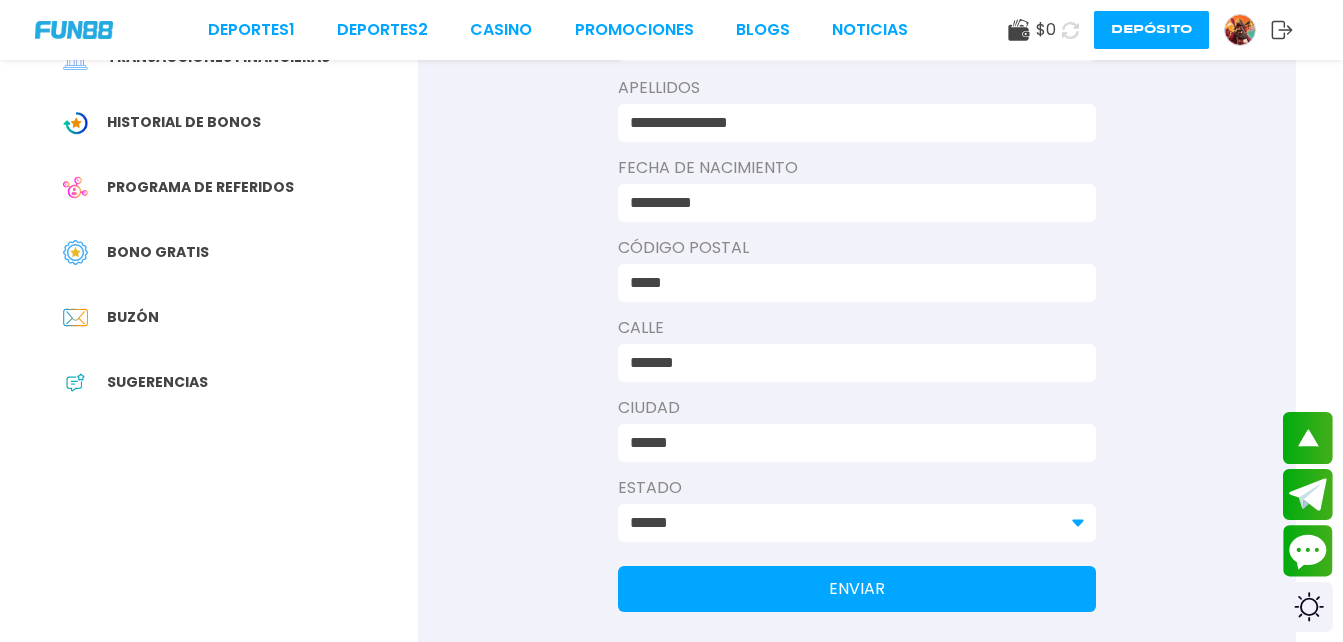 click on "ENVIAR" at bounding box center (857, 589) 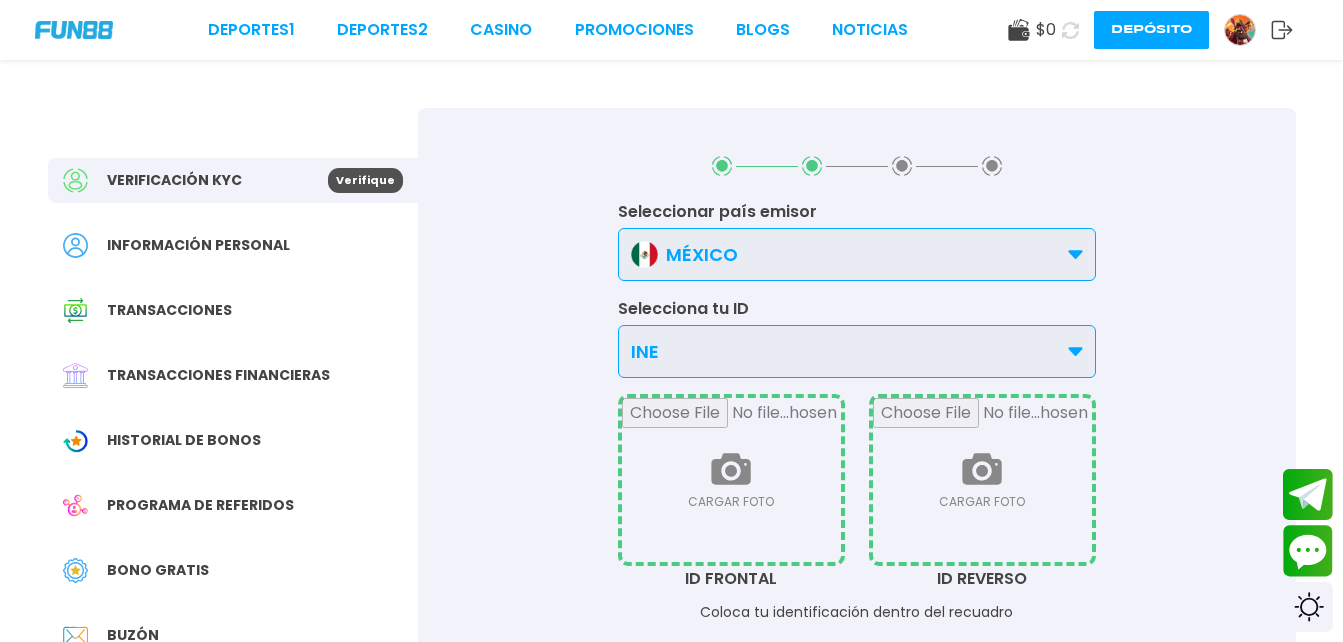 scroll, scrollTop: 0, scrollLeft: 0, axis: both 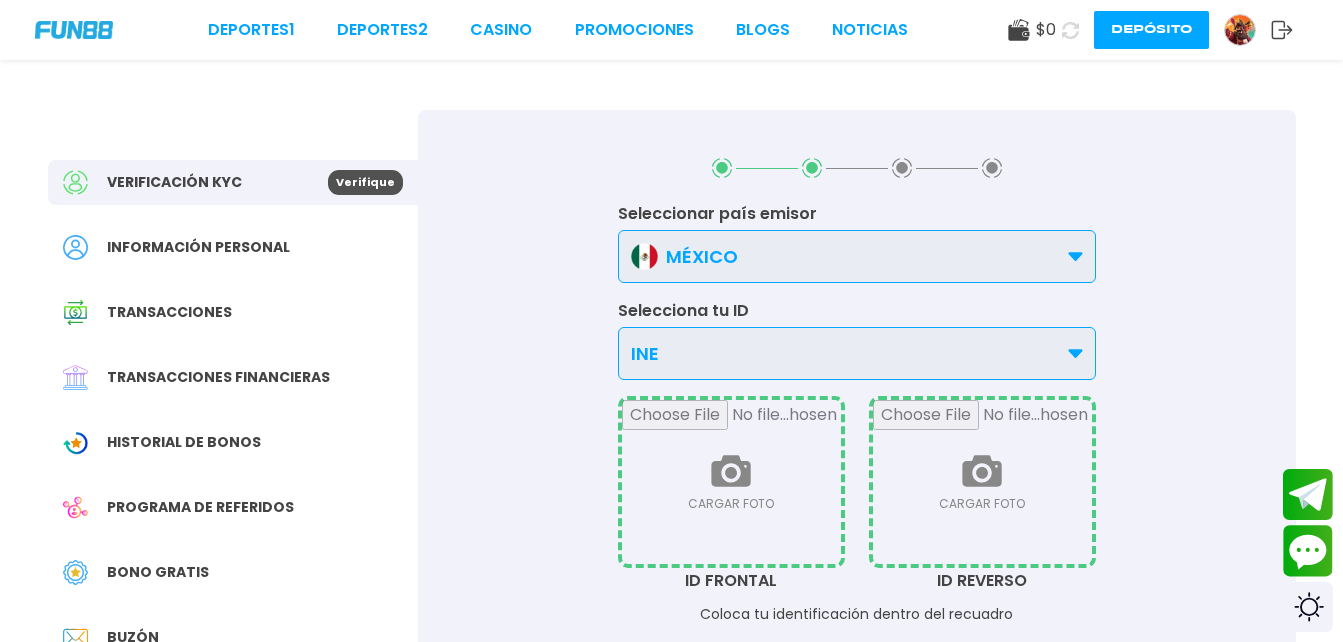click at bounding box center [982, 482] 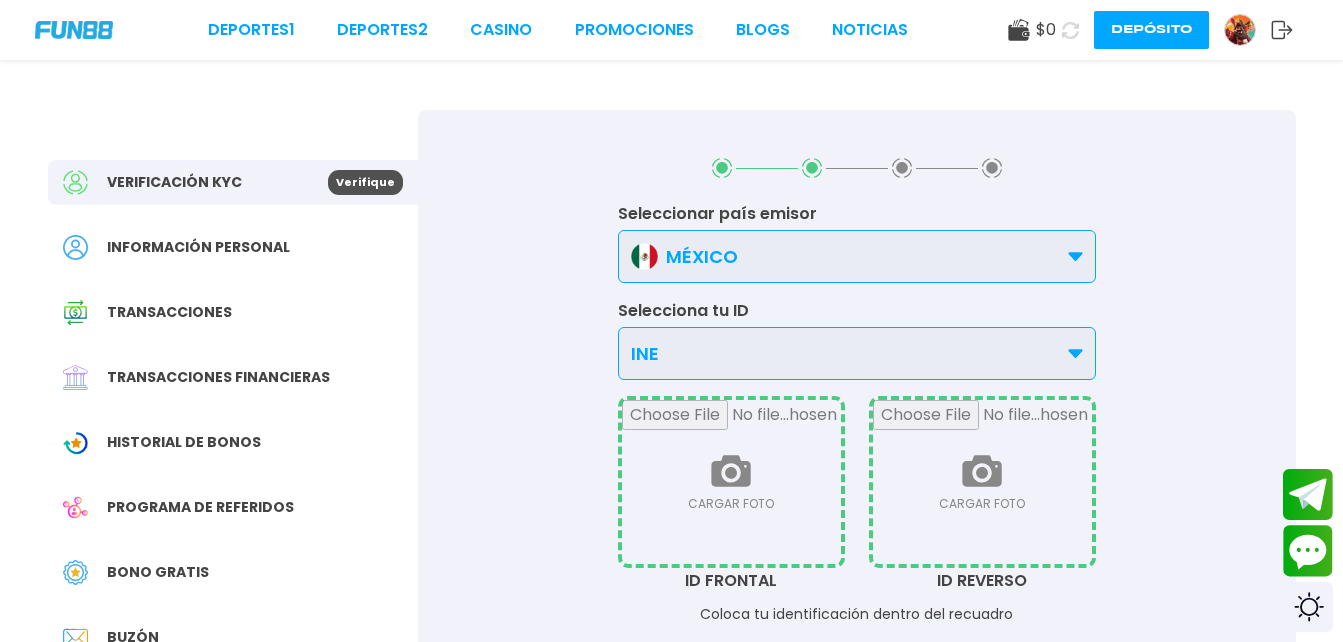 click 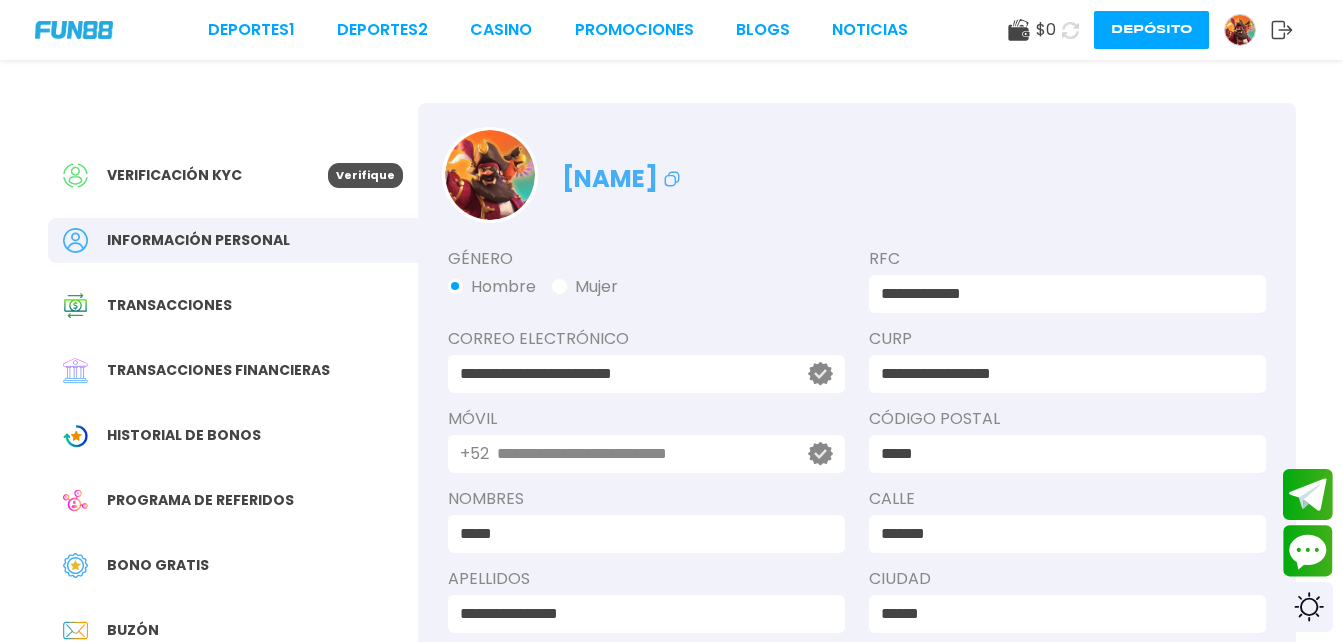 scroll, scrollTop: 0, scrollLeft: 0, axis: both 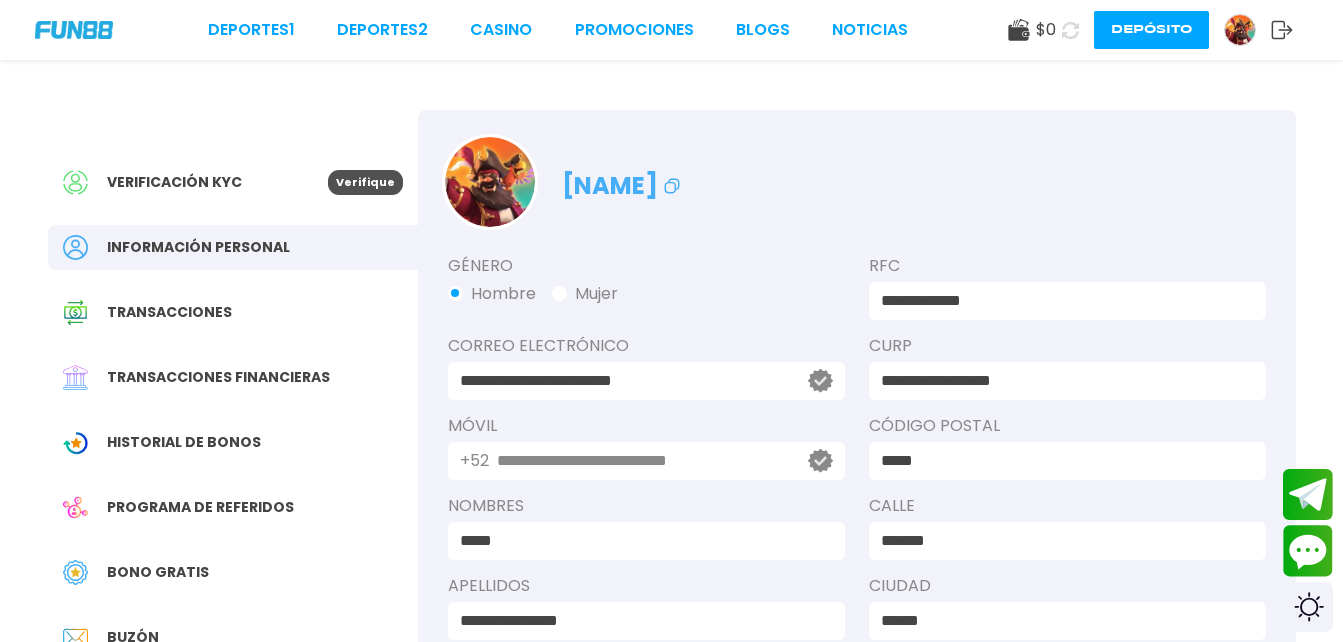 click at bounding box center [1240, 30] 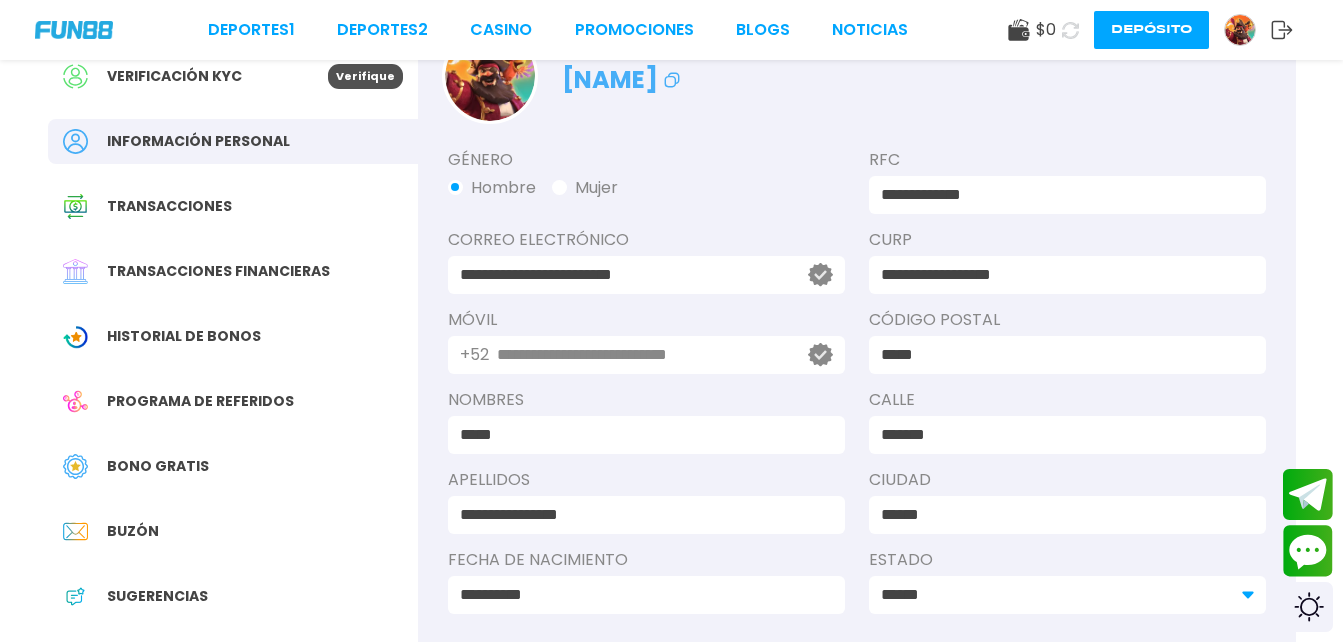 scroll, scrollTop: 160, scrollLeft: 0, axis: vertical 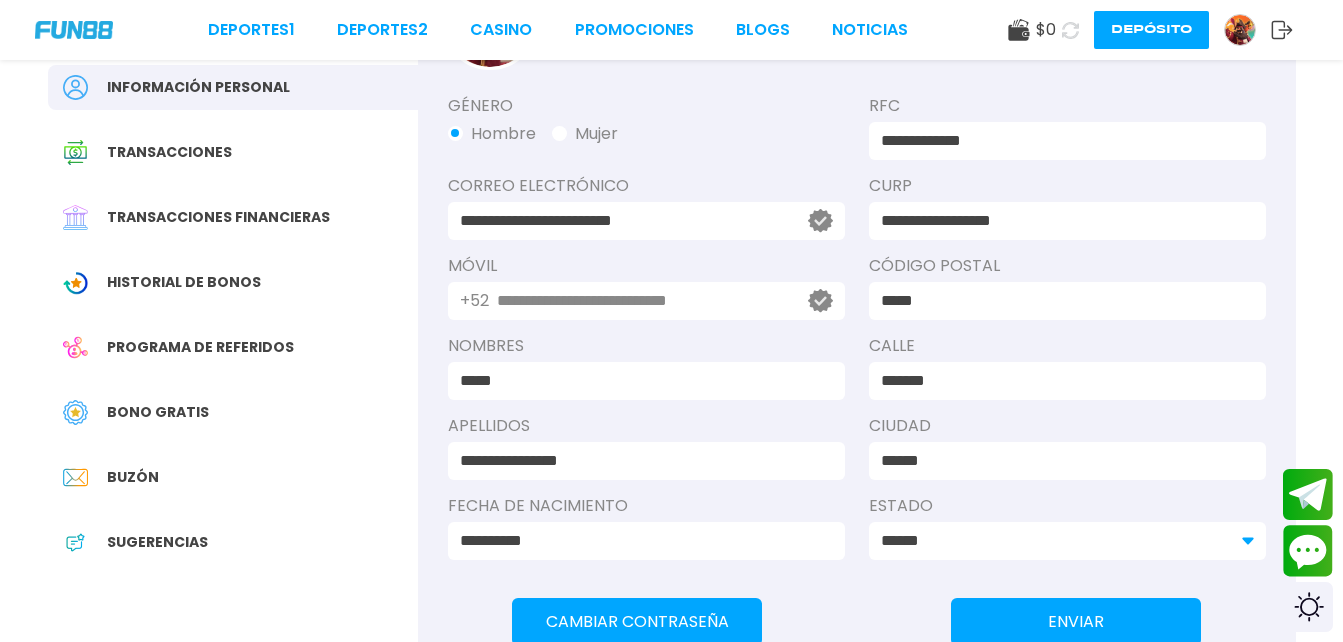 click at bounding box center [1240, 30] 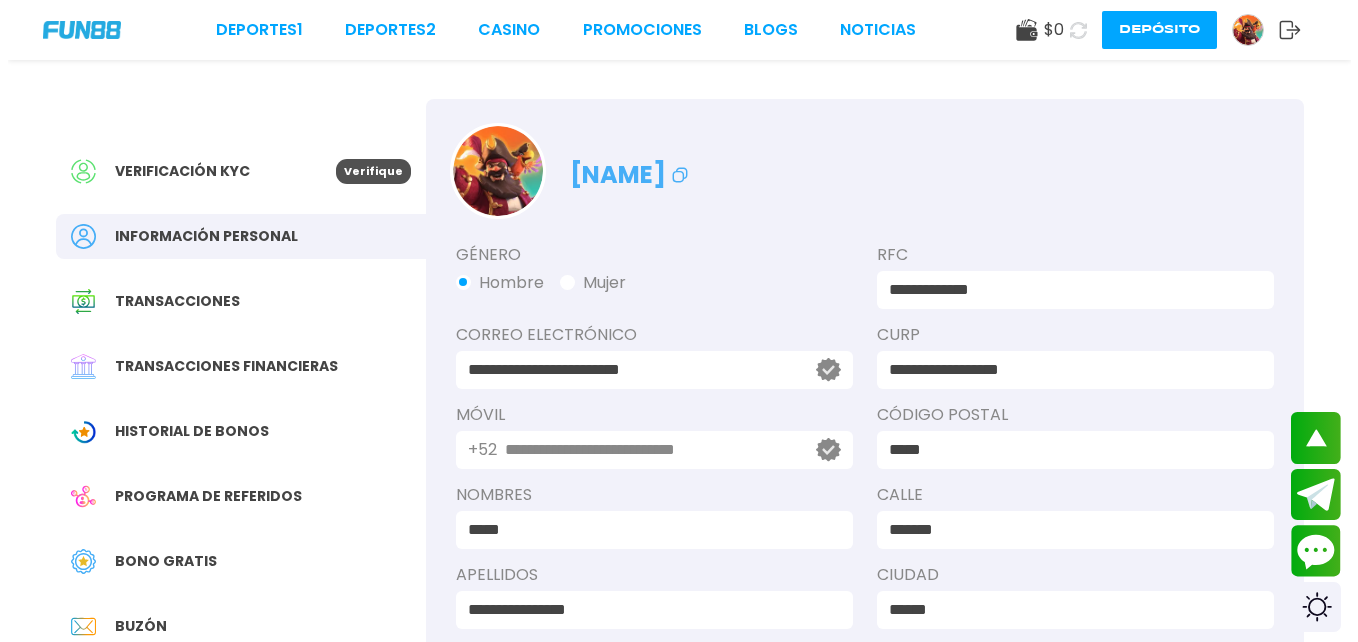 scroll, scrollTop: 0, scrollLeft: 0, axis: both 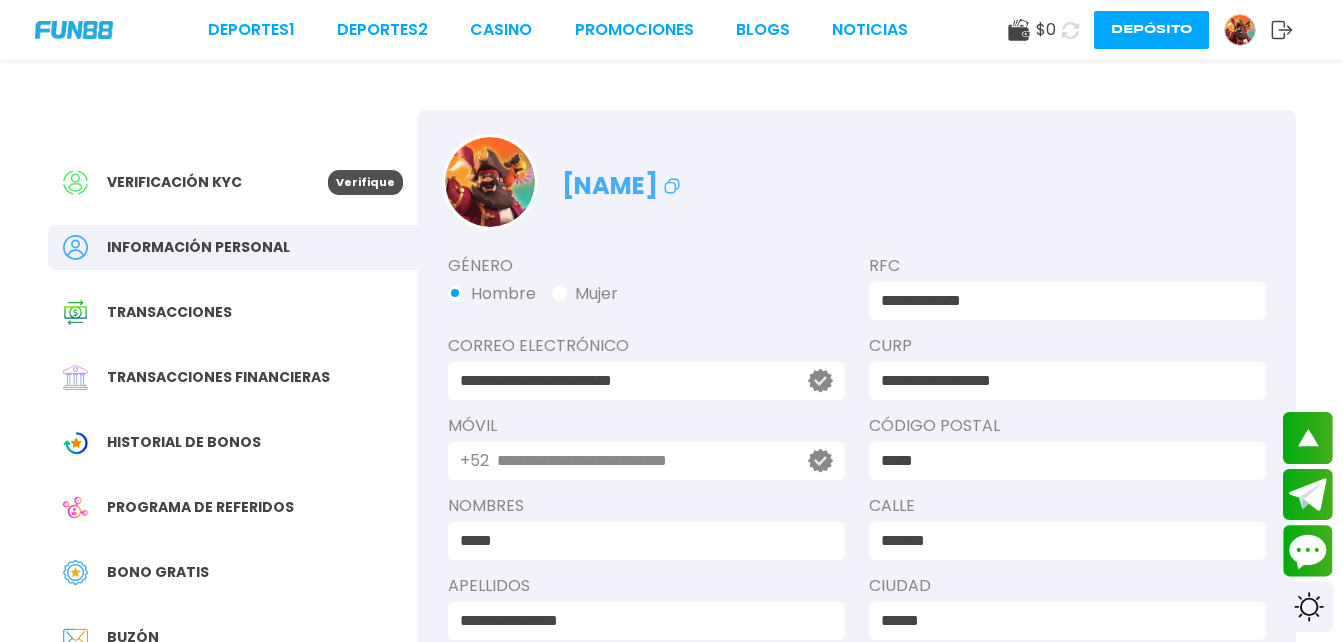 click 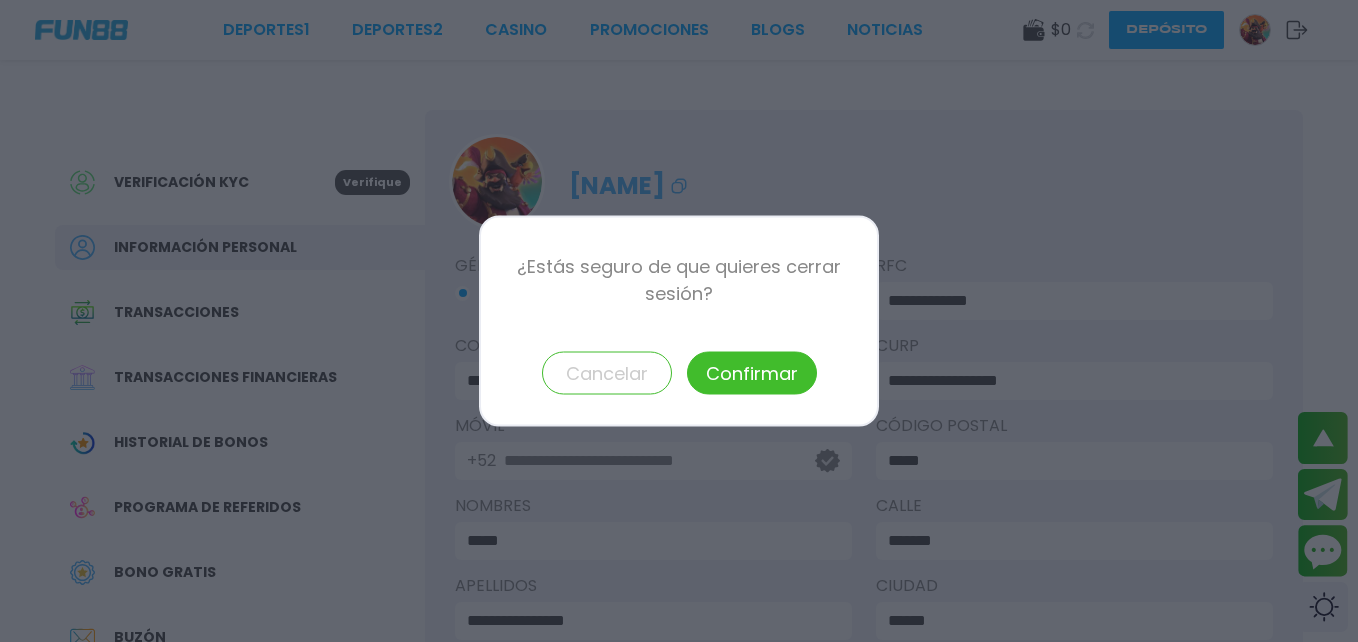 click on "Confirmar" at bounding box center [752, 373] 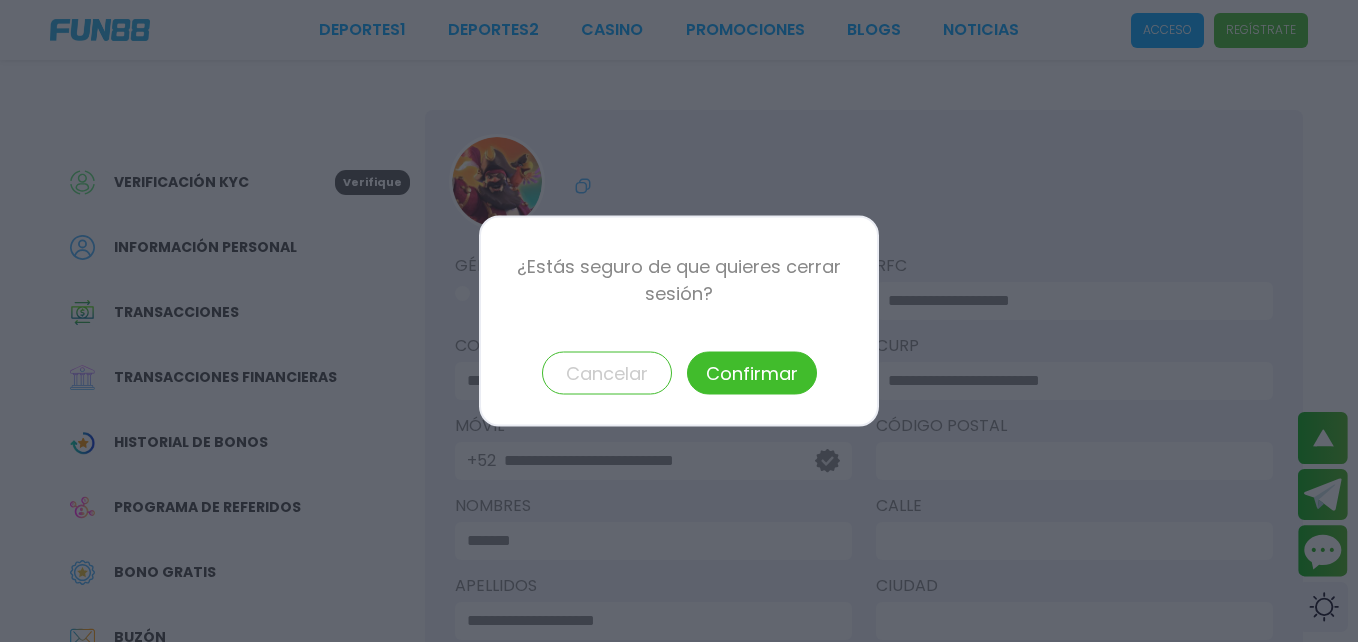 type 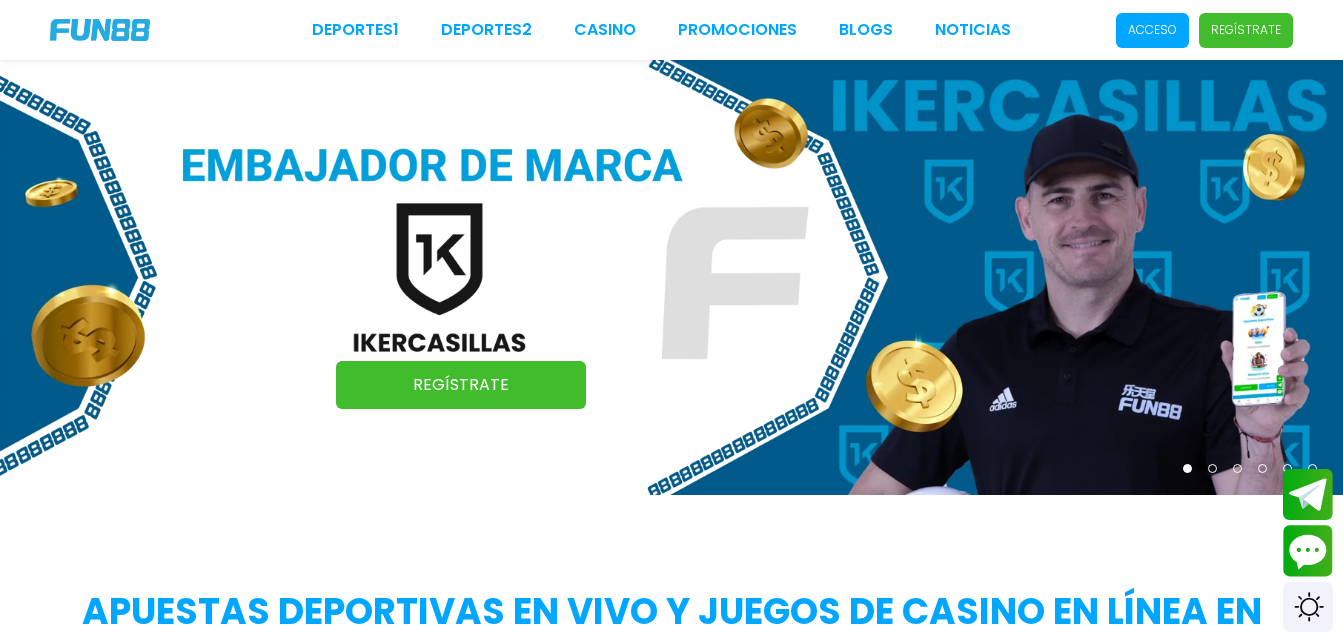 scroll, scrollTop: 0, scrollLeft: 0, axis: both 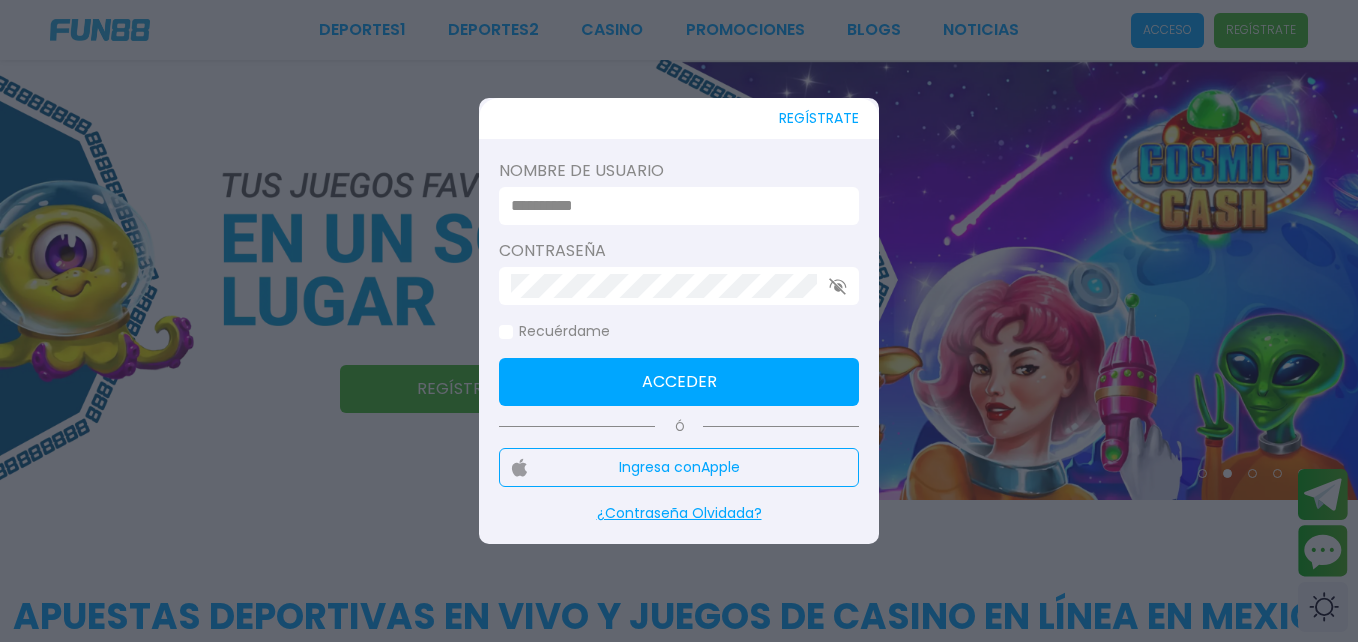 click at bounding box center (673, 206) 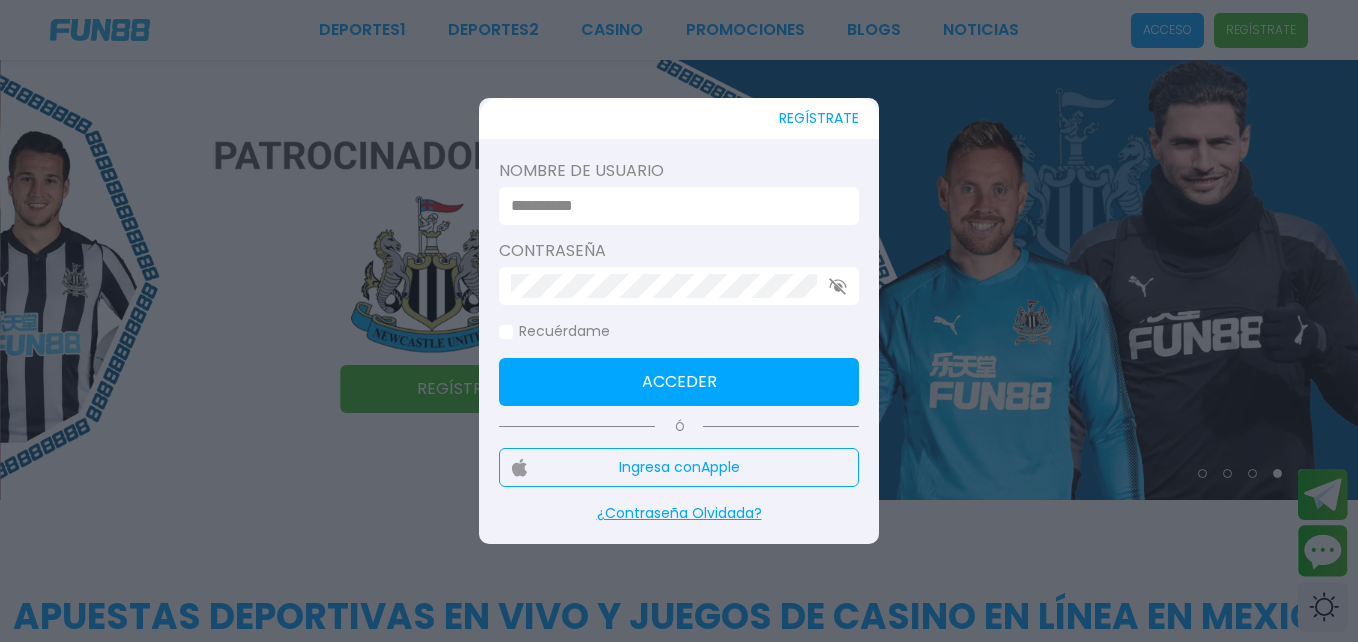 click at bounding box center (673, 206) 